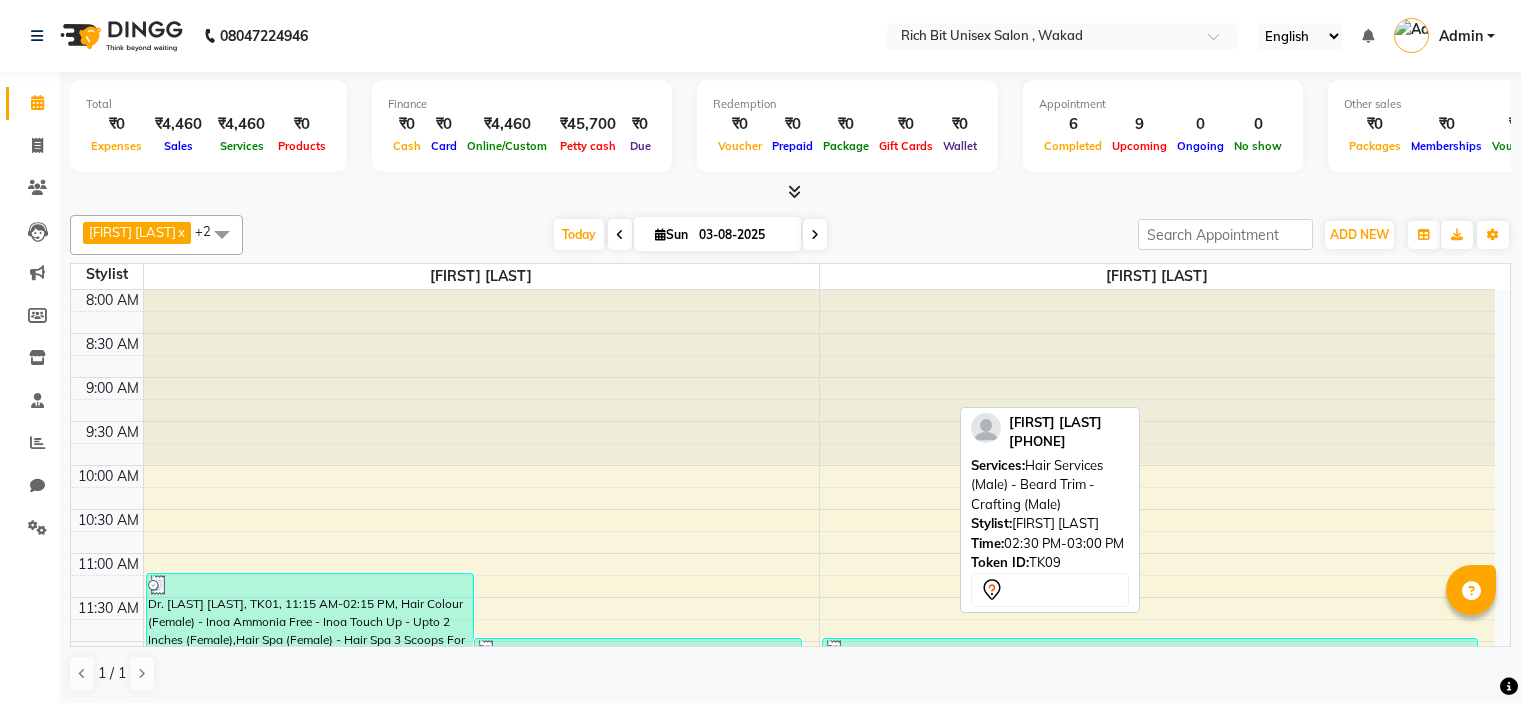 scroll, scrollTop: 0, scrollLeft: 0, axis: both 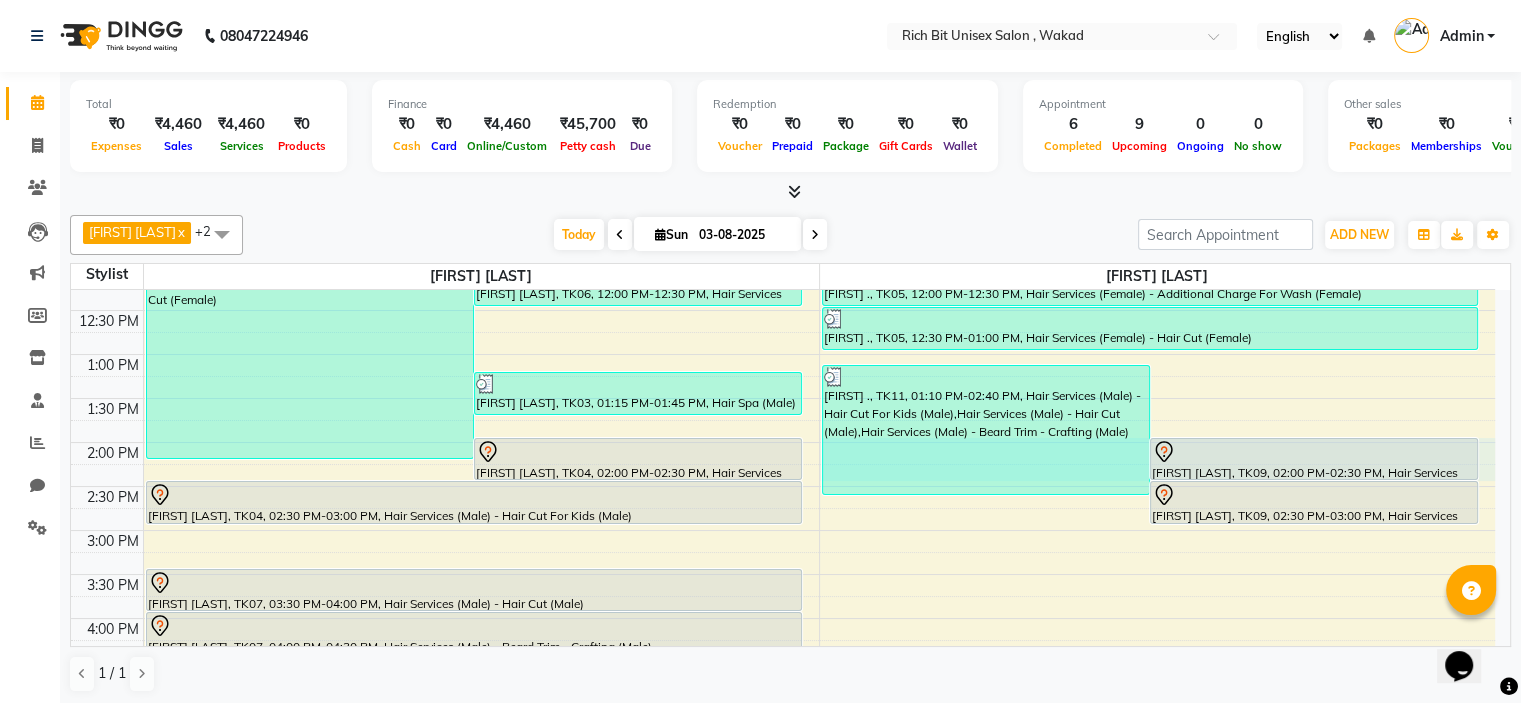 drag, startPoint x: 1492, startPoint y: 445, endPoint x: 1494, endPoint y: 463, distance: 18.110771 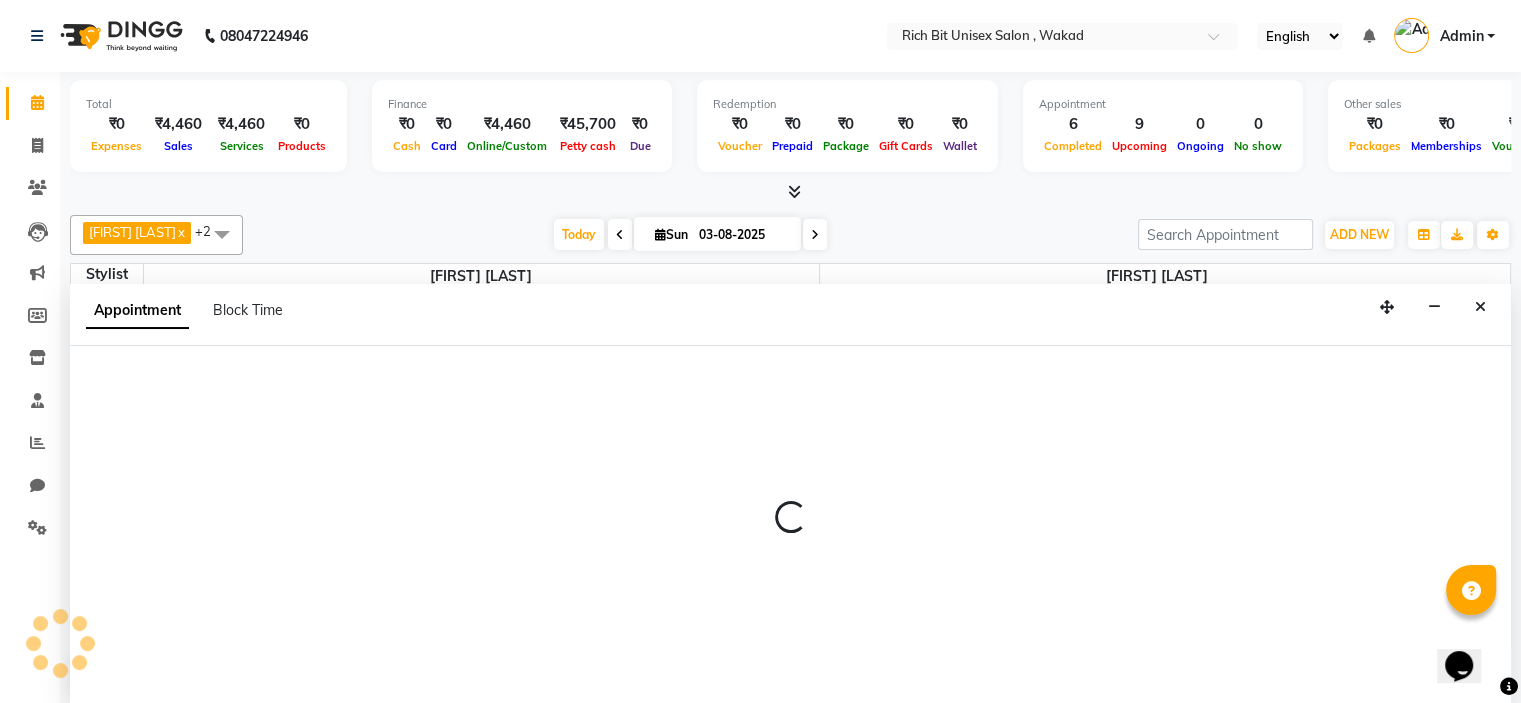 select on "70870" 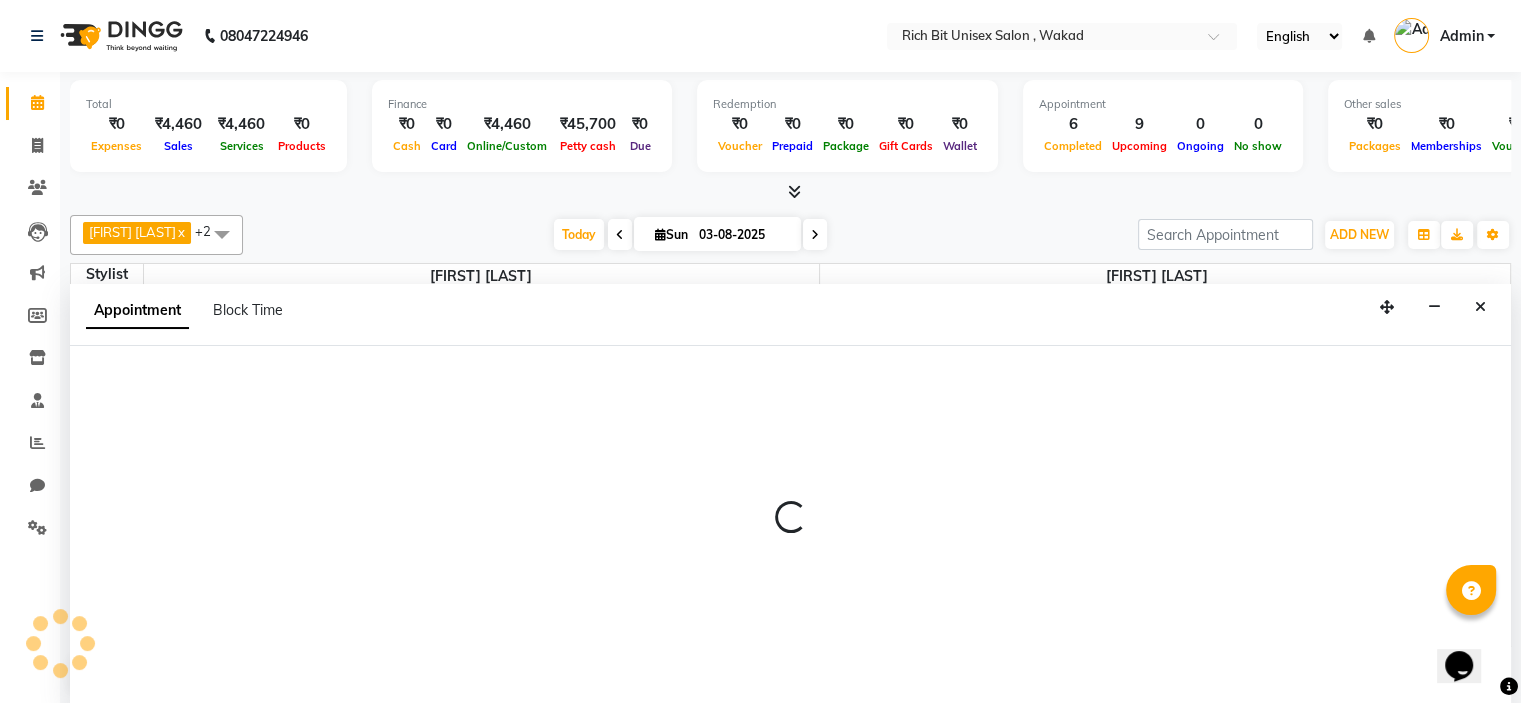 select on "tentative" 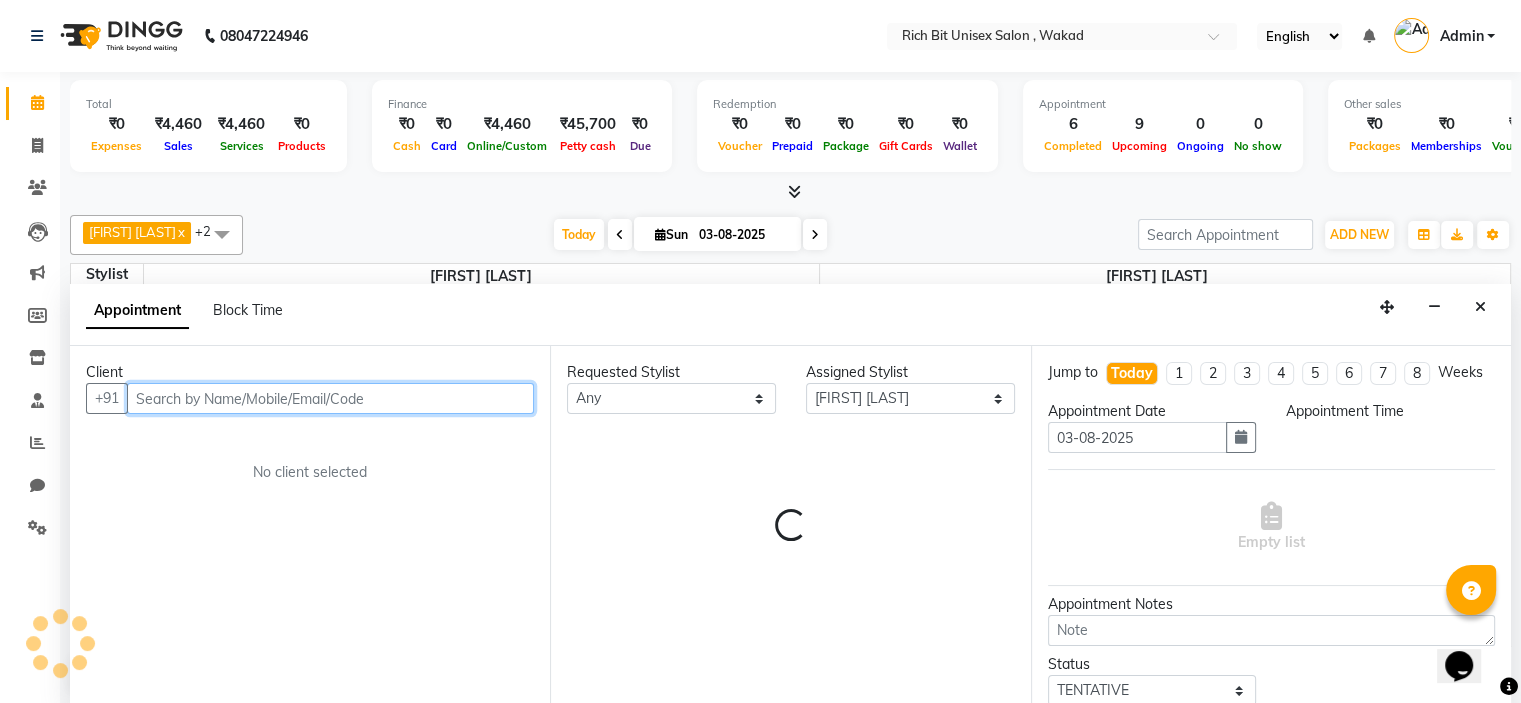 select on "840" 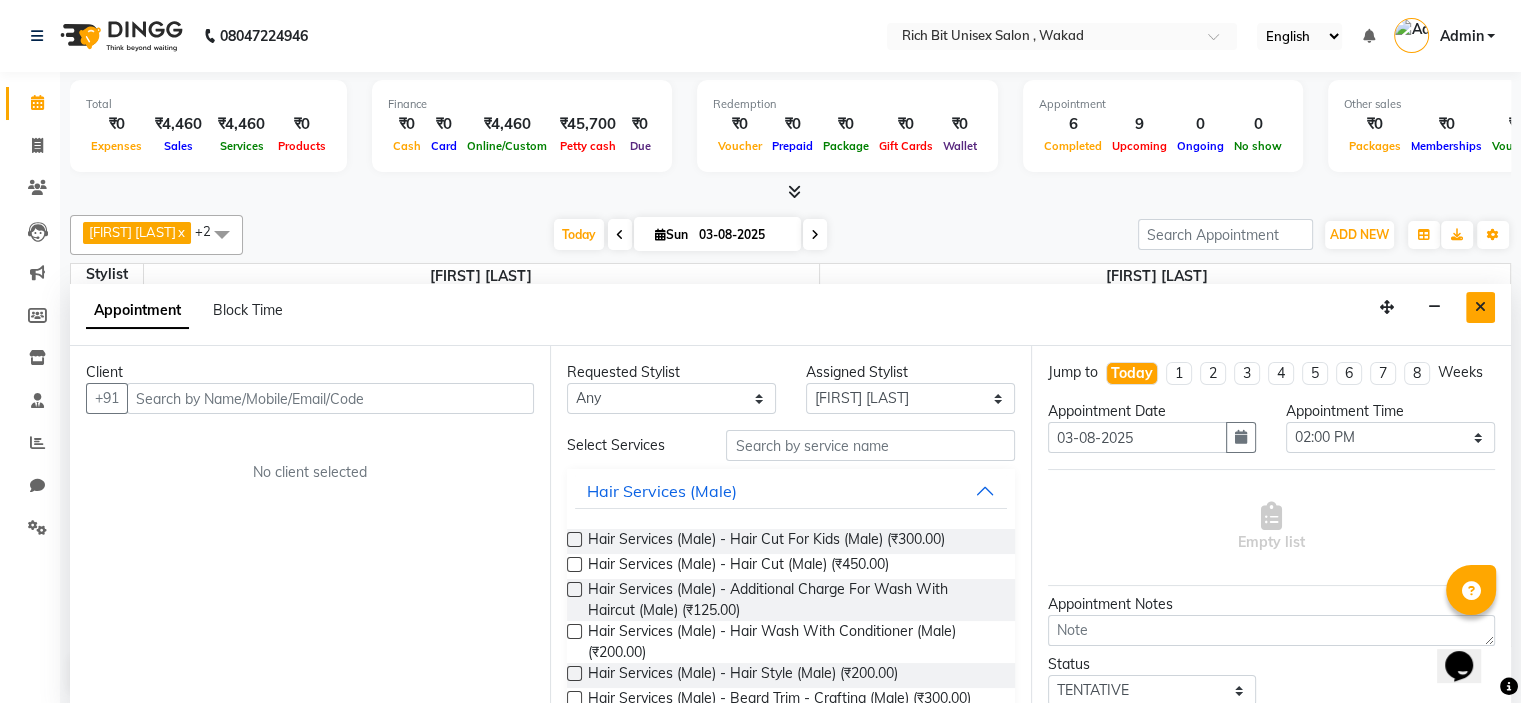 click at bounding box center (1480, 307) 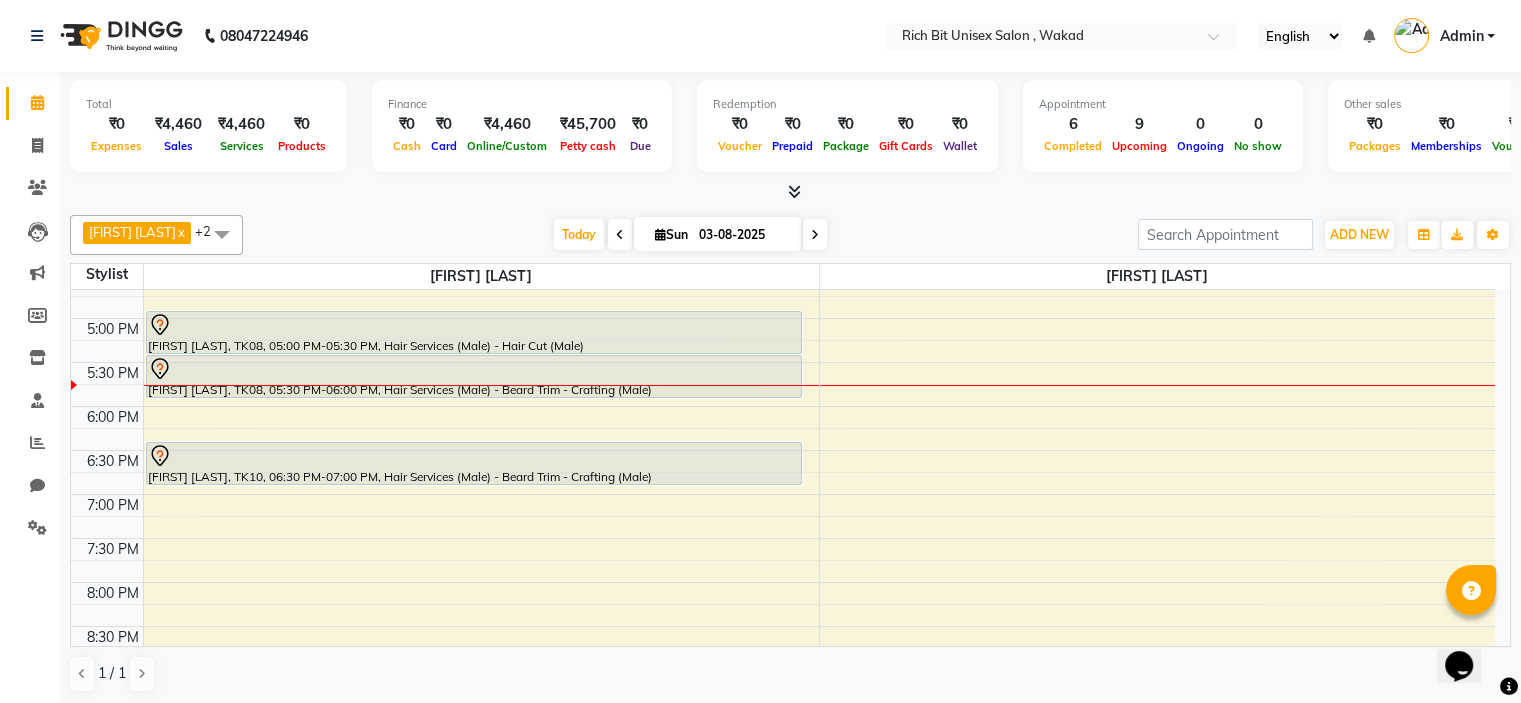 scroll, scrollTop: 773, scrollLeft: 0, axis: vertical 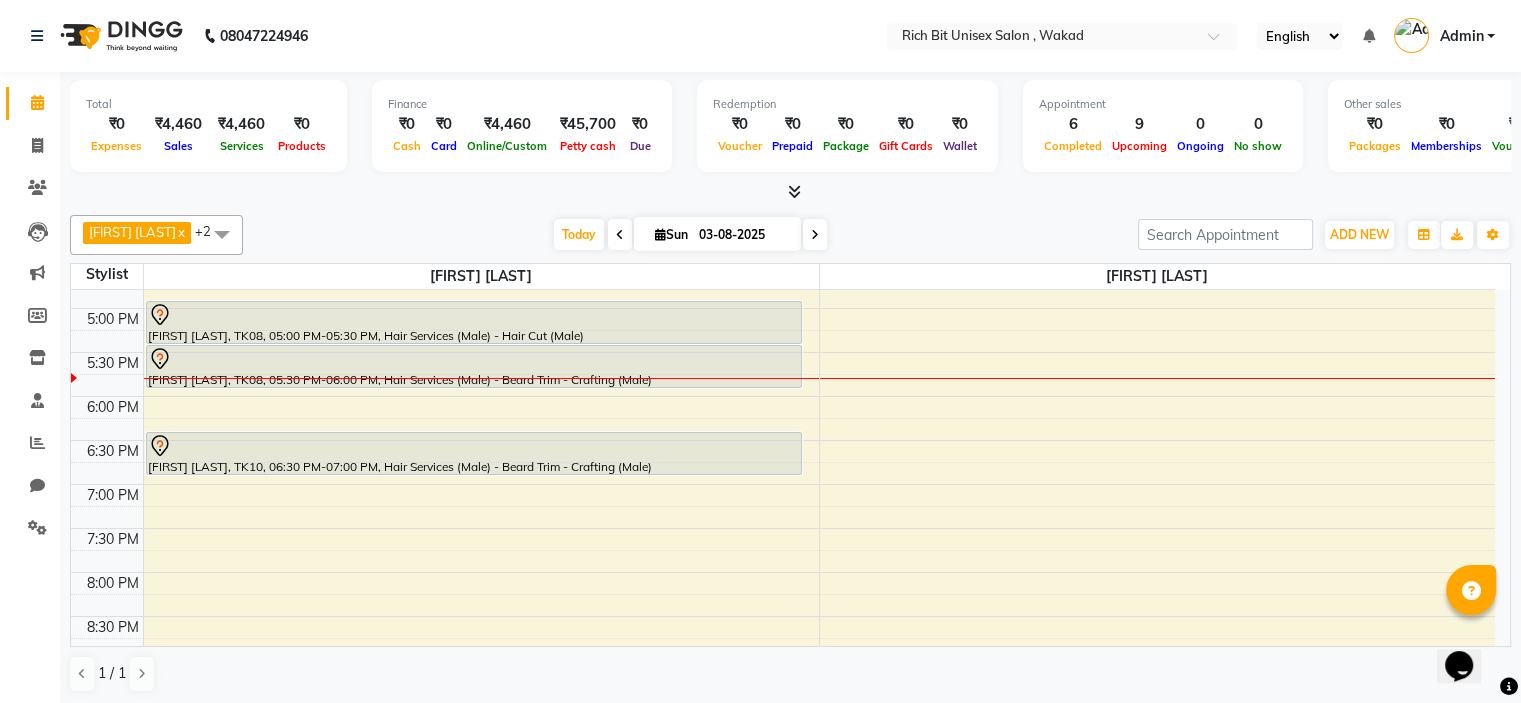 click at bounding box center (815, 235) 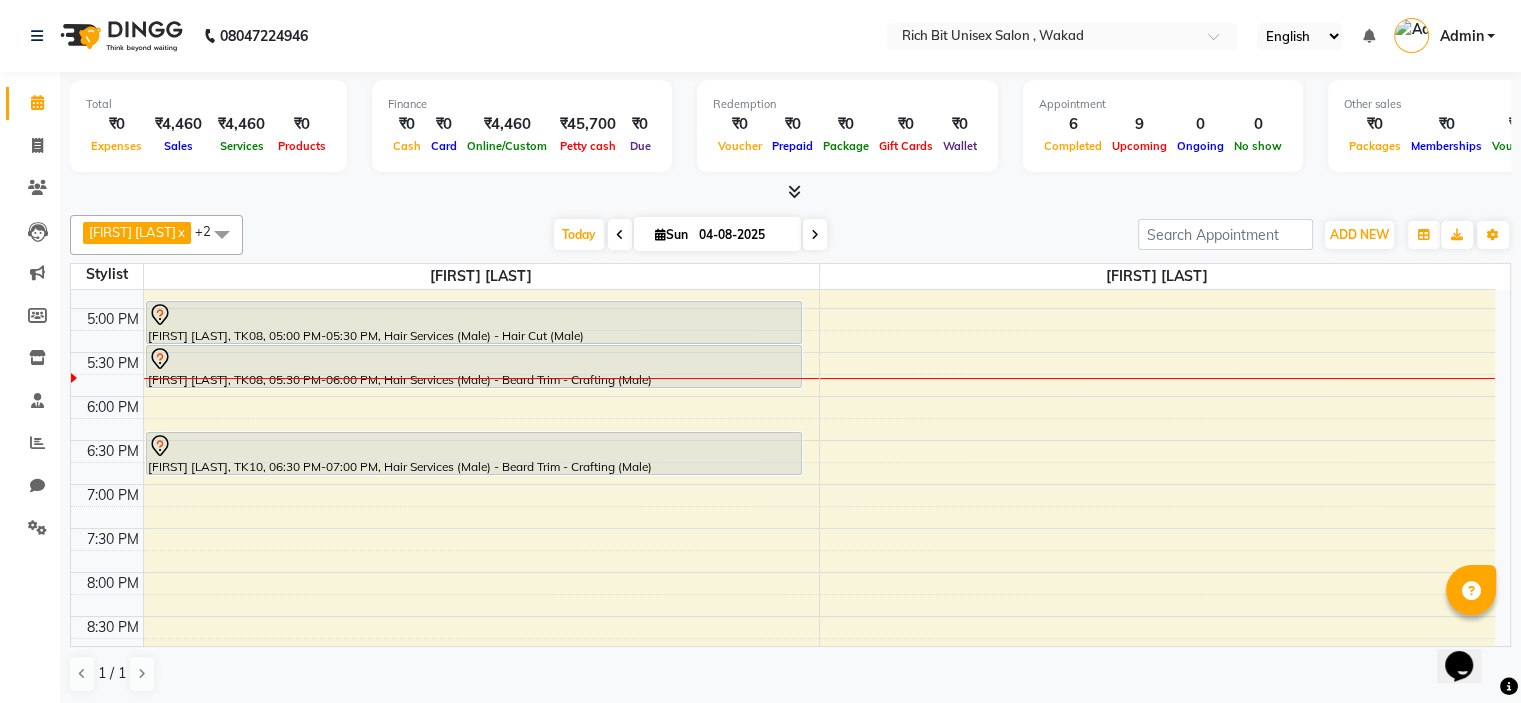 scroll, scrollTop: 786, scrollLeft: 0, axis: vertical 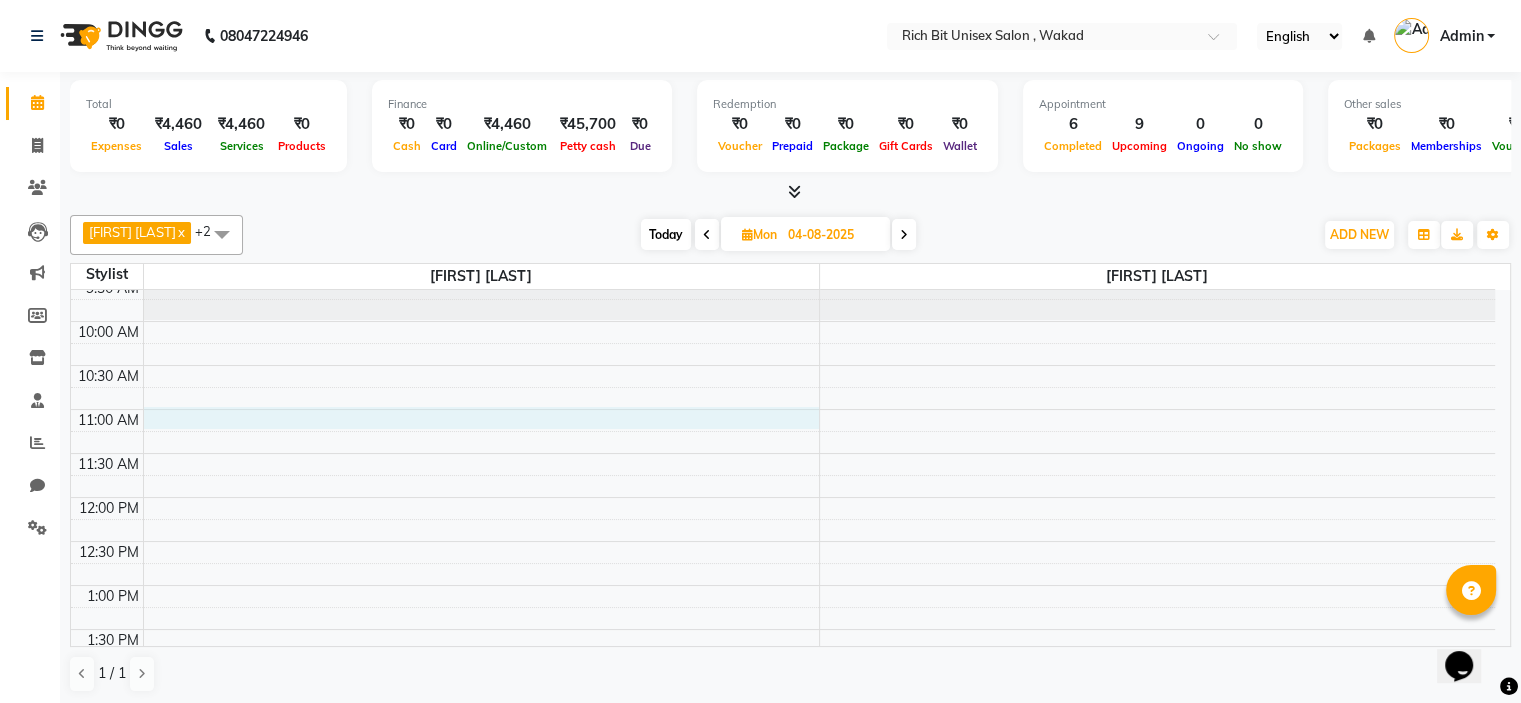 click on "8:00 AM 8:30 AM 9:00 AM 9:30 AM 10:00 AM 10:30 AM 11:00 AM 11:30 AM 12:00 PM 12:30 PM 1:00 PM 1:30 PM 2:00 PM 2:30 PM 3:00 PM 3:30 PM 4:00 PM 4:30 PM 5:00 PM 5:30 PM 6:00 PM 6:30 PM 7:00 PM 7:30 PM 8:00 PM 8:30 PM 9:00 PM 9:30 PM 10:00 PM 10:30 PM" at bounding box center [783, 805] 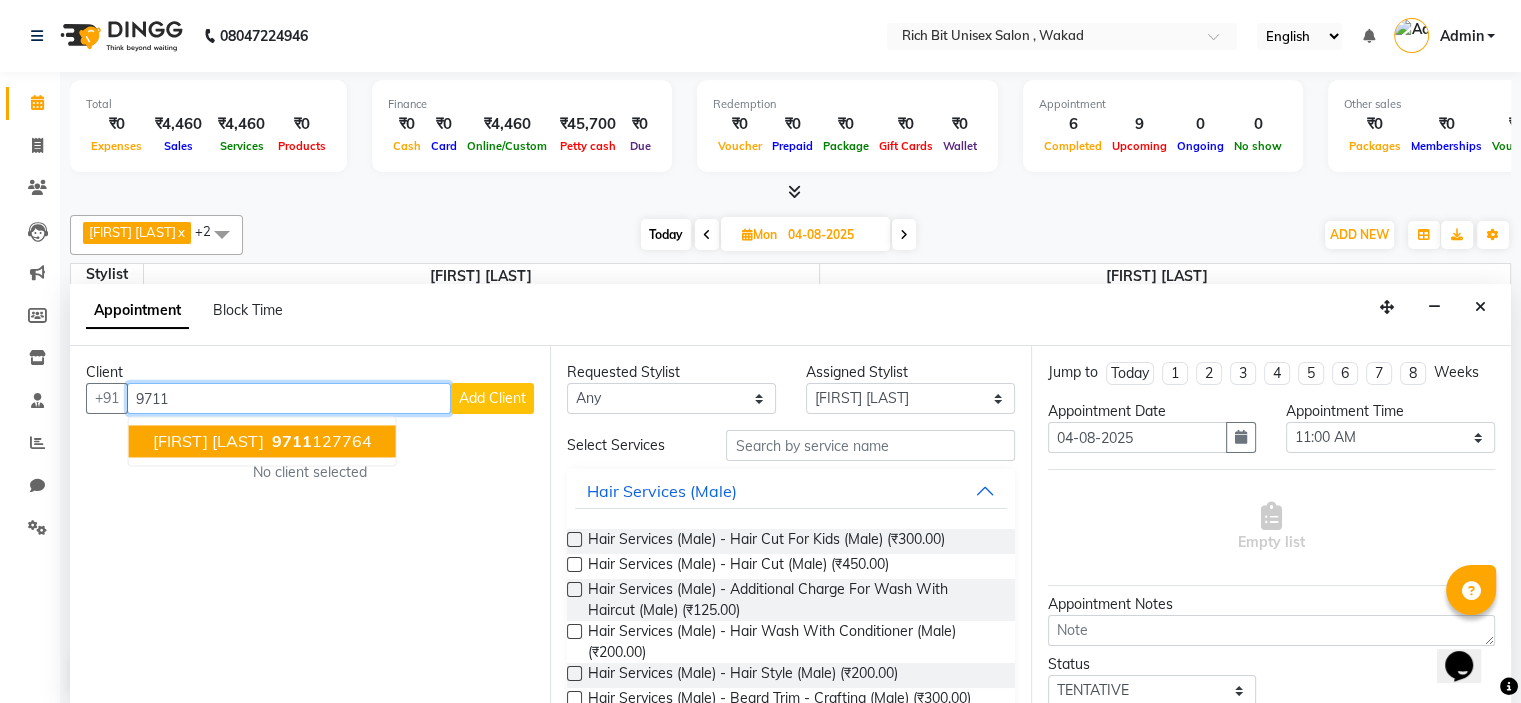 click on "[FIRST] [LAST]" at bounding box center [208, 441] 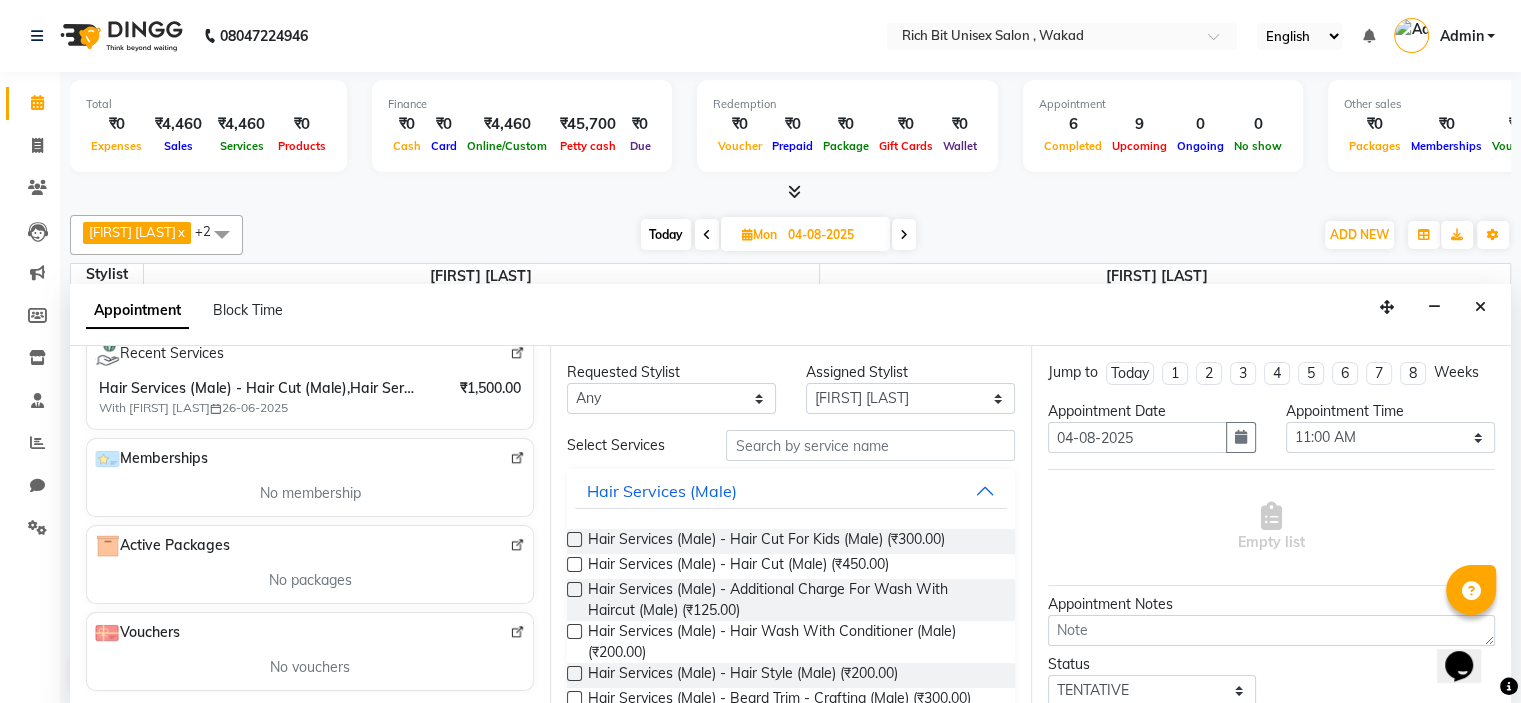 scroll, scrollTop: 0, scrollLeft: 0, axis: both 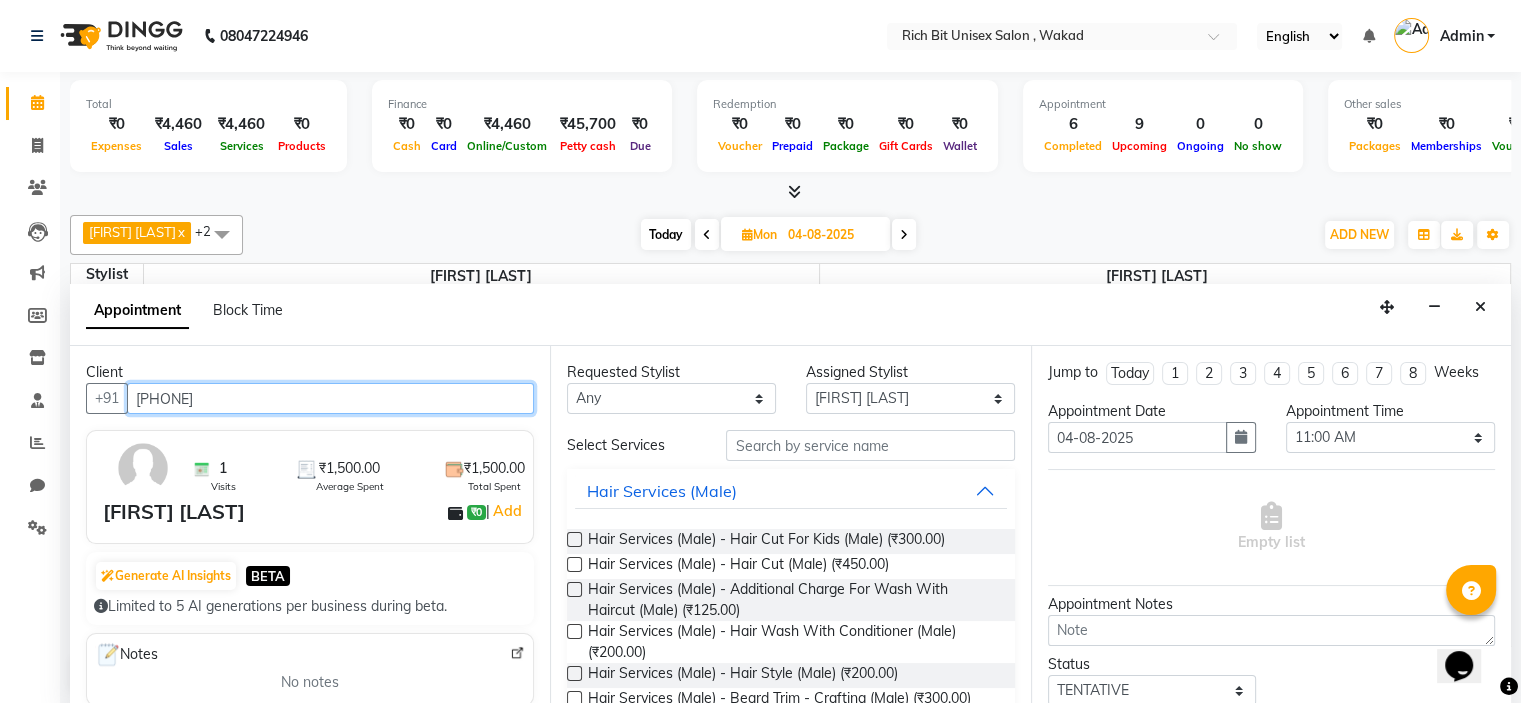 type on "[PHONE]" 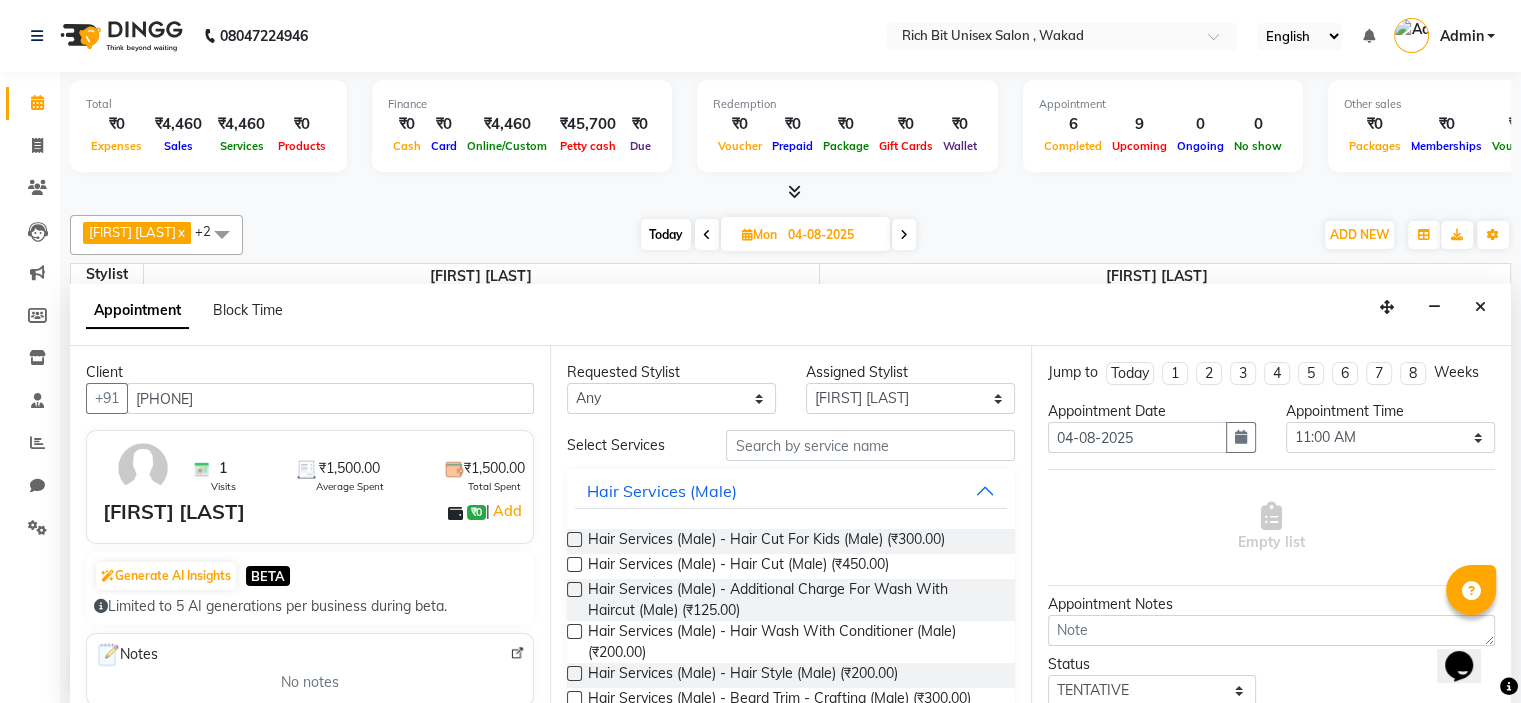 click at bounding box center (574, 564) 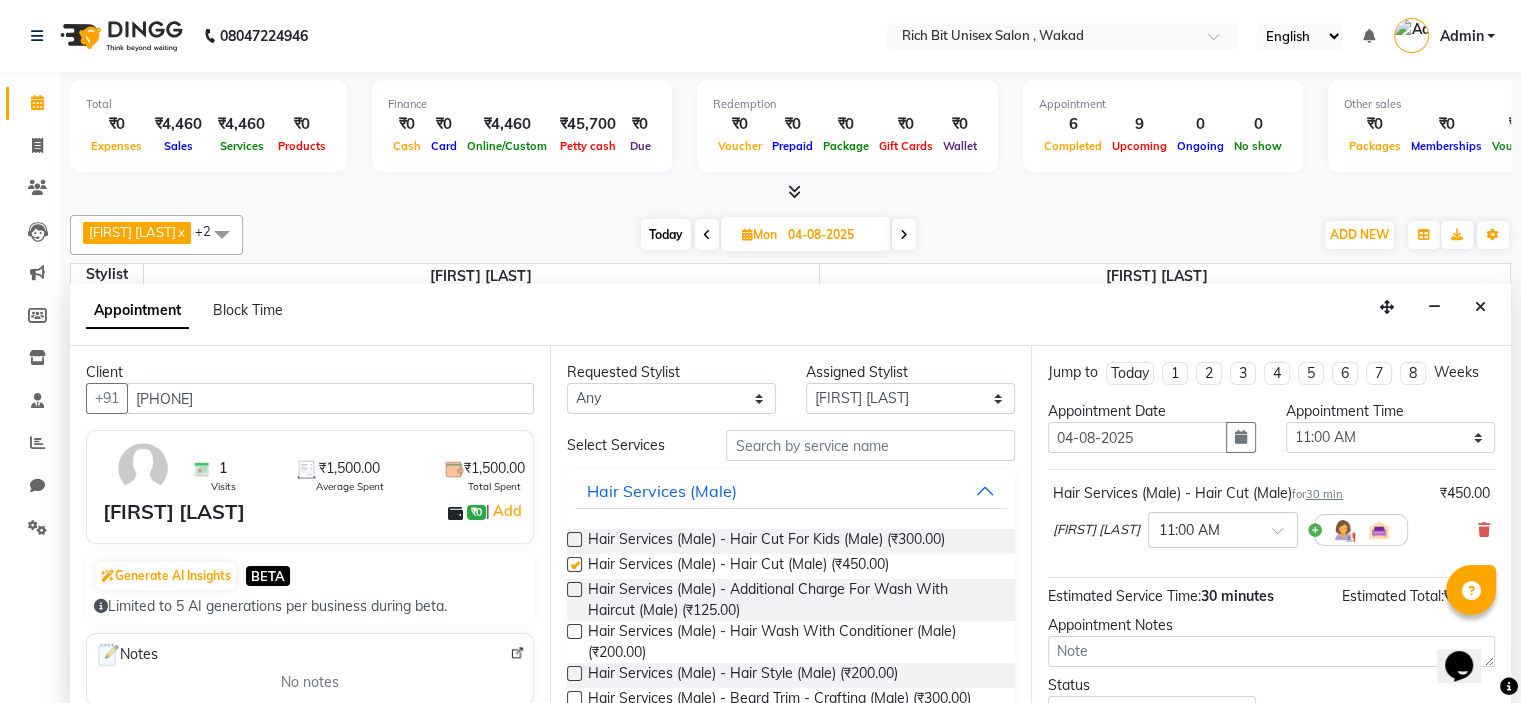 checkbox on "false" 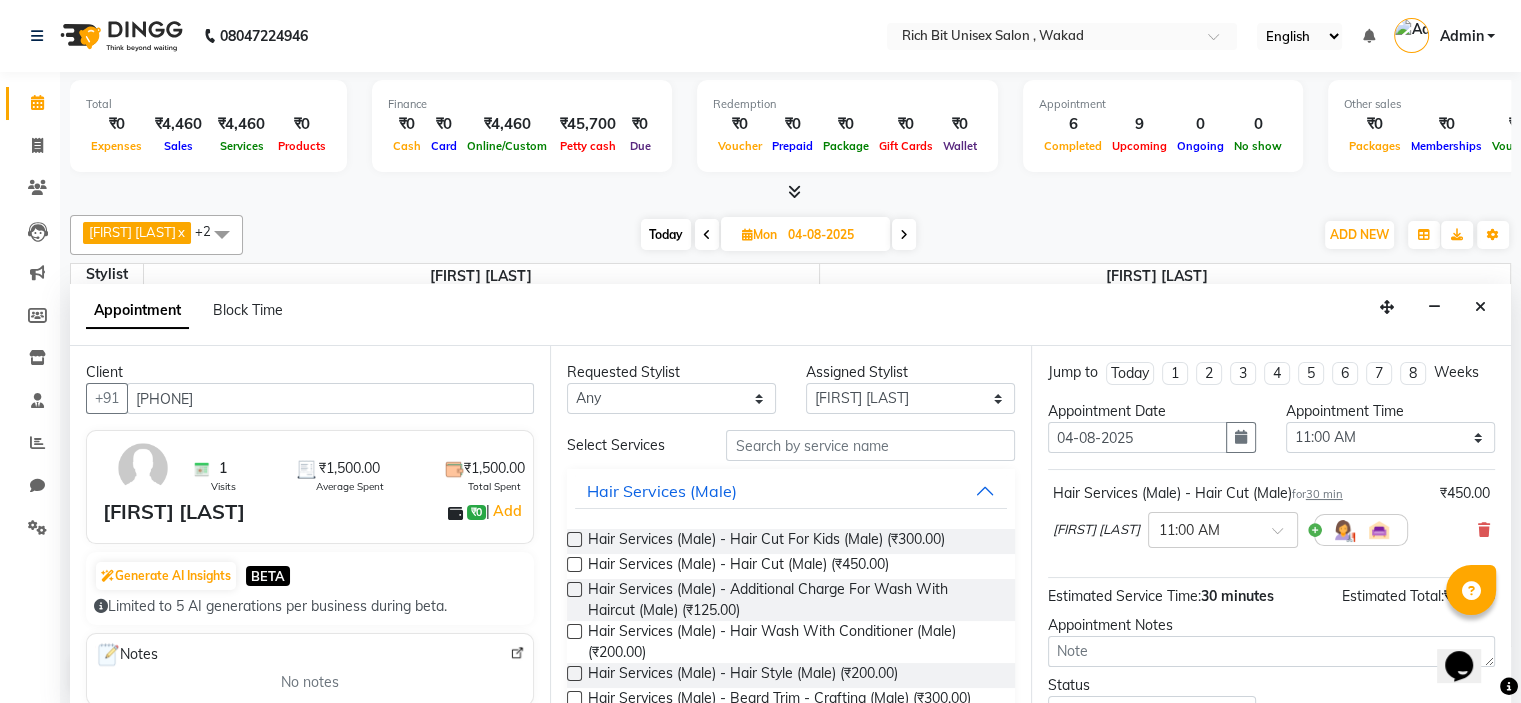 click at bounding box center [574, 698] 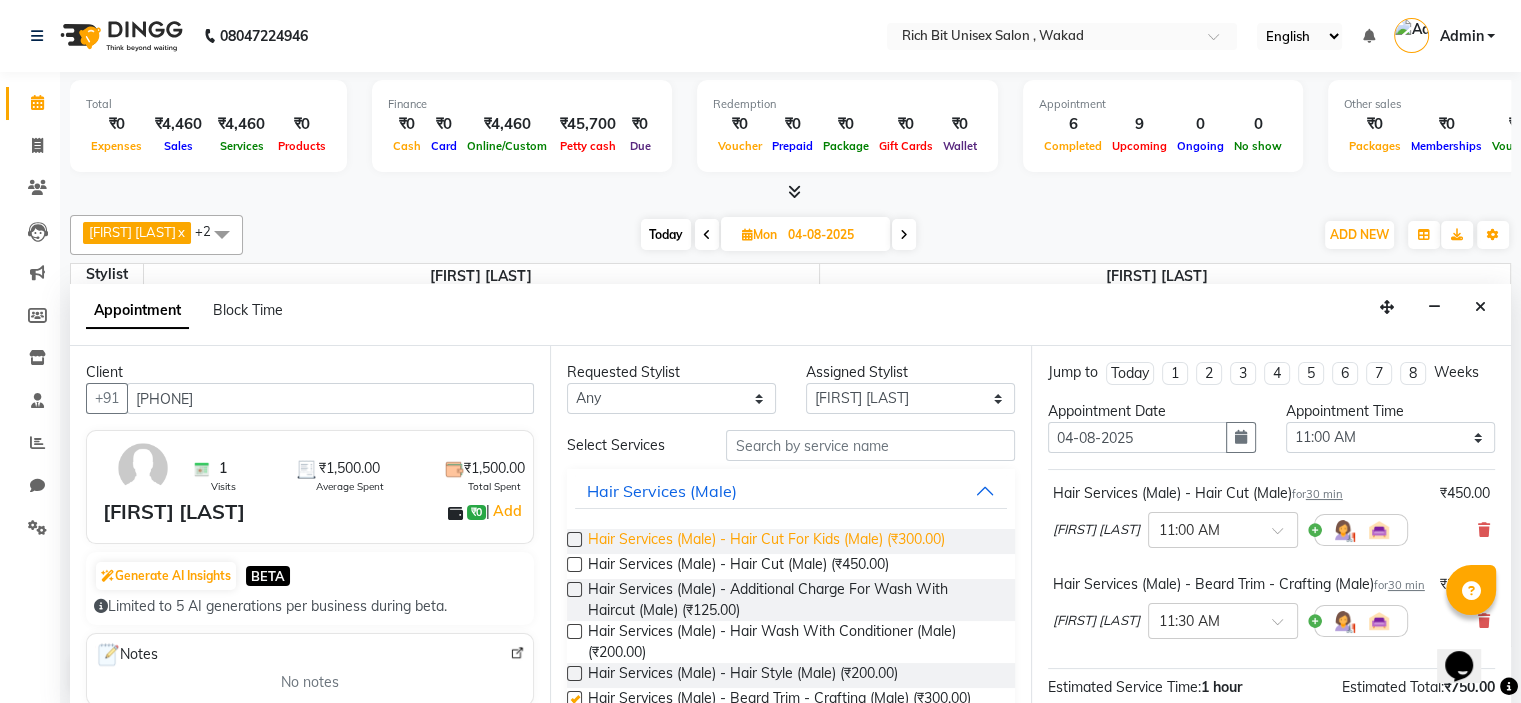 checkbox on "false" 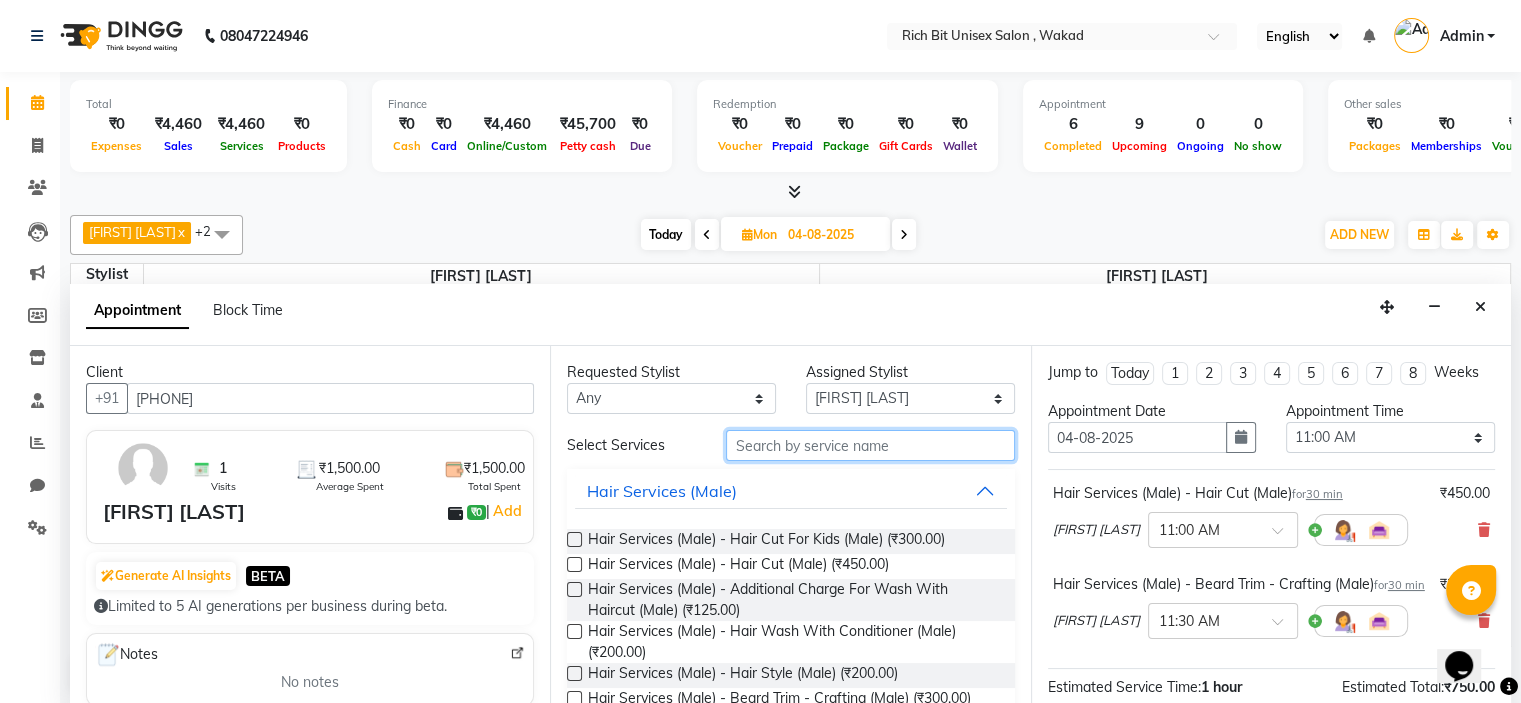 click at bounding box center (870, 445) 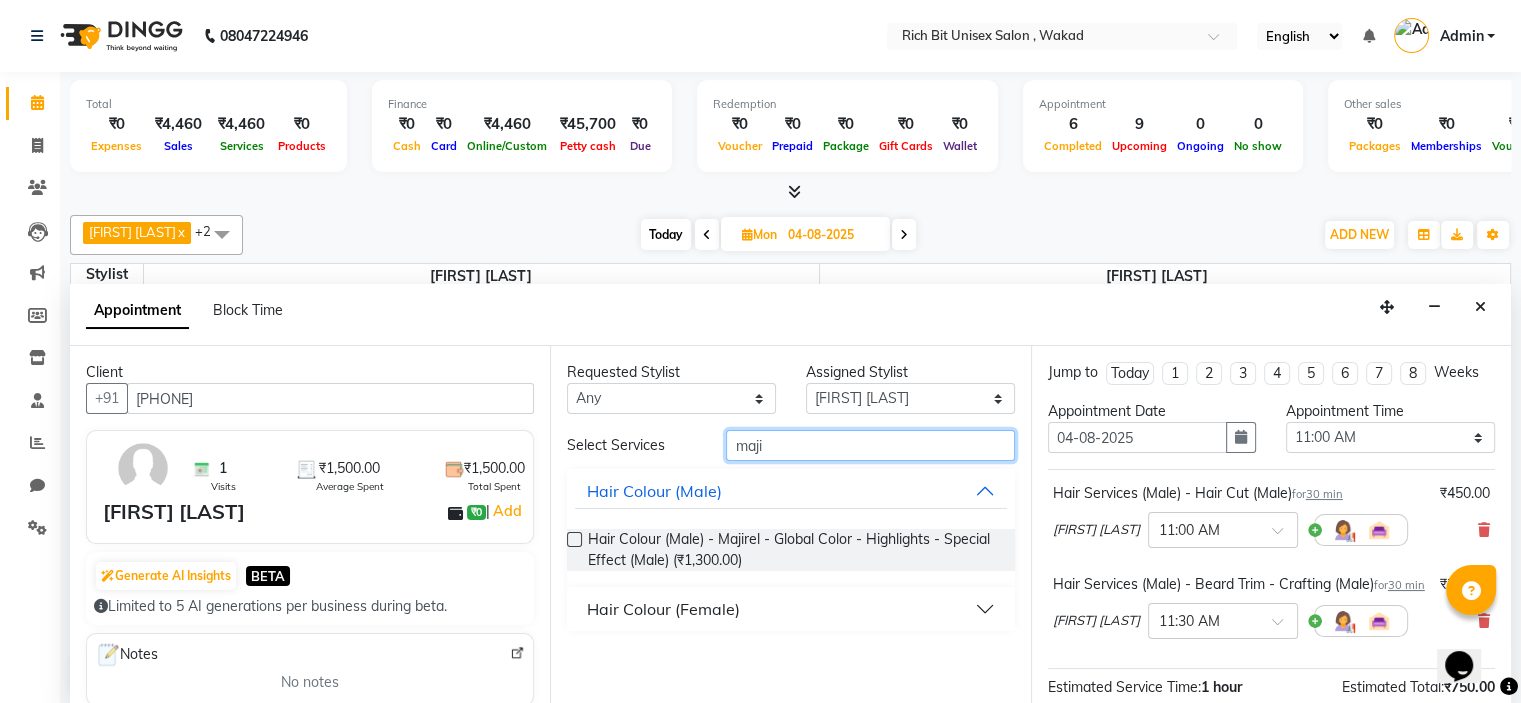 type on "maji" 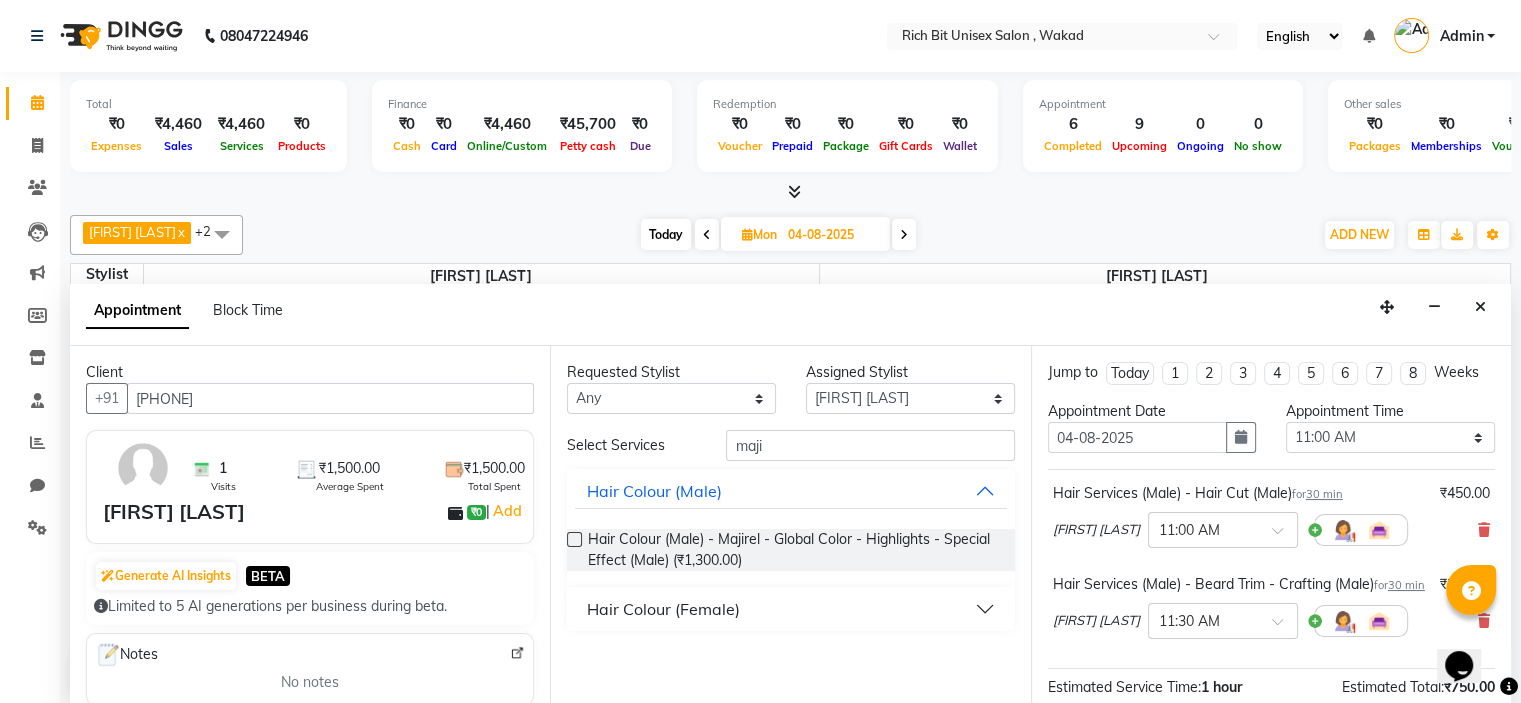 click at bounding box center [574, 539] 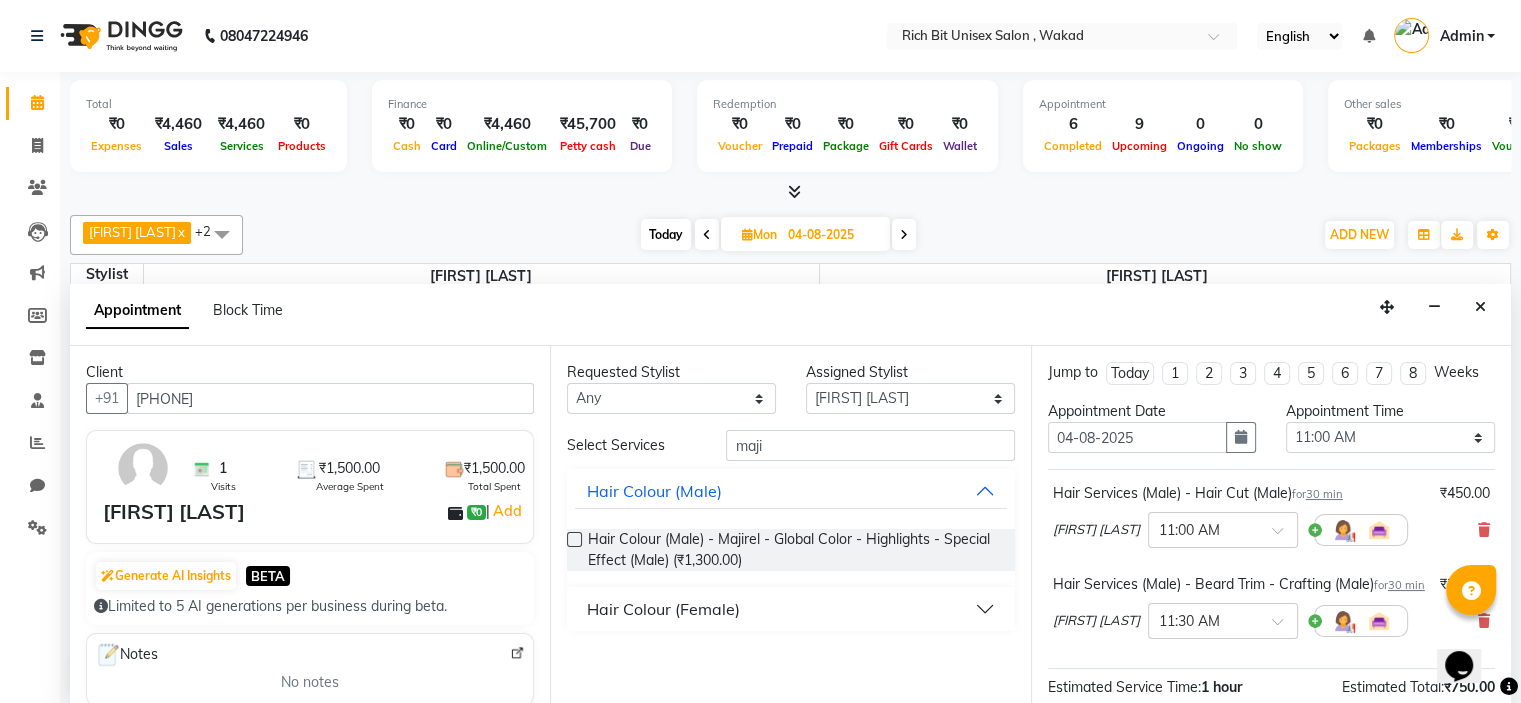 click at bounding box center [573, 541] 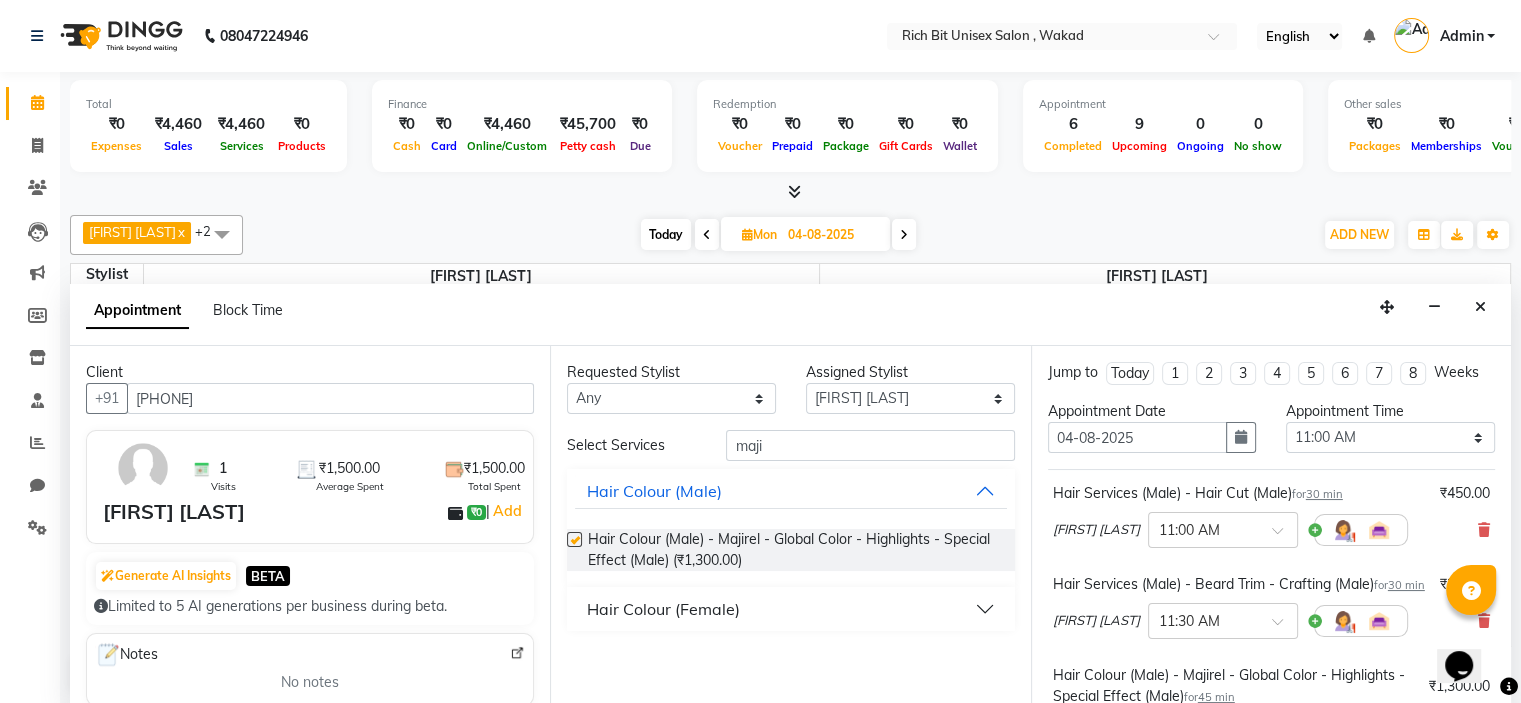 checkbox on "false" 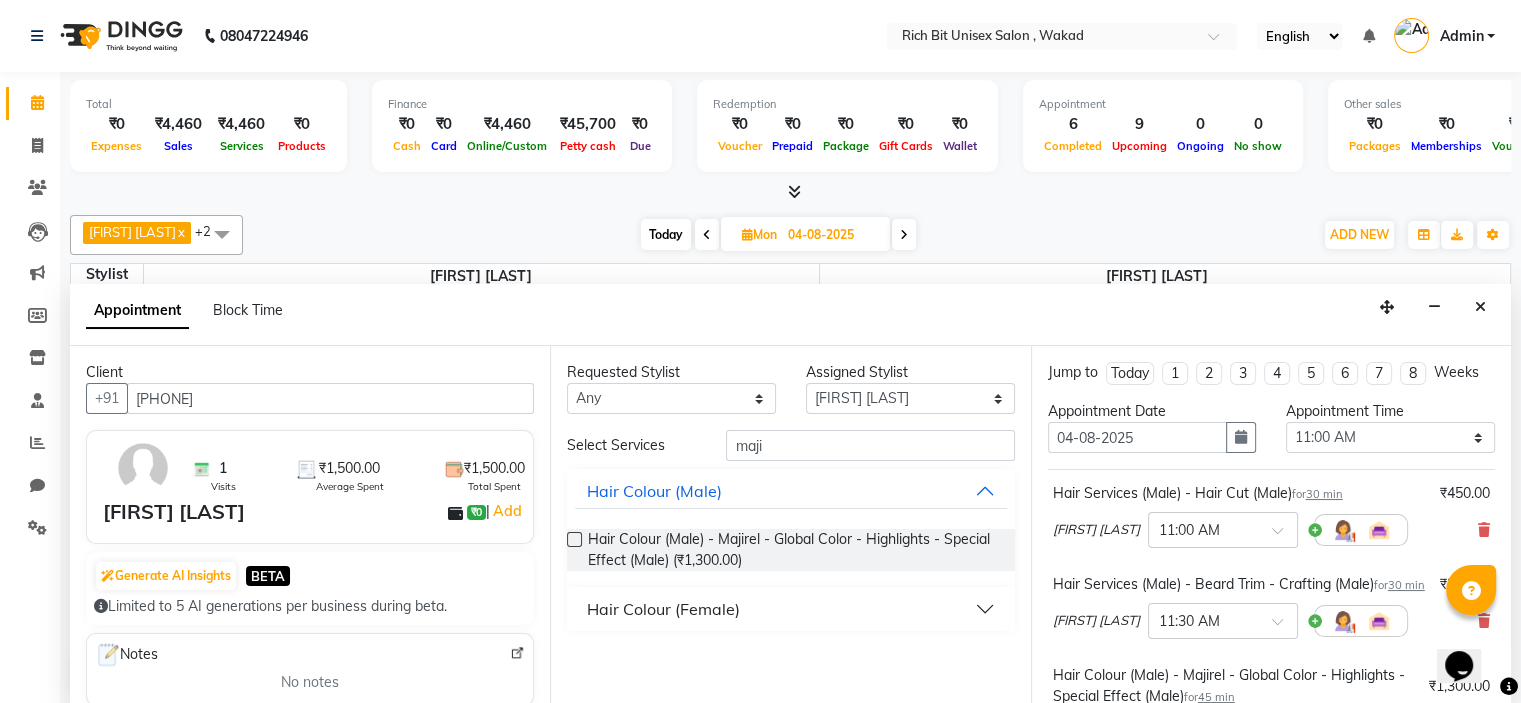 scroll, scrollTop: 391, scrollLeft: 0, axis: vertical 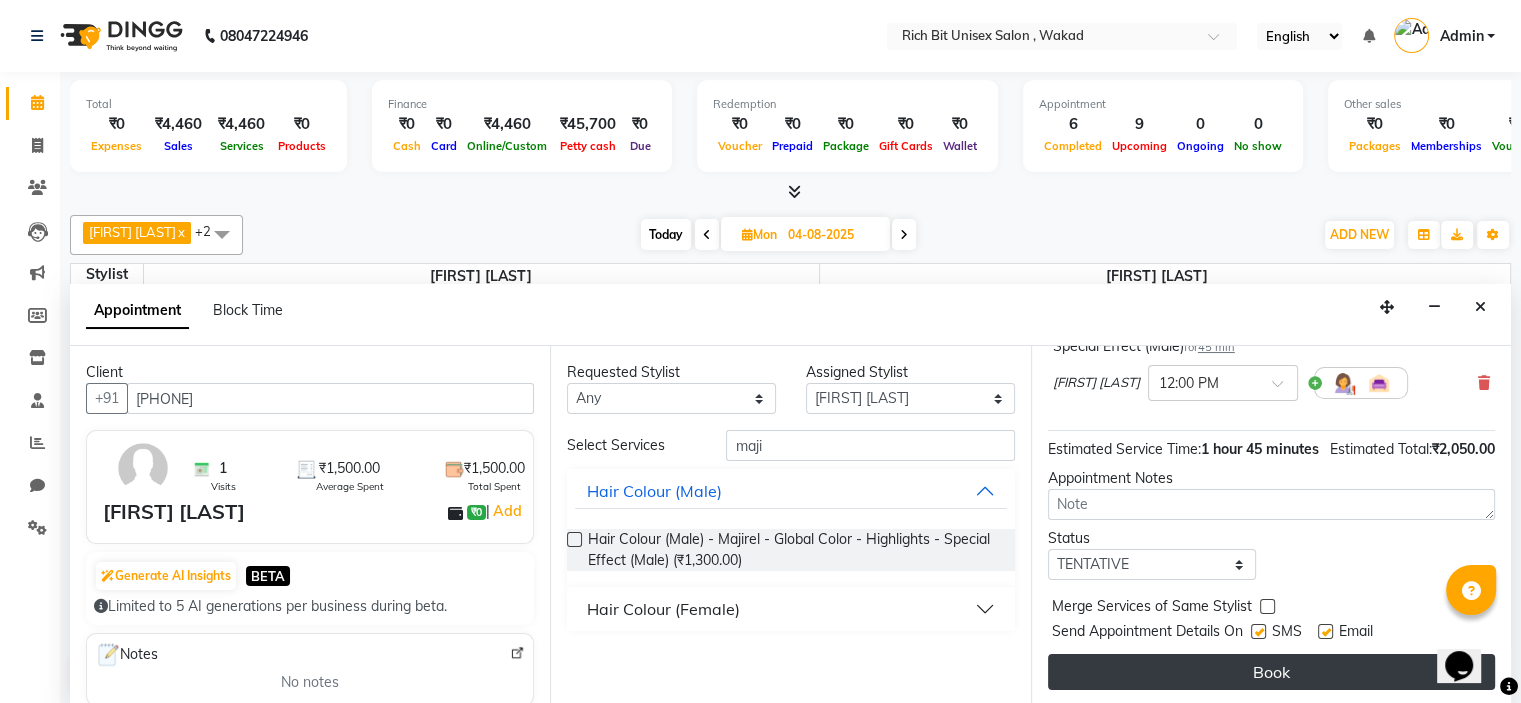 click on "Book" at bounding box center [1271, 672] 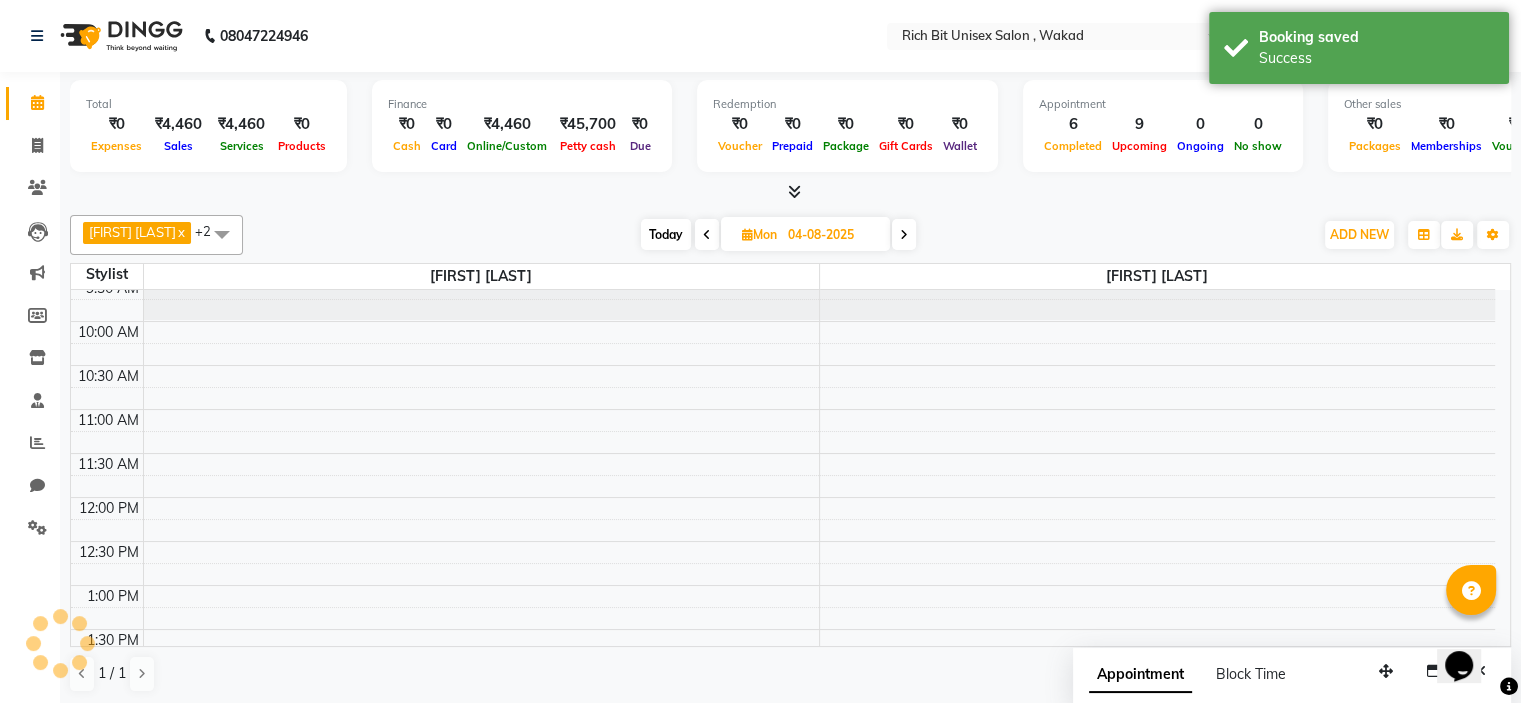 scroll, scrollTop: 0, scrollLeft: 0, axis: both 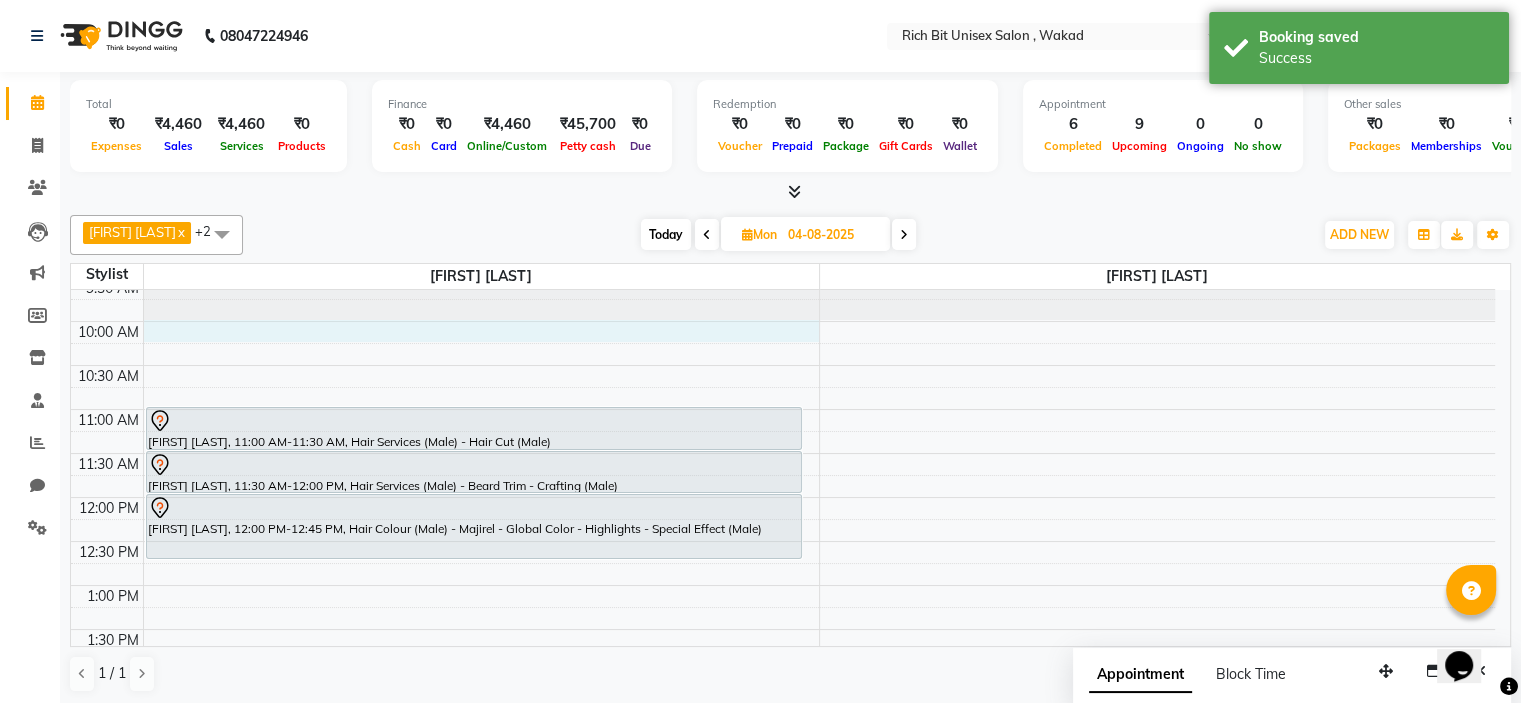 click on "8:00 AM 8:30 AM 9:00 AM 9:30 AM 10:00 AM 10:30 AM 11:00 AM 11:30 AM 12:00 PM 12:30 PM 1:00 PM 1:30 PM 2:00 PM 2:30 PM 3:00 PM 3:30 PM 4:00 PM 4:30 PM 5:00 PM 5:30 PM 6:00 PM 6:30 PM 7:00 PM 7:30 PM 8:00 PM 8:30 PM 9:00 PM 9:30 PM 10:00 PM 10:30 PM             [FIRST] [LAST], 11:00 AM-11:30 AM, Hair Services (Male) - Hair Cut (Male)             [FIRST] [LAST], 11:30 AM-12:00 PM, Hair Services (Male) - Beard Trim - Crafting (Male)             [FIRST] [LAST], 12:00 PM-12:45 PM, Hair Colour (Male) - Majirel - Global Color - Highlights - Special Effect (Male)" at bounding box center (783, 805) 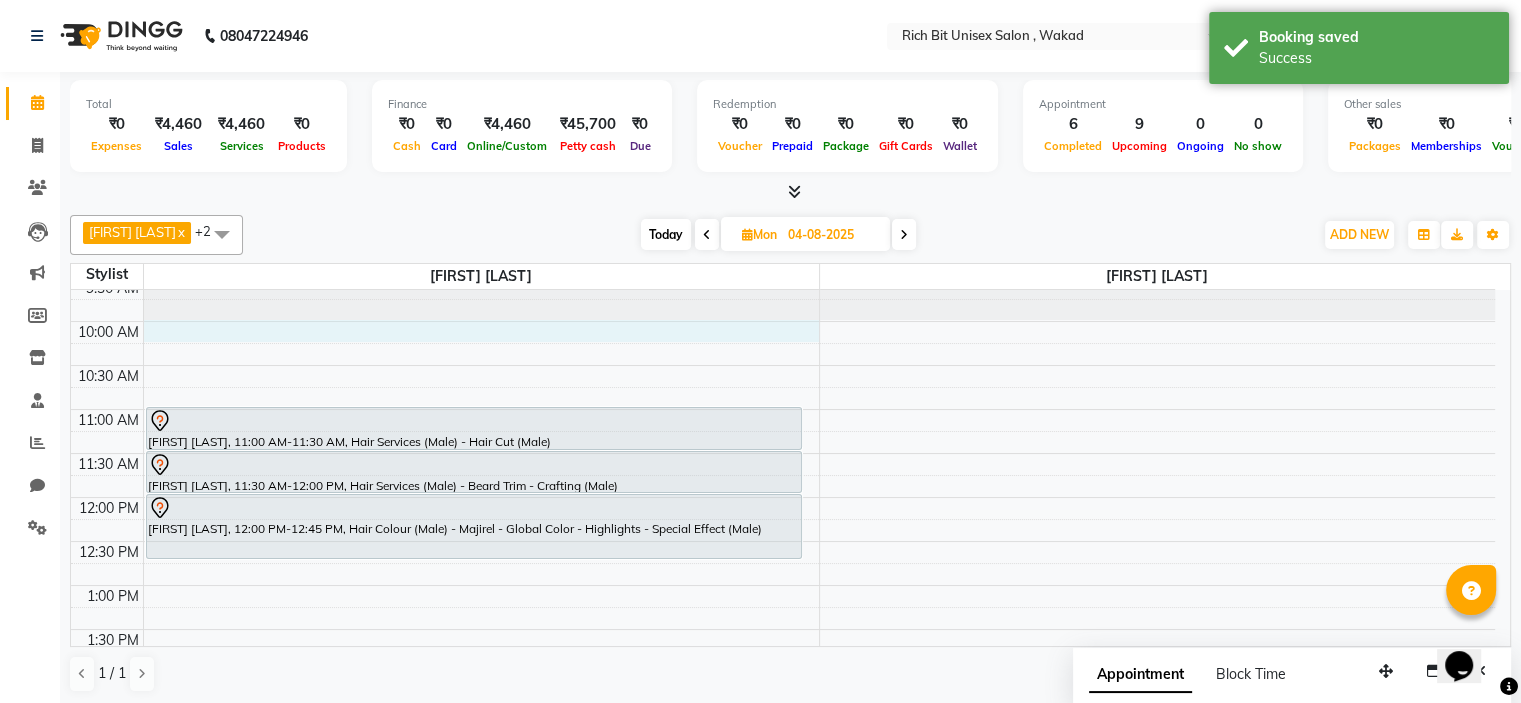 select on "70823" 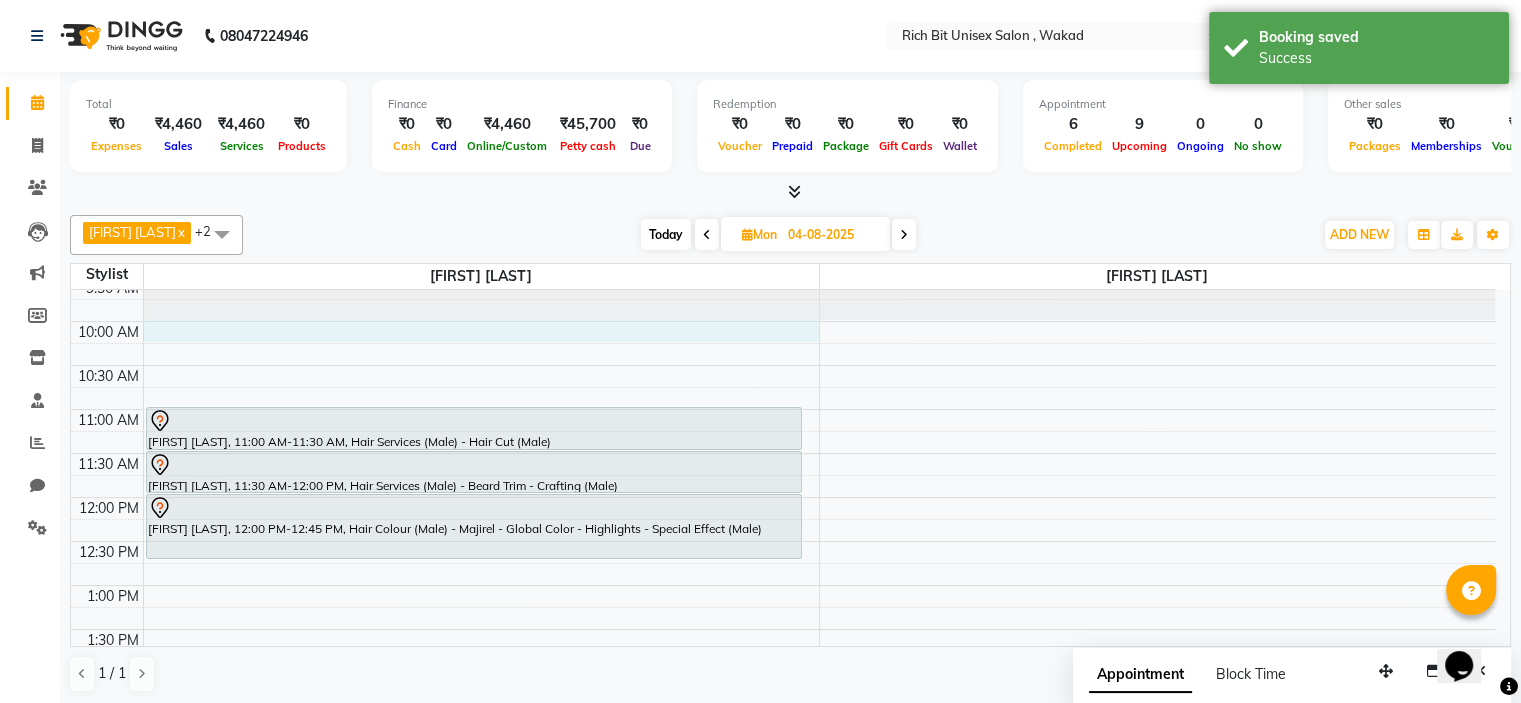 select on "600" 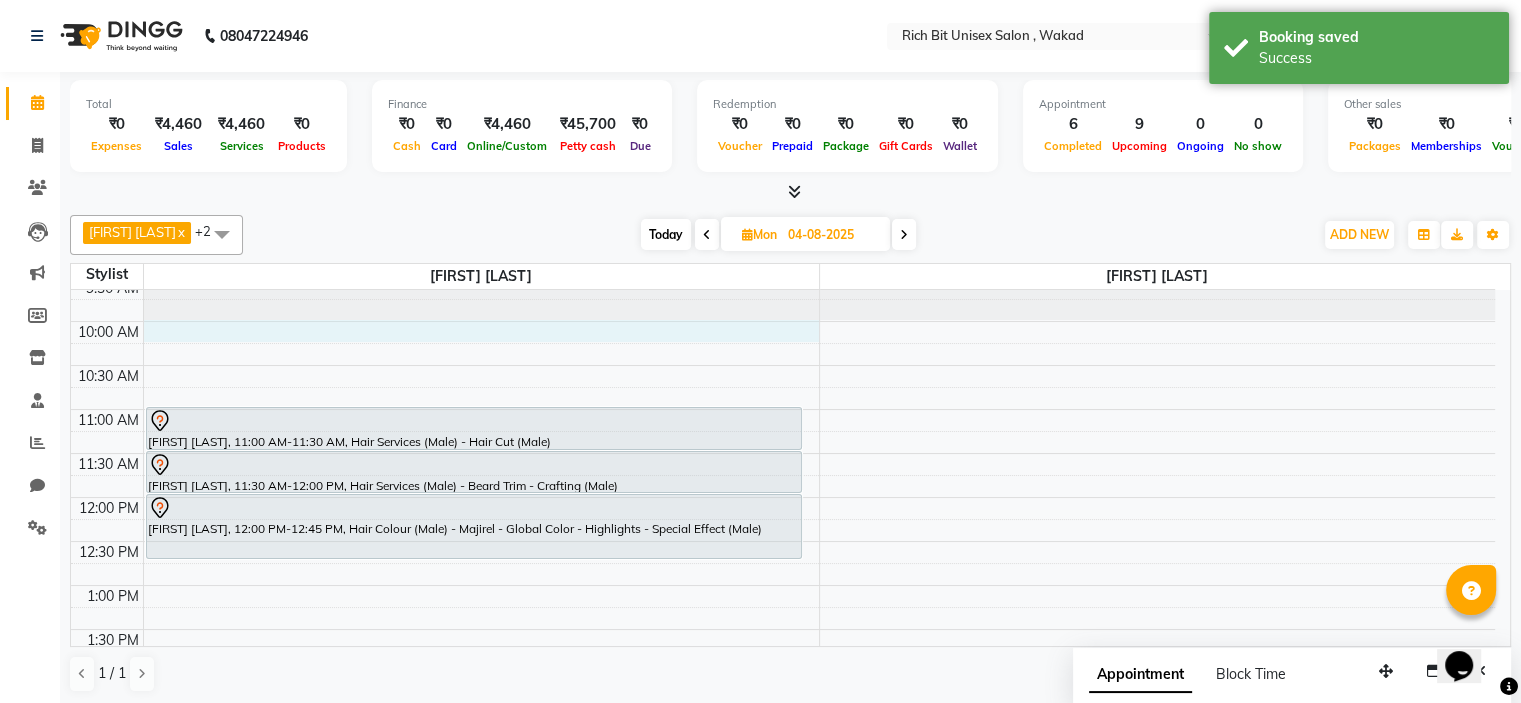 select on "tentative" 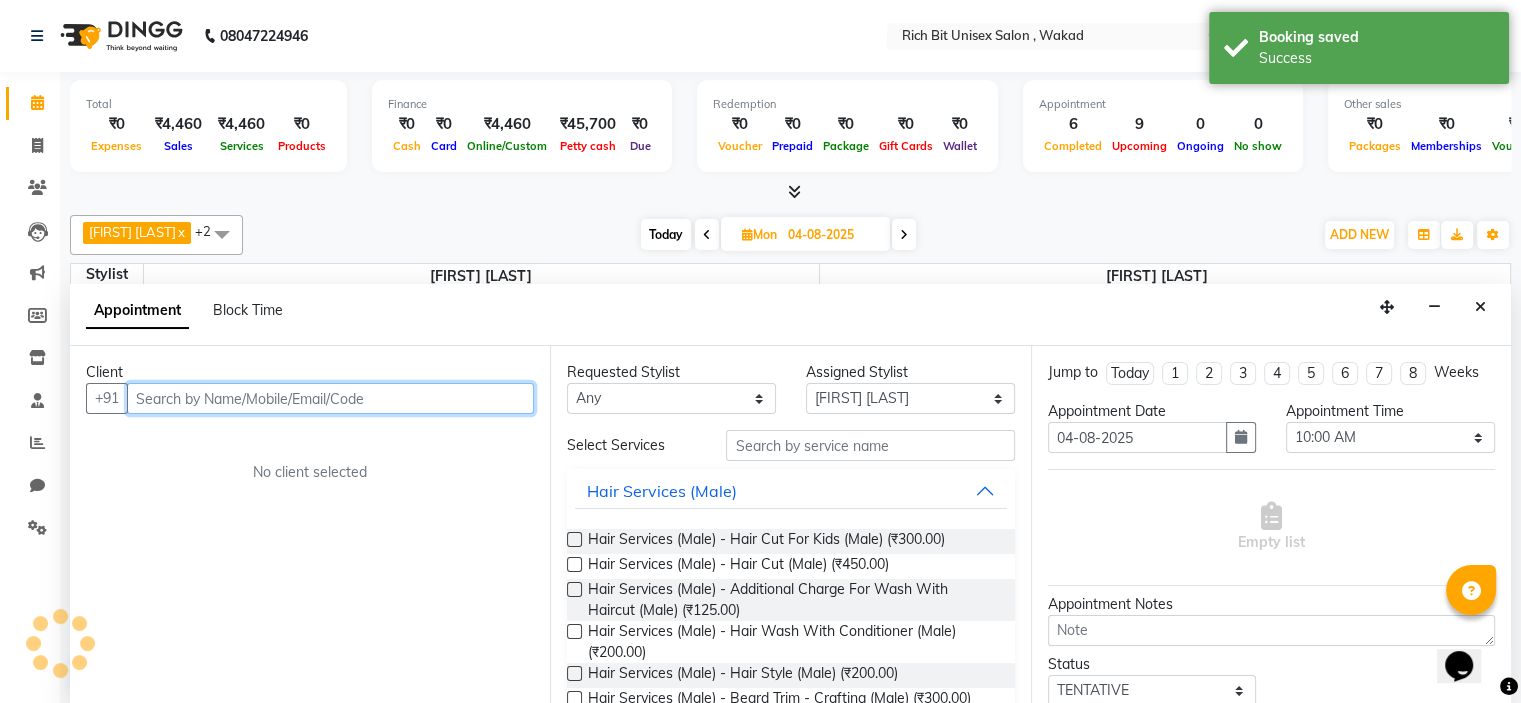 scroll, scrollTop: 0, scrollLeft: 0, axis: both 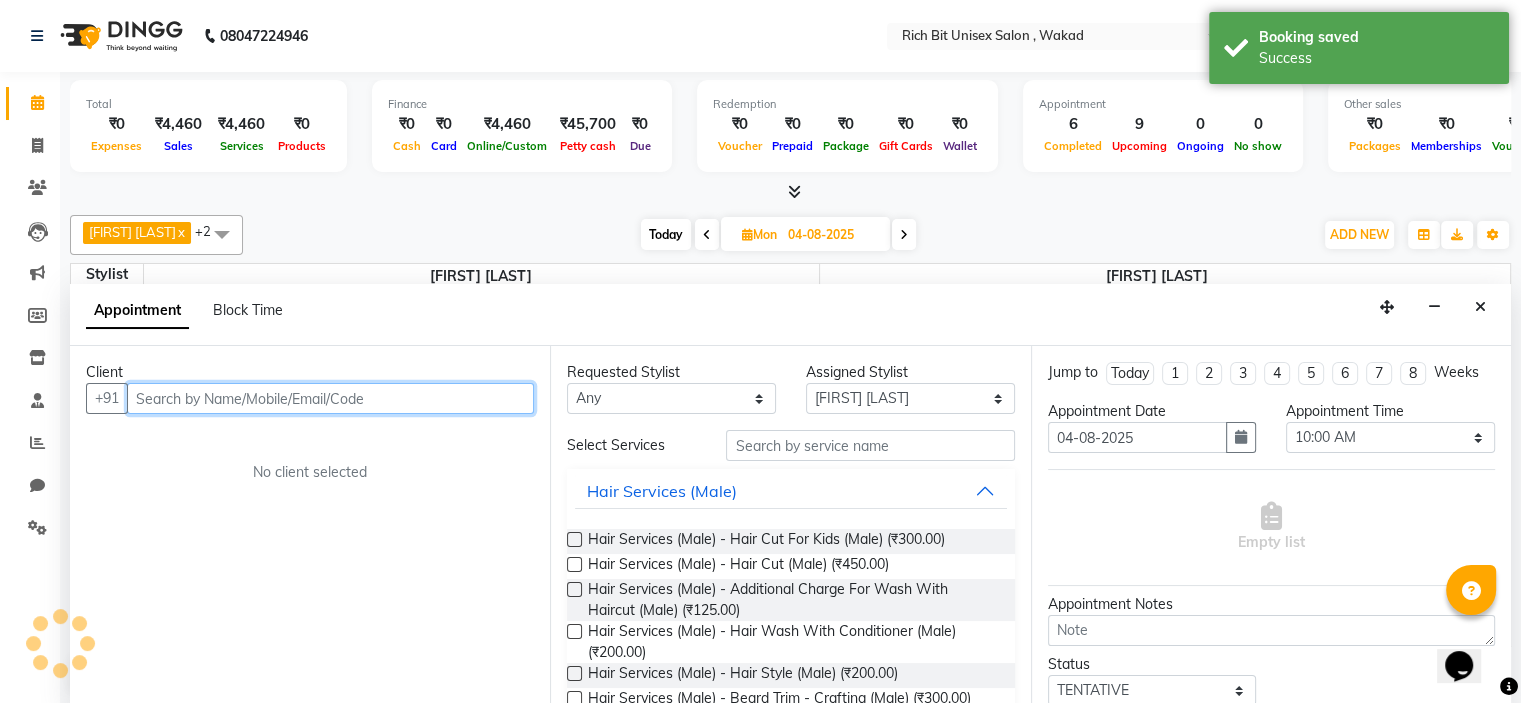 click at bounding box center [330, 398] 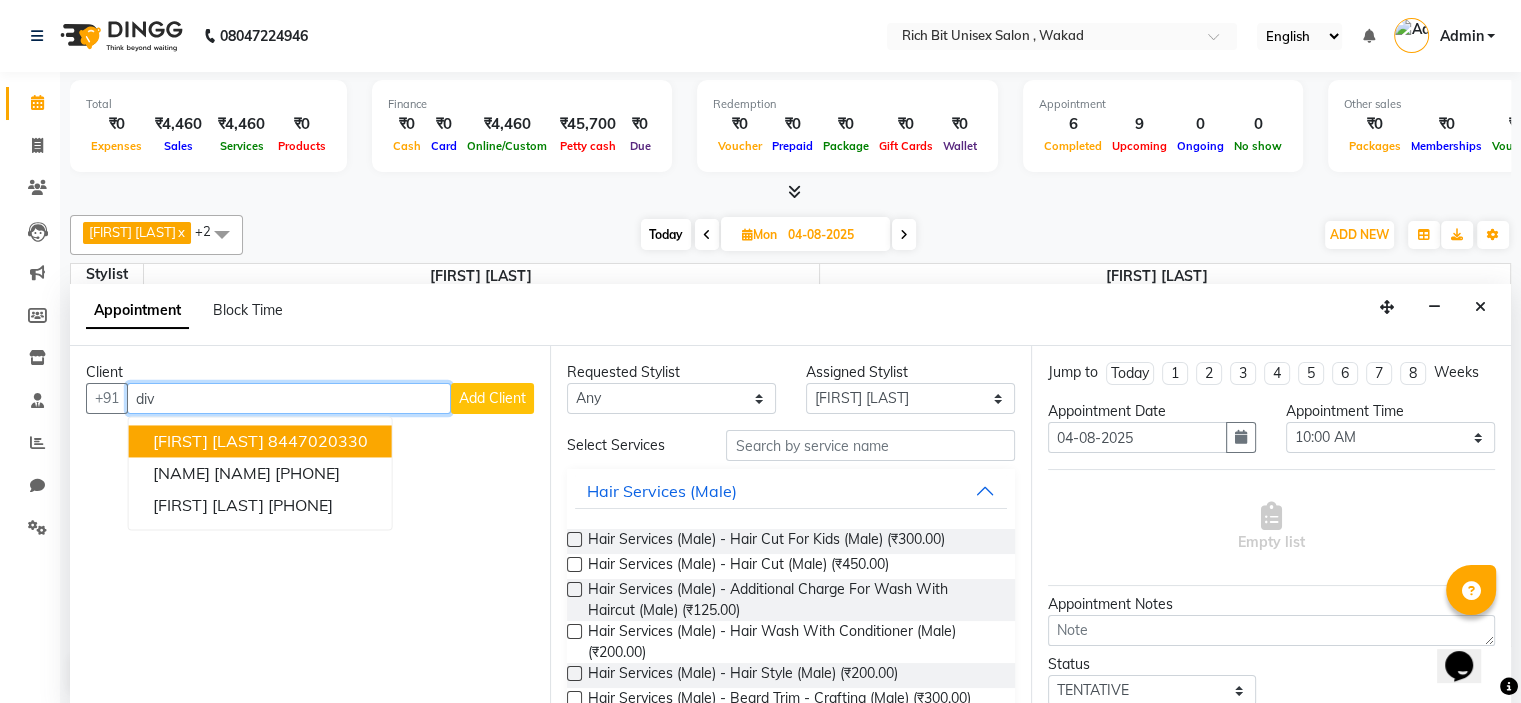 click on "[FIRST] [LAST]" at bounding box center [208, 441] 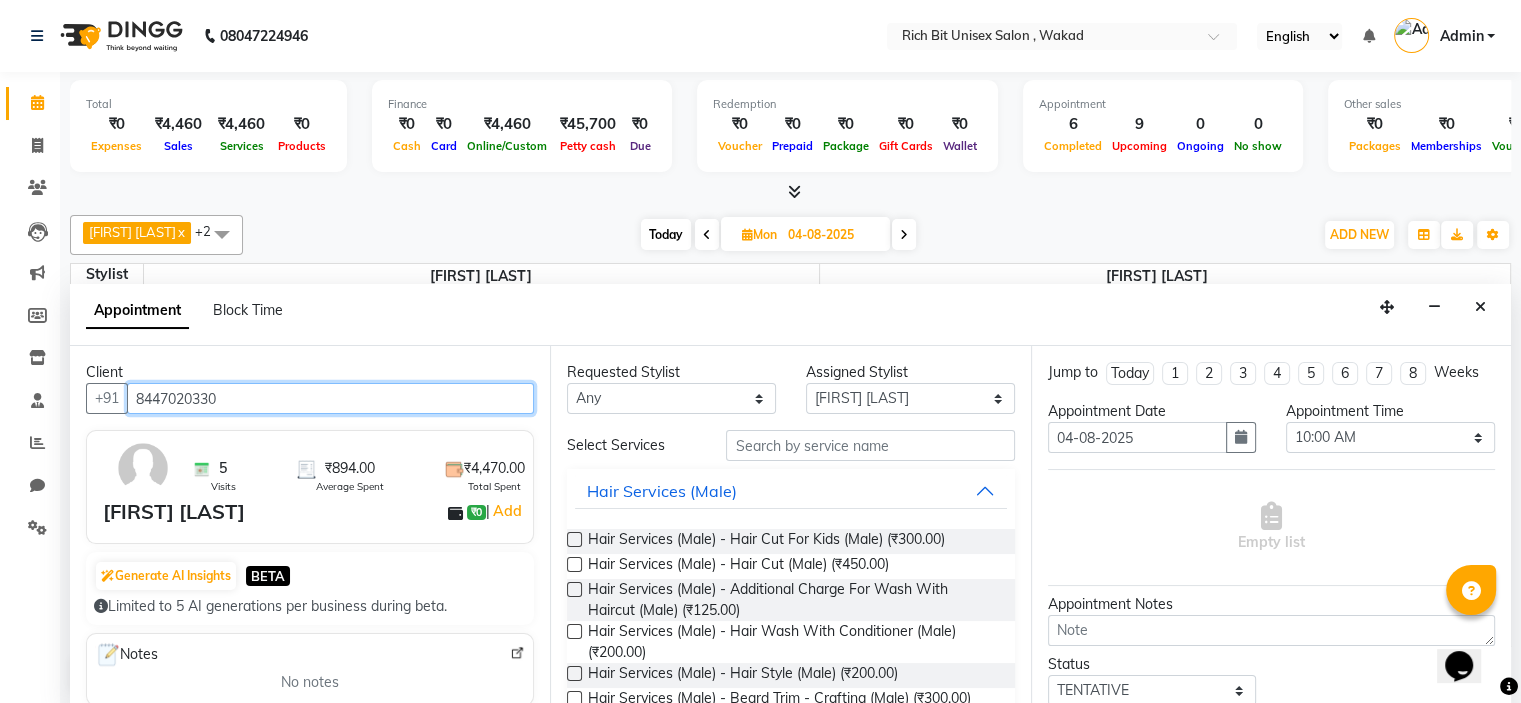 type on "8447020330" 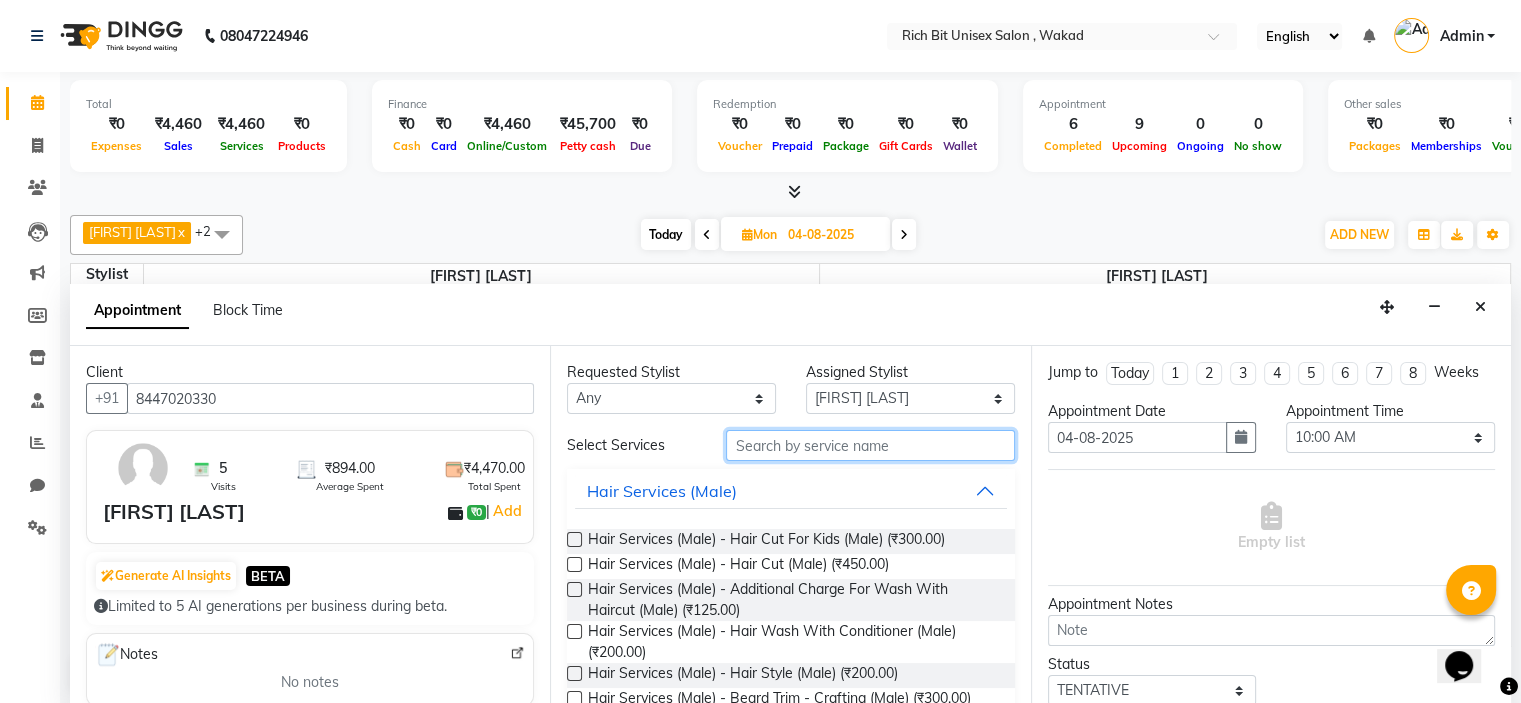 click at bounding box center (870, 445) 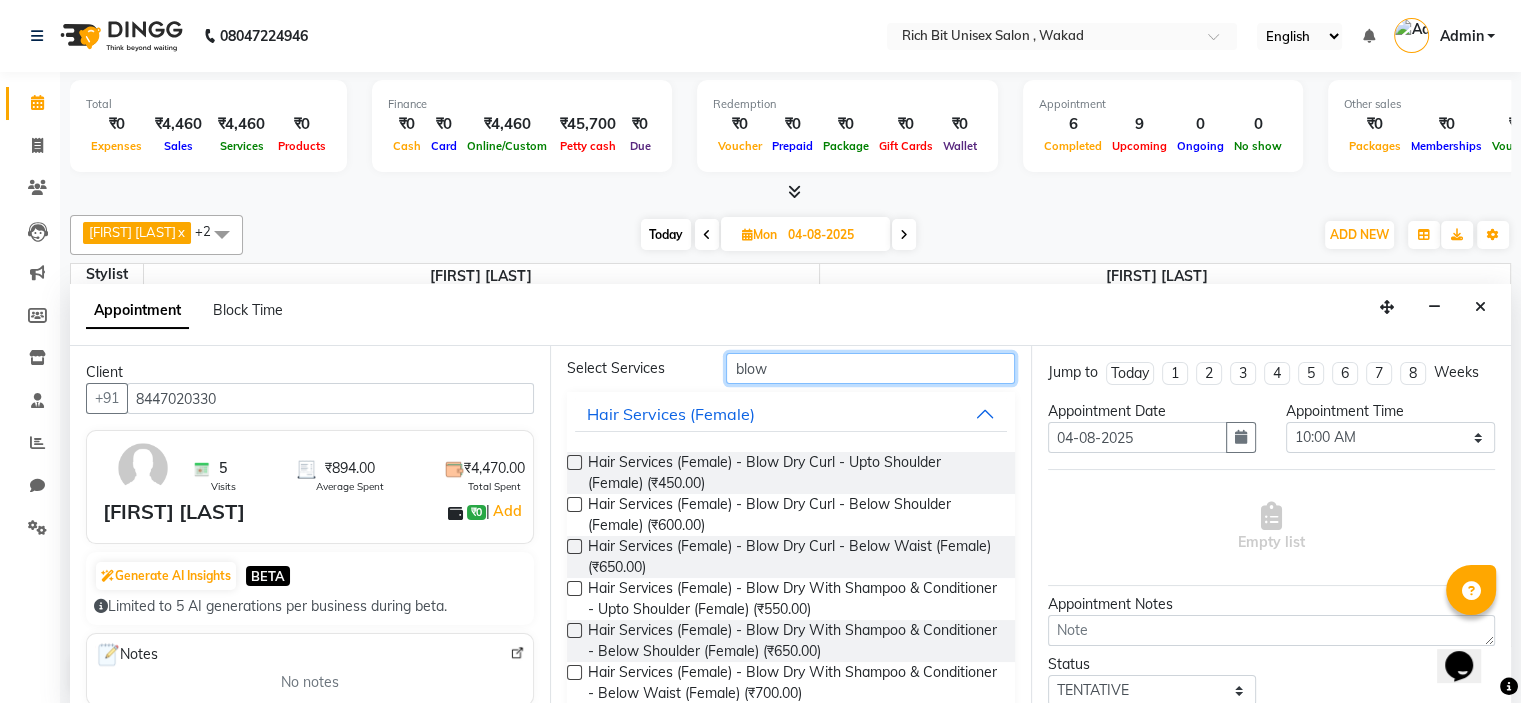 scroll, scrollTop: 86, scrollLeft: 0, axis: vertical 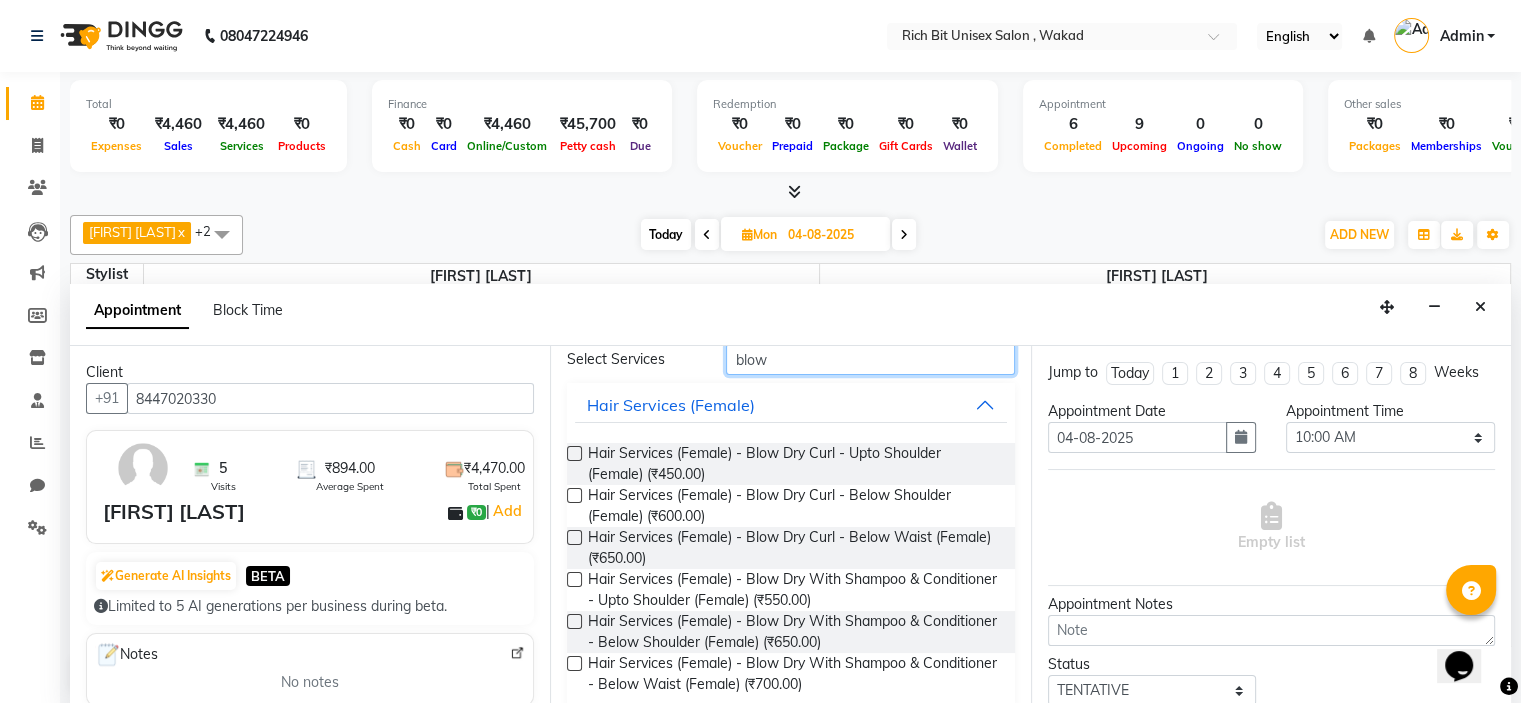 type on "blow" 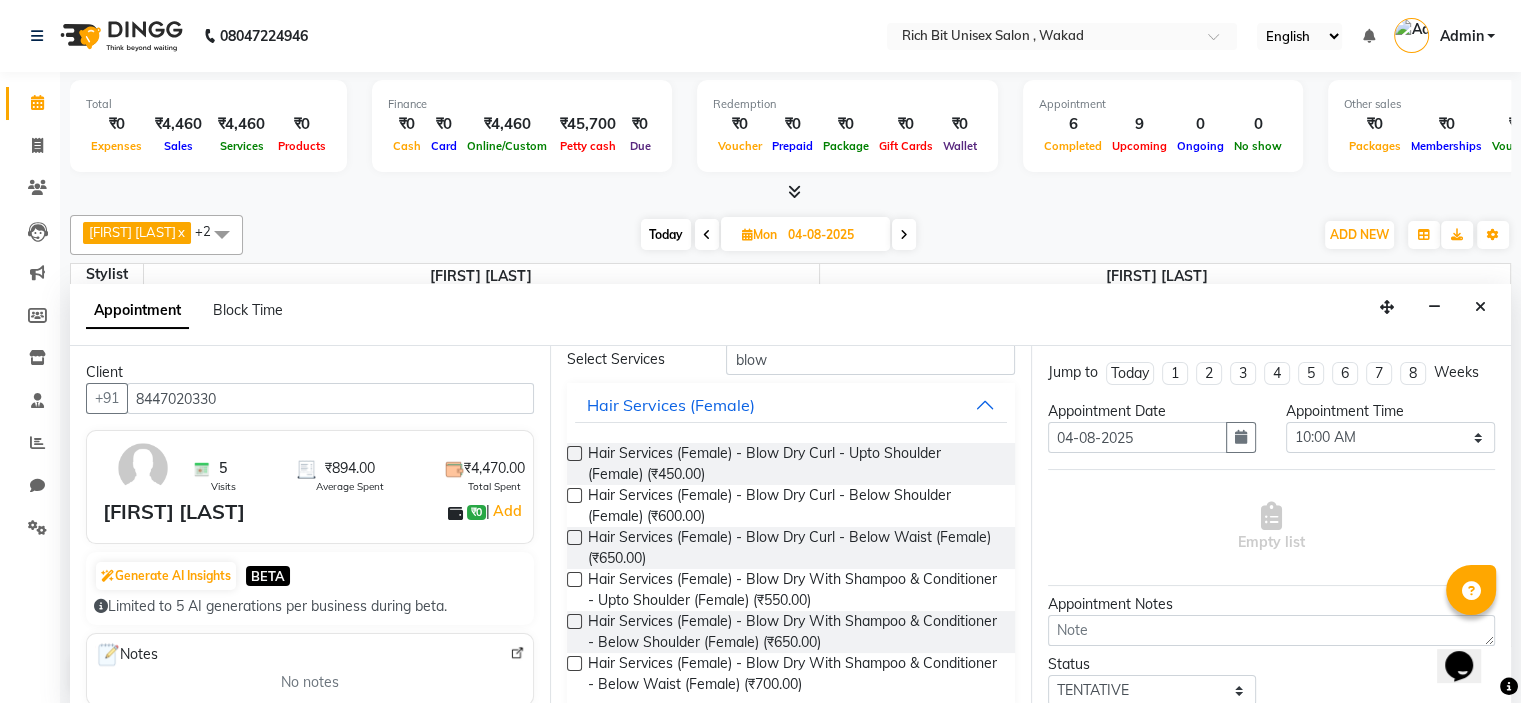 click at bounding box center [574, 663] 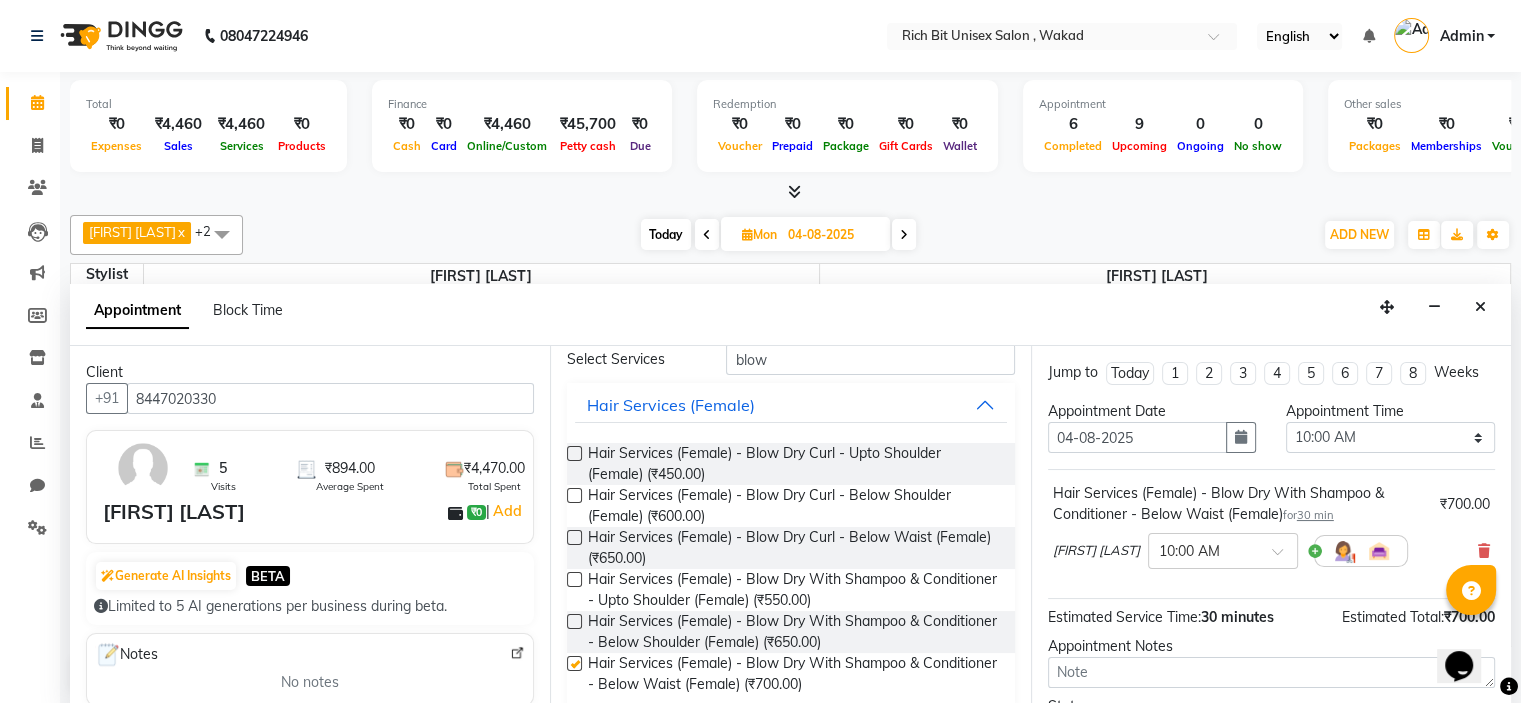checkbox on "false" 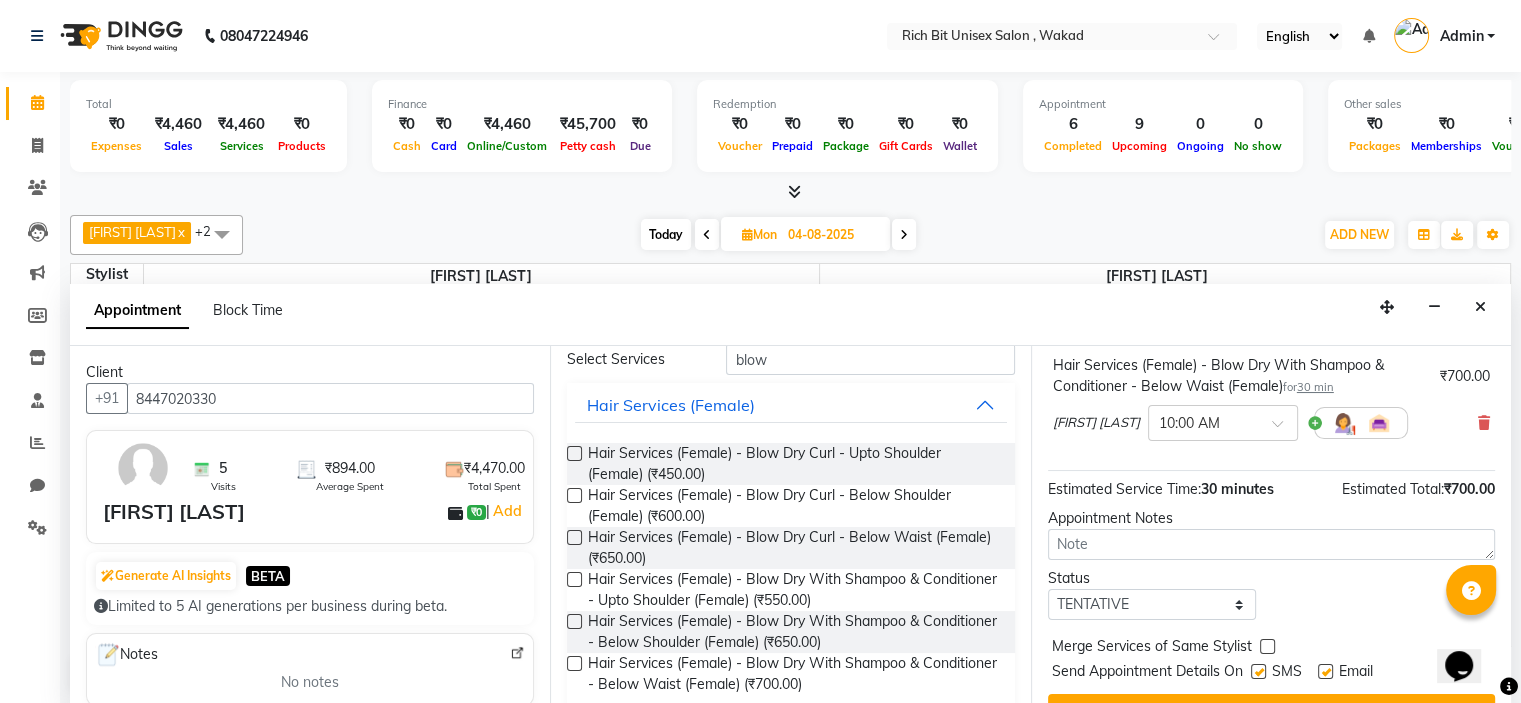 scroll, scrollTop: 167, scrollLeft: 0, axis: vertical 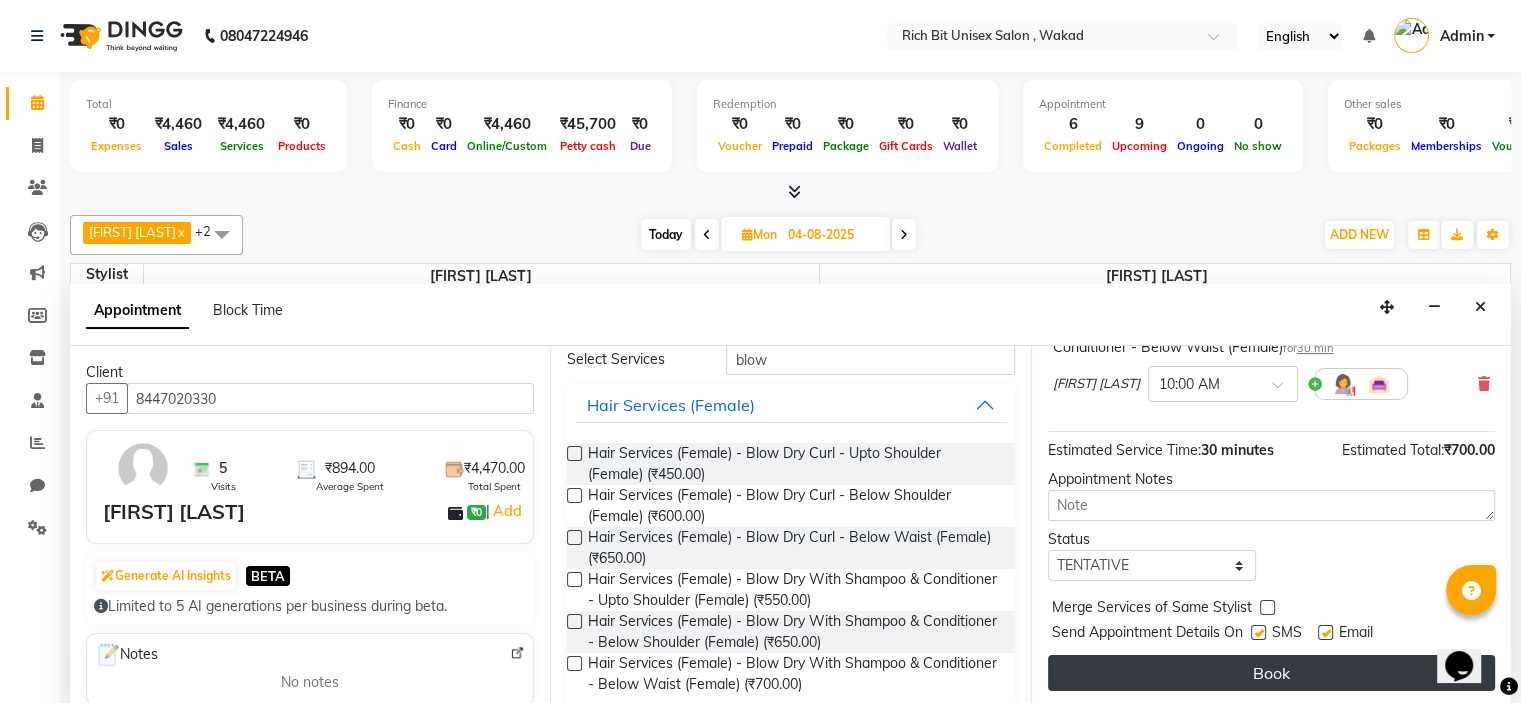click on "Book" at bounding box center (1271, 673) 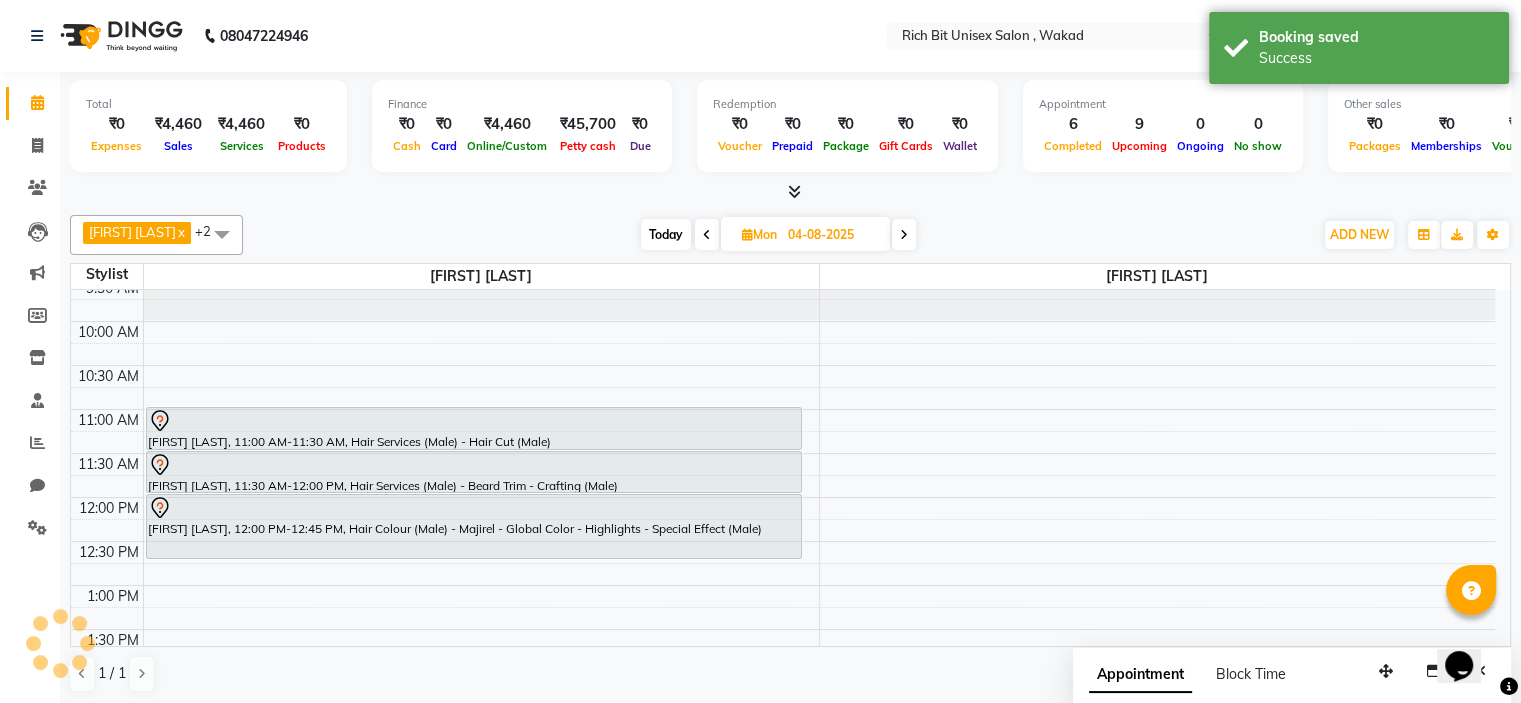 scroll, scrollTop: 0, scrollLeft: 0, axis: both 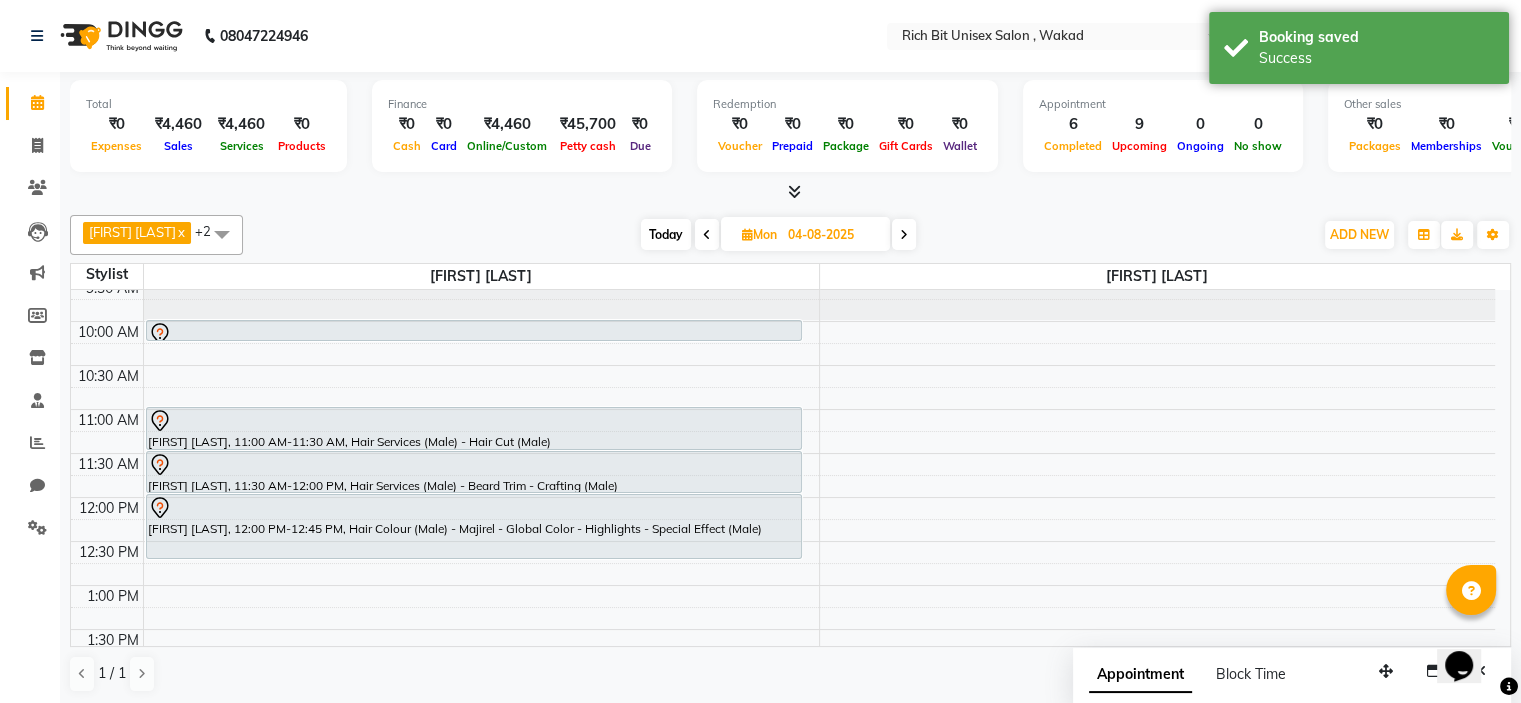 click on "8:00 AM 8:30 AM 9:00 AM 9:30 AM 10:00 AM 10:30 AM 11:00 AM 11:30 AM 12:00 PM 12:30 PM 1:00 PM 1:30 PM 2:00 PM 2:30 PM 3:00 PM 3:30 PM 4:00 PM 4:30 PM 5:00 PM 5:30 PM 6:00 PM 6:30 PM 7:00 PM 7:30 PM 8:00 PM 8:30 PM 9:00 PM 9:30 PM 10:00 PM 10:30 PM             [NAME], 10:00 AM-10:30 AM, Hair Services (Female) - Blow Dry With Shampoo & Conditioner - Below Waist (Female)             [FIRST] [LAST], 11:00 AM-11:30 AM, Hair Services (Male) - Hair Cut (Male)             [FIRST] [LAST], 11:30 AM-12:00 PM, Hair Services (Male) - Beard Trim - Crafting (Male)             [FIRST] [LAST], 12:00 PM-12:45 PM, Hair Colour (Male) - Majirel - Global Color - Highlights - Special Effect (Male)             [NAME], 10:00 AM-10:30 AM, Hair Services (Female) - Blow Dry With Shampoo & Conditioner - Below Waist (Female)" at bounding box center [783, 805] 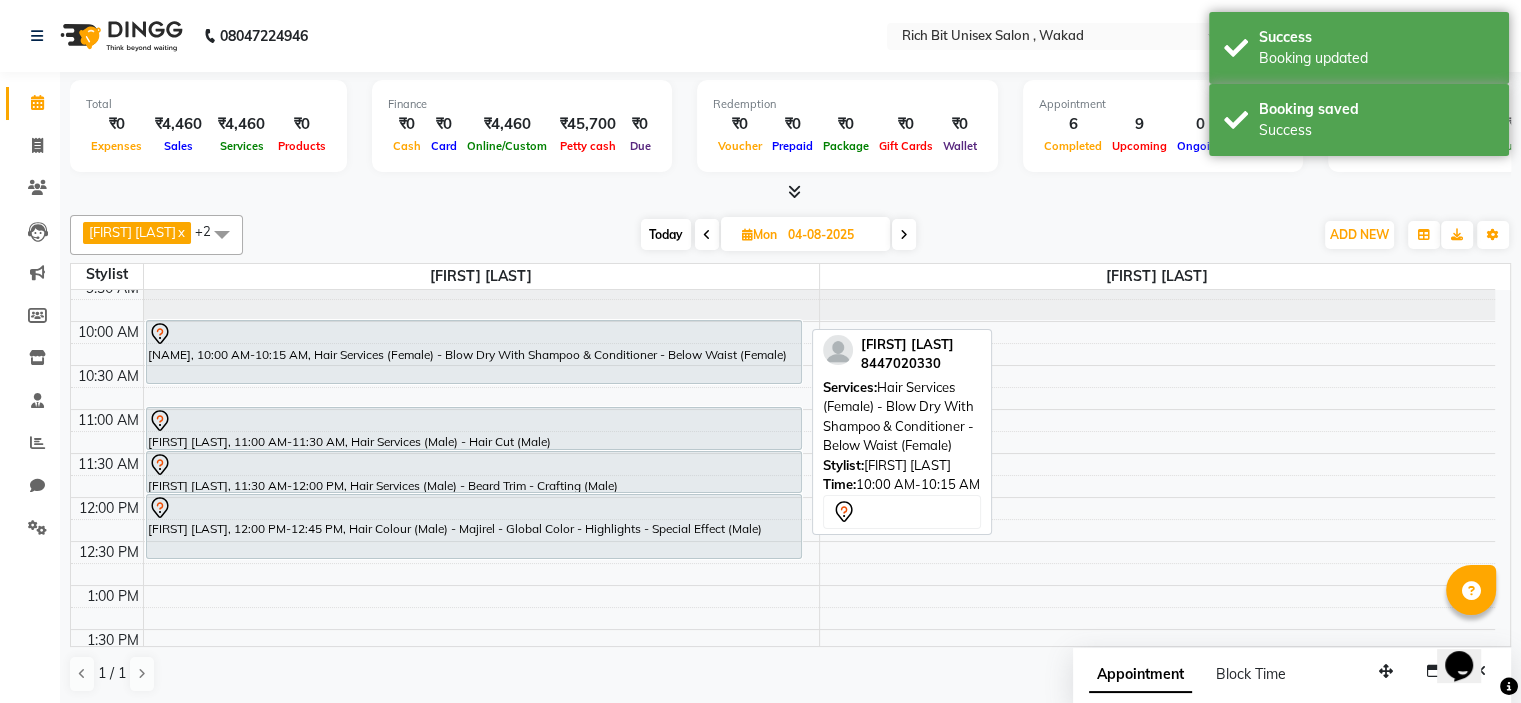 drag, startPoint x: 380, startPoint y: 335, endPoint x: 380, endPoint y: 368, distance: 33 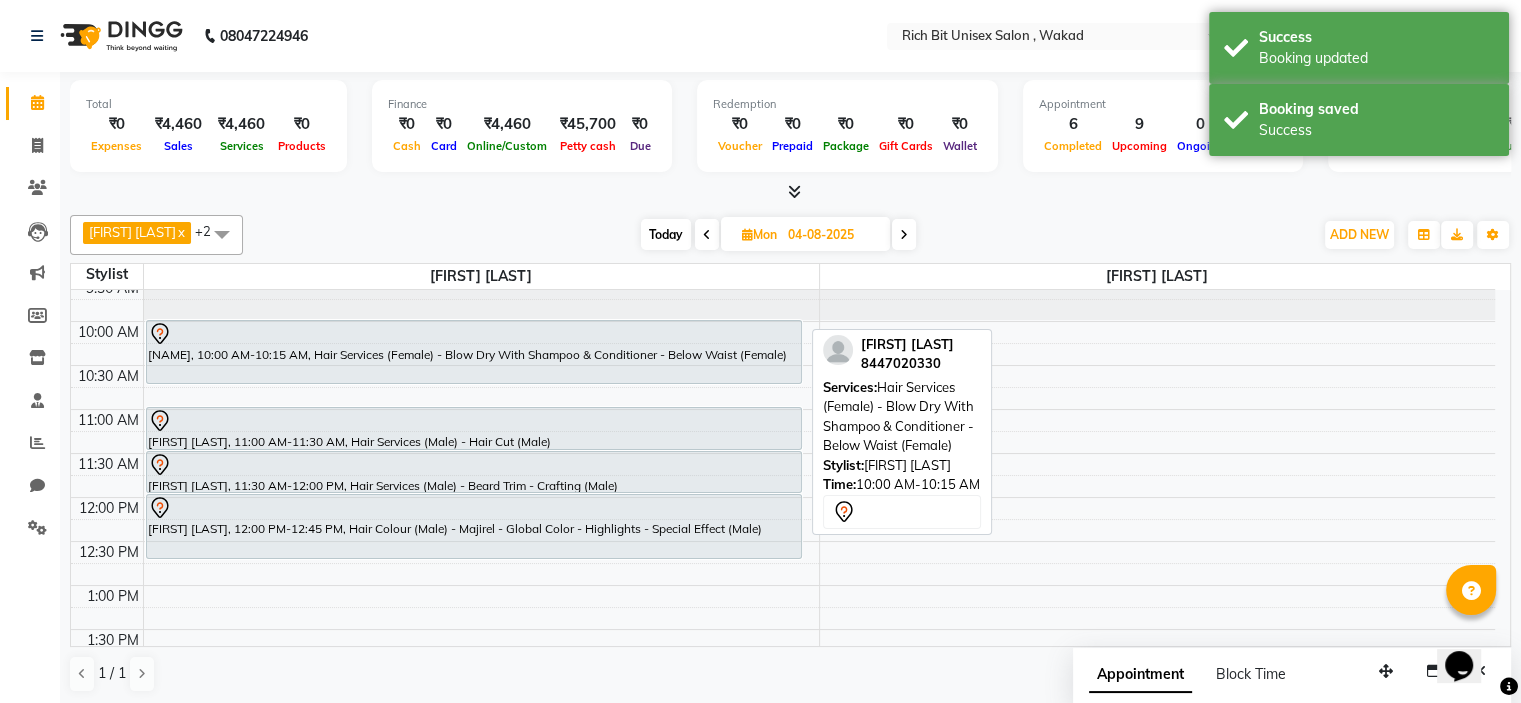 click on "[NAME], 10:00 AM-10:15 AM, Hair Services (Female) - Blow Dry With Shampoo & Conditioner - Below Waist (Female)             [FIRST] [LAST], 11:00 AM-11:30 AM, Hair Services (Male) - Hair Cut (Male)             [FIRST] [LAST], 11:30 AM-12:00 PM, Hair Services (Male) - Beard Trim - Crafting (Male)             [FIRST] [LAST], 12:00 PM-12:45 PM, Hair Colour (Male) - Majirel - Global Color - Highlights - Special Effect (Male)             [NAME], 10:00 AM-10:15 AM, Hair Services (Female) - Blow Dry With Shampoo & Conditioner - Below Waist (Female)" at bounding box center (481, 805) 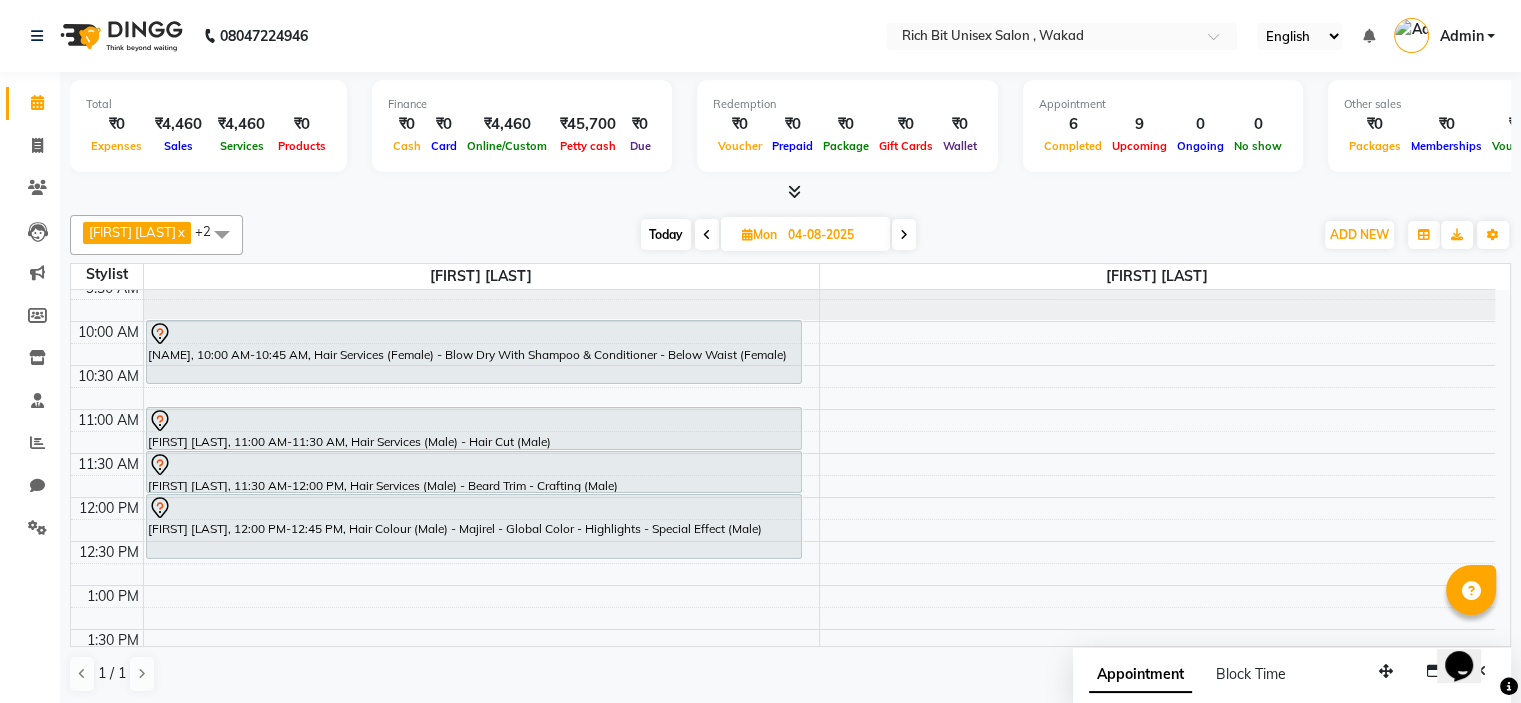 click on "Today" at bounding box center (666, 234) 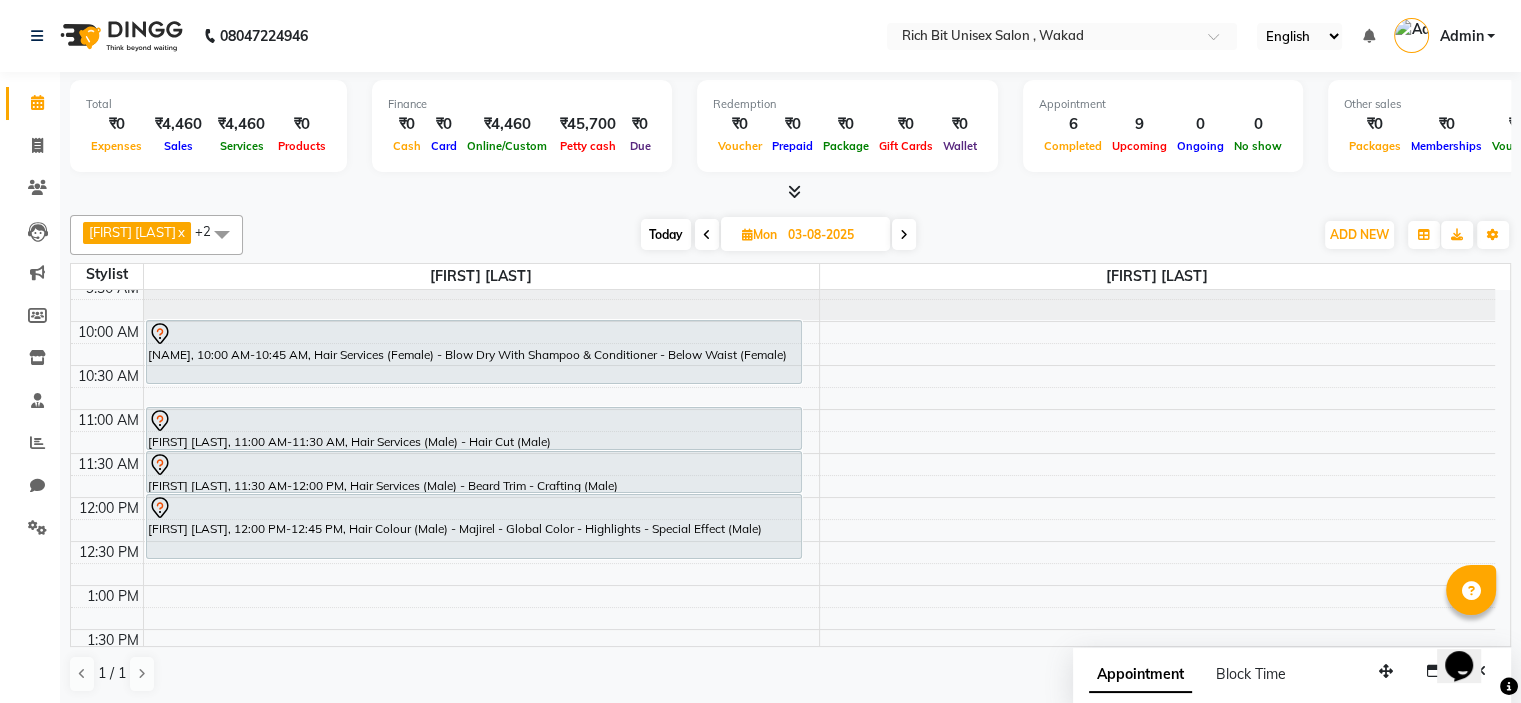 scroll, scrollTop: 786, scrollLeft: 0, axis: vertical 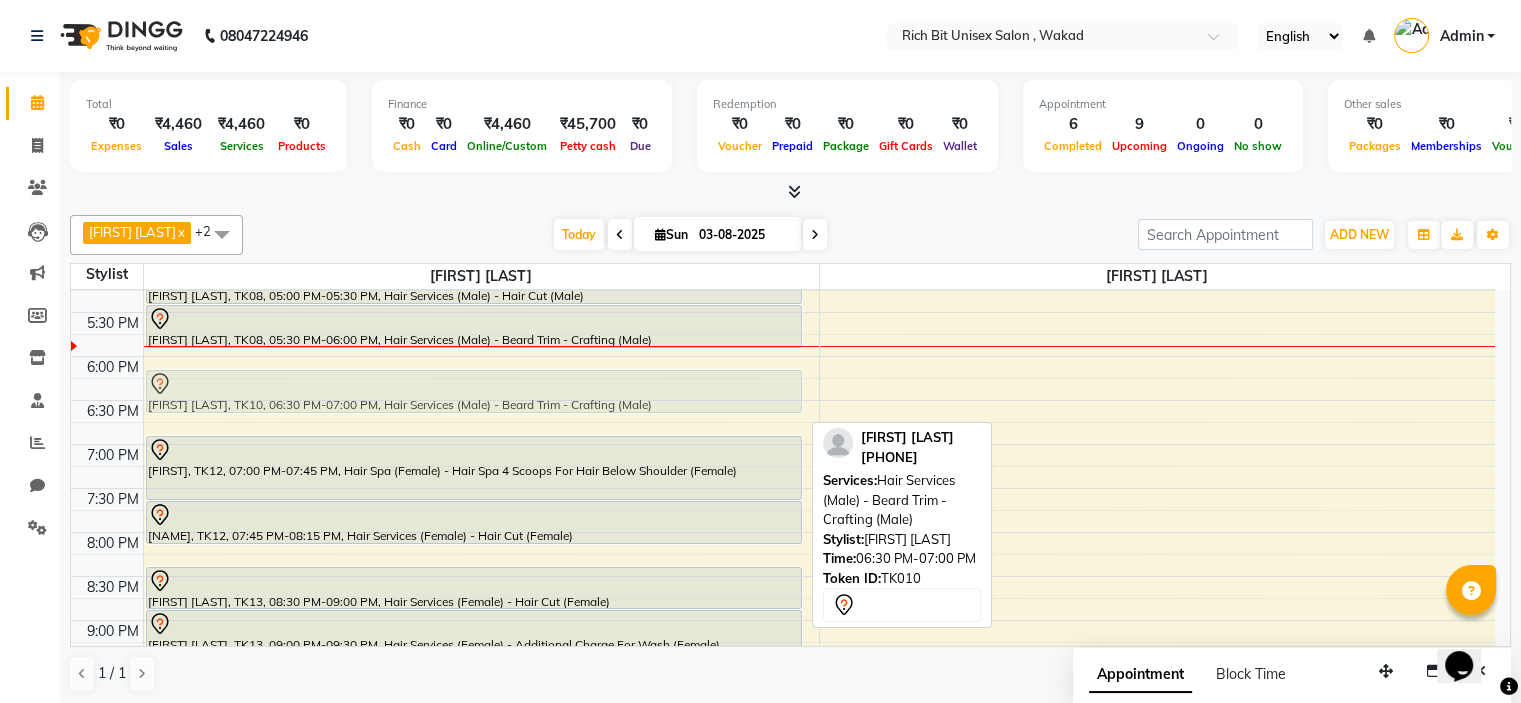 drag, startPoint x: 270, startPoint y: 408, endPoint x: 270, endPoint y: 387, distance: 21 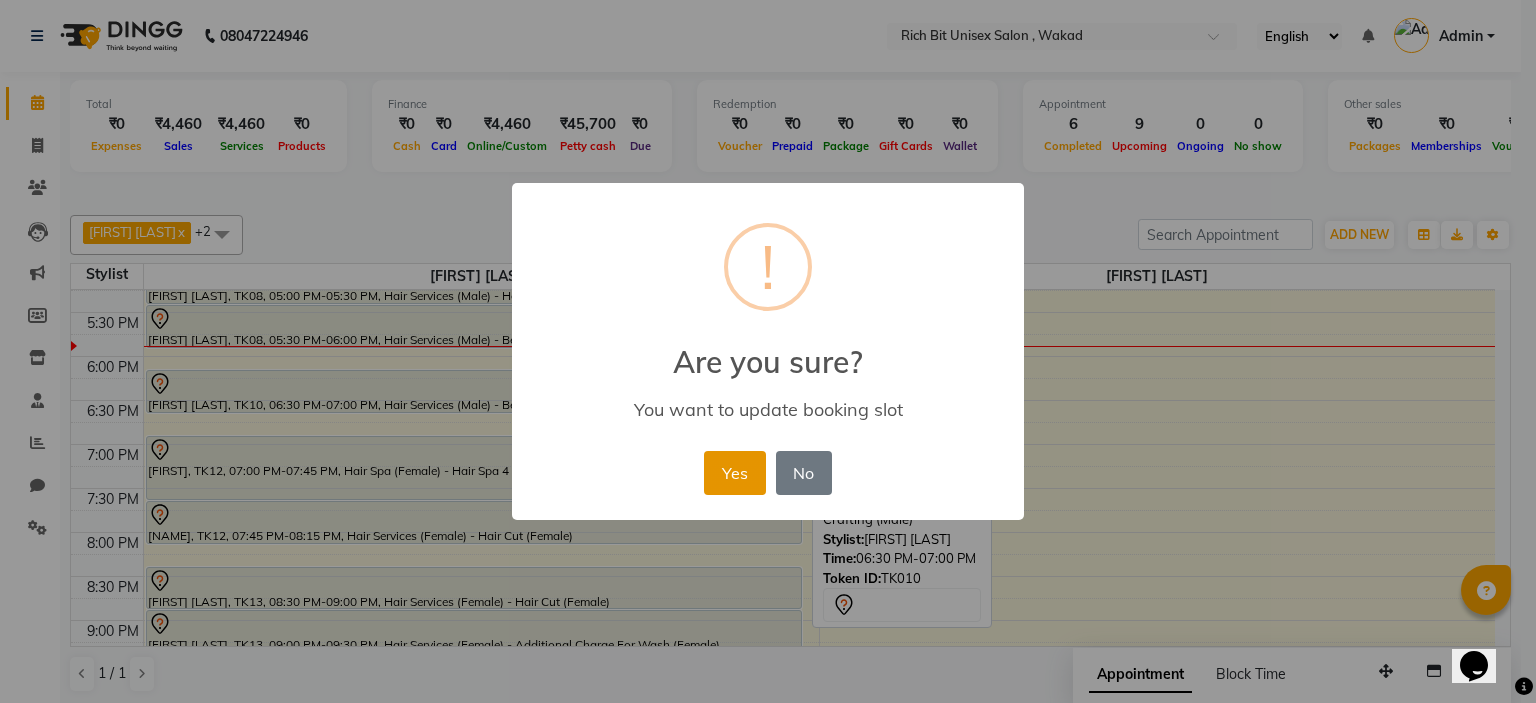 click on "Yes" at bounding box center [734, 473] 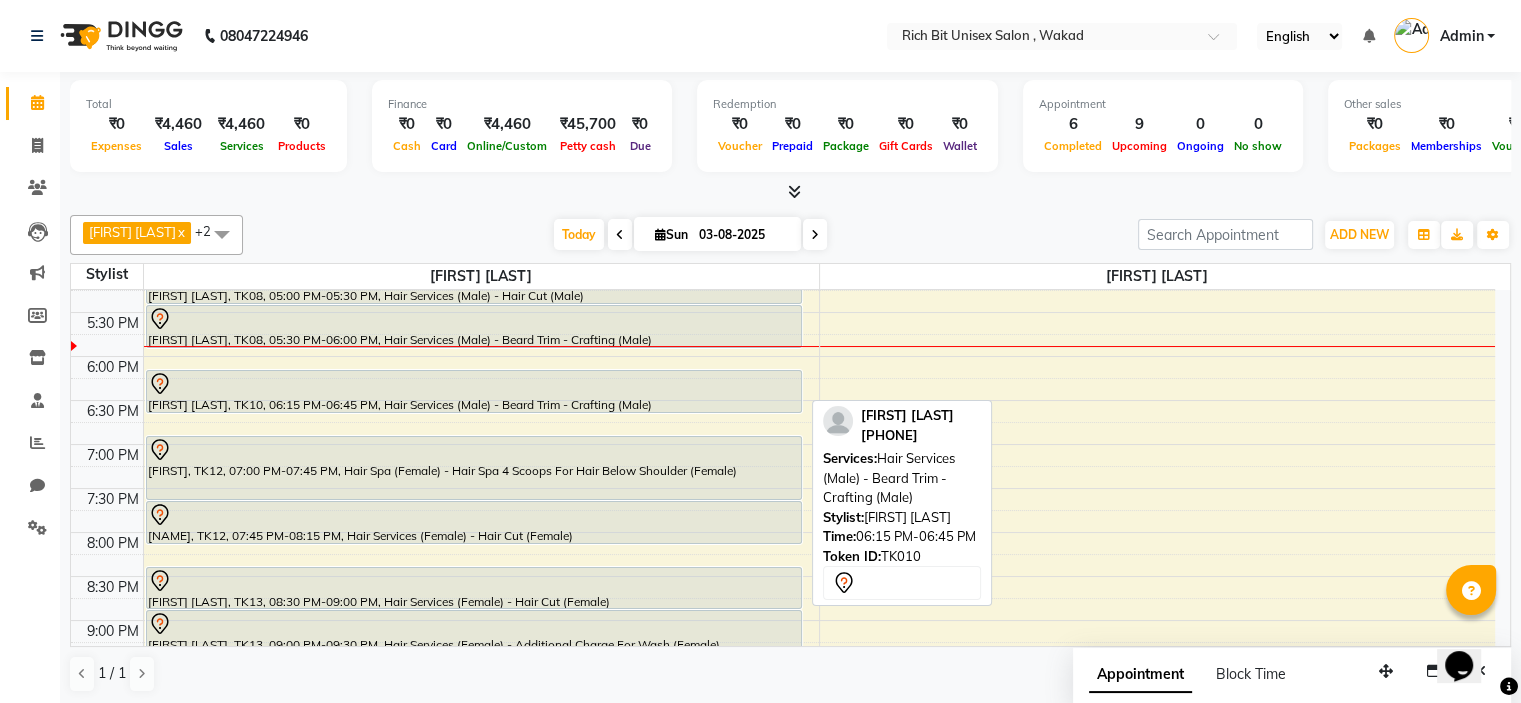 drag, startPoint x: 417, startPoint y: 409, endPoint x: 422, endPoint y: 395, distance: 14.866069 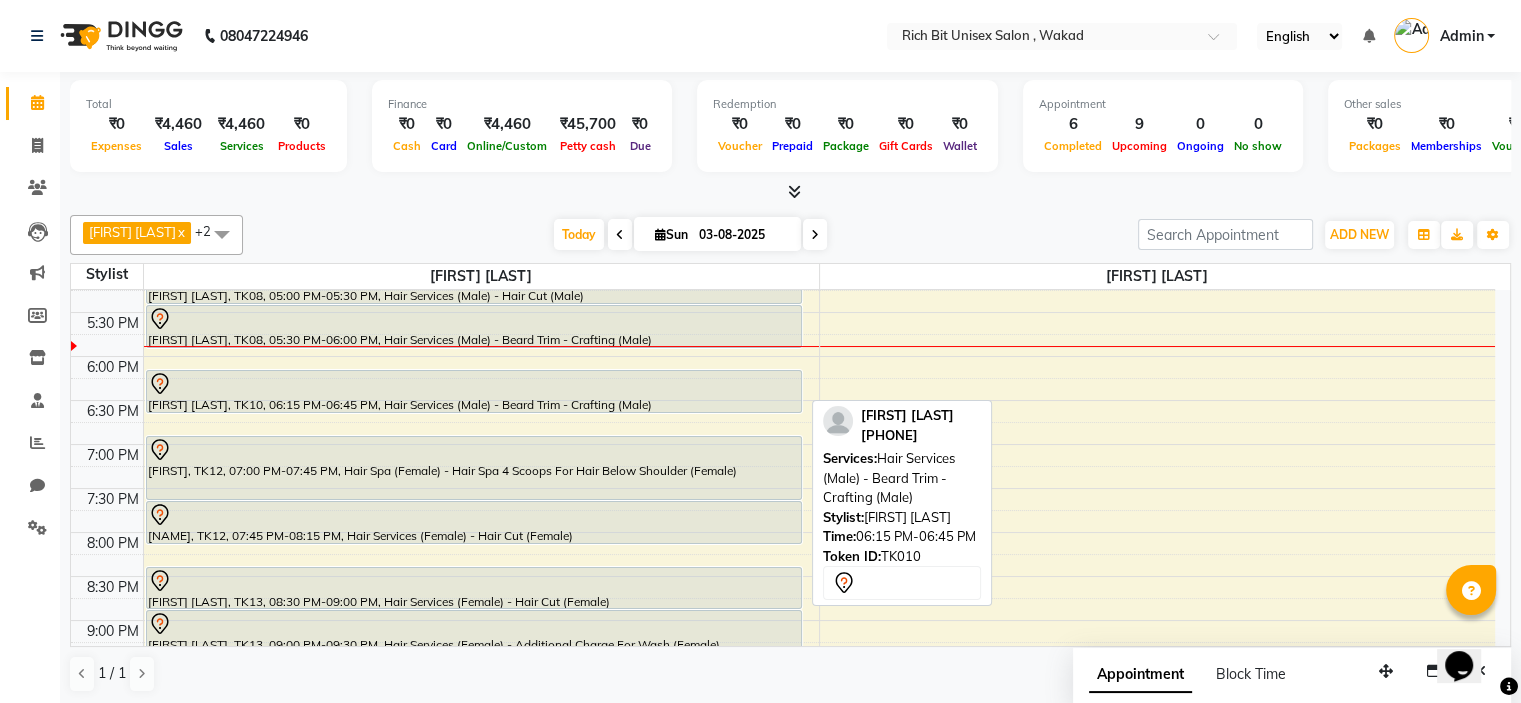 click on "Dr. [LAST] [LAST], TK01, 11:15 AM-02:15 PM, Hair Colour (Female) - Inoa Ammonia Free - Inoa Touch Up - Upto 2 Inches (Female),Hair Spa (Female) - Hair Spa 3 Scoops For Hair Upto Shoulder (Female),Hair Services (Female) - Hair Cut (Female)     [FIRST] [LAST], TK06, 12:00 PM-12:30 PM, Hair Services (Male) - Beard Trim - Crafting (Male)     [FIRST] [LAST], TK03, 01:15 PM-01:45 PM, Hair Spa (Male) - Relaxing - Head Massage (Male)             [FIRST] [LAST], TK04, 02:00 PM-02:30 PM, Hair Services (Male) - Hair Cut (Male)             [FIRST] [LAST], TK04, 02:30 PM-03:00 PM, Hair Services (Male) - Hair Cut For Kids (Male)             [FIRST] [LAST], TK07, 03:30 PM-04:00 PM, Hair Services (Male) - Hair Cut (Male)             [FIRST] [LAST], TK07, 04:00 PM-04:30 PM, Hair Services (Male) - Beard Trim - Crafting (Male)             [FIRST] [LAST], TK08, 05:00 PM-05:30 PM, Hair Services (Male) - Hair Cut (Male)             [FIRST] [LAST], TK08, 05:30 PM-06:00 PM, Hair Services (Male) - Beard Trim - Crafting (Male)" at bounding box center [481, 136] 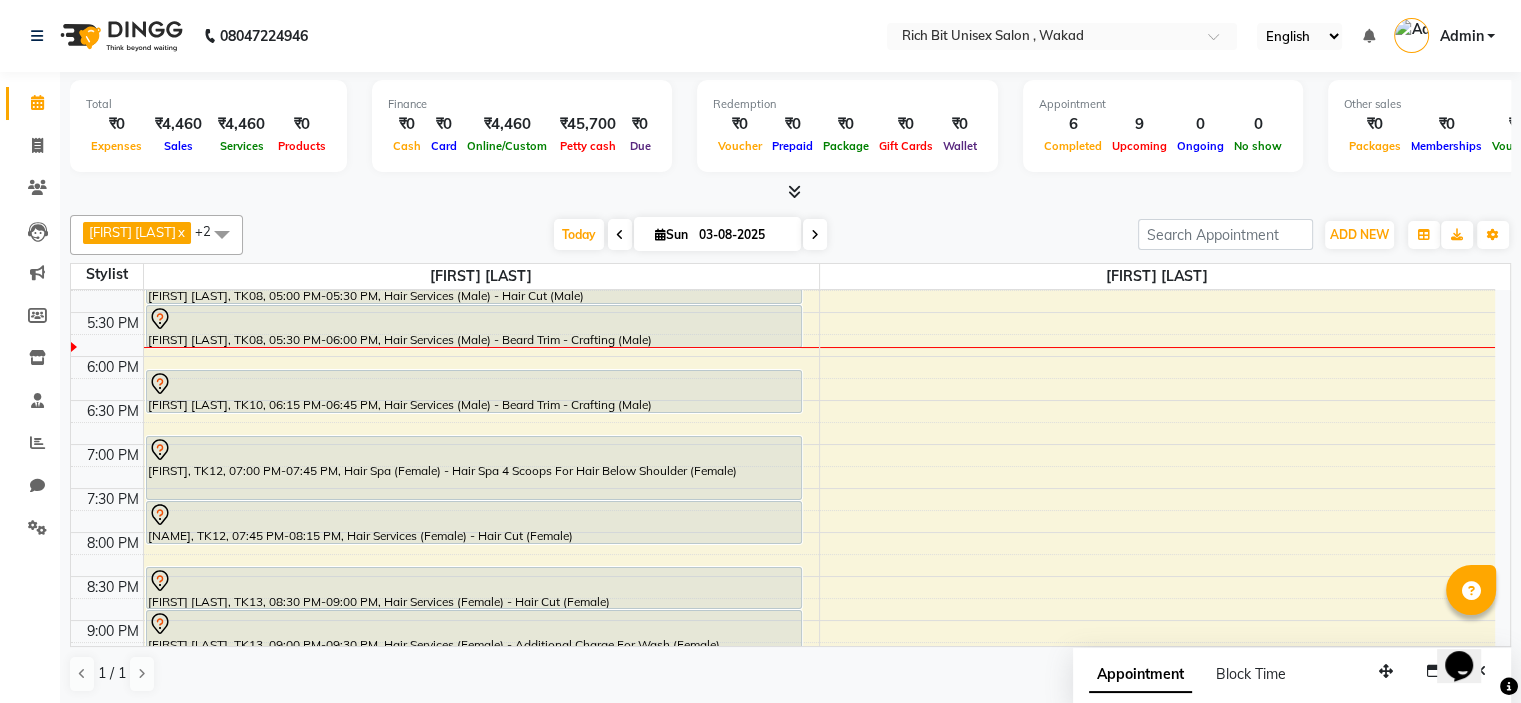 click on "8:00 AM 8:30 AM 9:00 AM 9:30 AM 10:00 AM 10:30 AM 11:00 AM 11:30 AM 12:00 PM 12:30 PM 1:00 PM 1:30 PM 2:00 PM 2:30 PM 3:00 PM 3:30 PM 4:00 PM 4:30 PM 5:00 PM 5:30 PM 6:00 PM 6:30 PM 7:00 PM 7:30 PM 8:00 PM 8:30 PM 9:00 PM 9:30 PM 10:00 PM 10:30 PM     Dr. [LAST] [LAST], TK01, 11:15 AM-02:15 PM, Hair Colour (Female) - Inoa Ammonia Free - Inoa Touch Up - Upto 2 Inches (Female),Hair Spa (Female) - Hair Spa 3 Scoops For Hair Upto Shoulder (Female),Hair Services (Female) - Hair Cut (Female)     [FIRST] [LAST], TK06, 12:00 PM-12:30 PM, Hair Services (Male) - Beard Trim - Crafting (Male)     [FIRST] [LAST], TK03, 01:15 PM-01:45 PM, Hair Spa (Male) - Relaxing - Head Massage (Male)             [FIRST] [LAST], TK04, 02:00 PM-02:30 PM, Hair Services (Male) - Hair Cut (Male)             [FIRST] [LAST], TK04, 02:30 PM-03:00 PM, Hair Services (Male) - Hair Cut For Kids (Male)             [FIRST] [LAST], TK07, 03:30 PM-04:00 PM, Hair Services (Male) - Hair Cut (Male)" at bounding box center [783, 136] 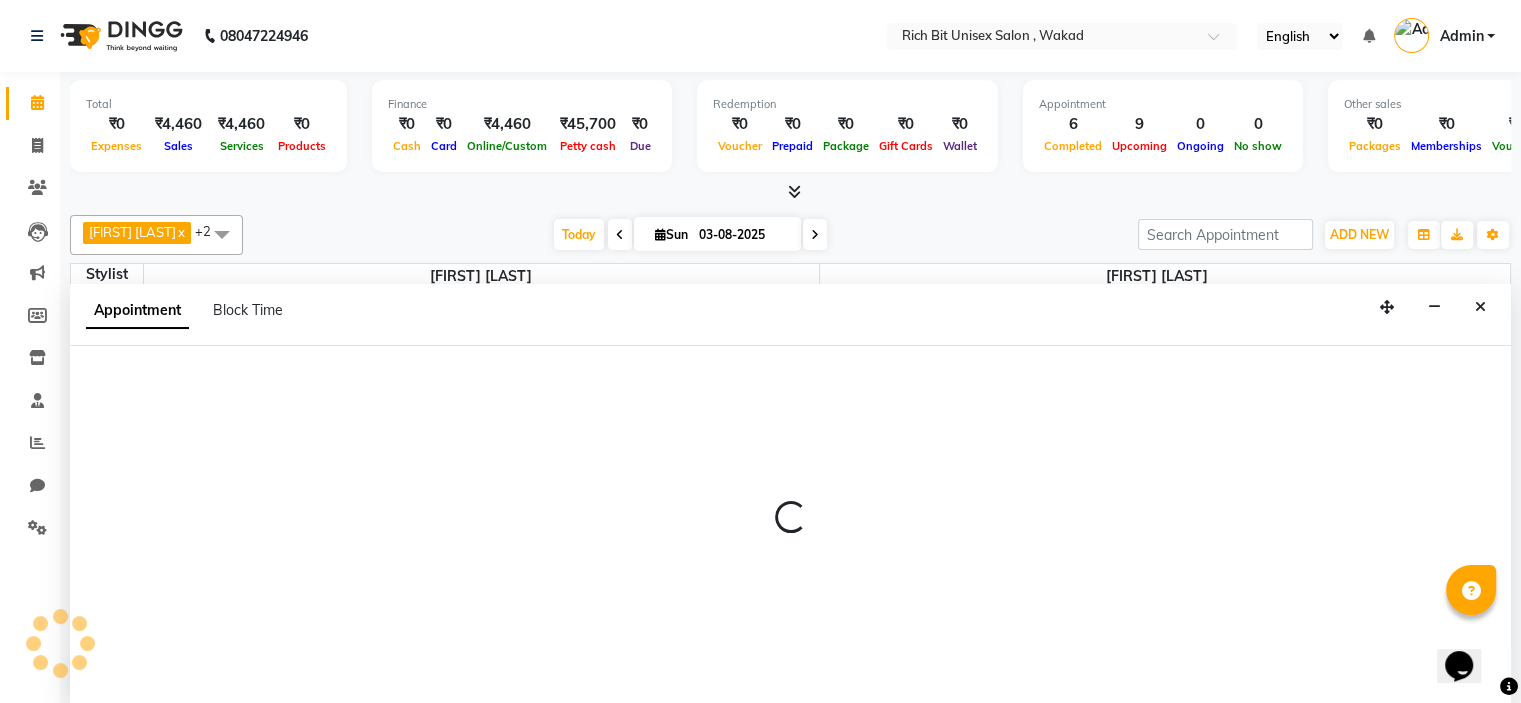scroll, scrollTop: 0, scrollLeft: 0, axis: both 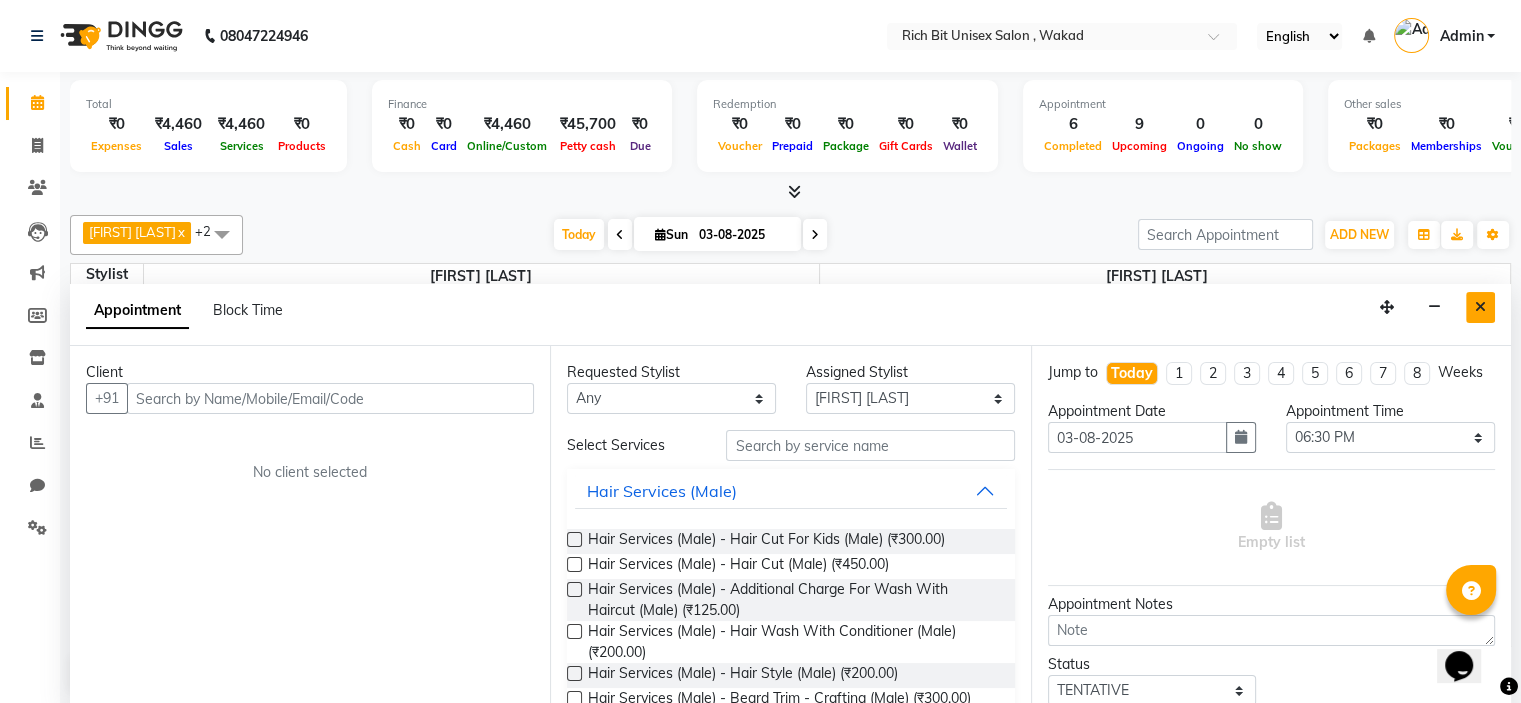 click at bounding box center (1480, 307) 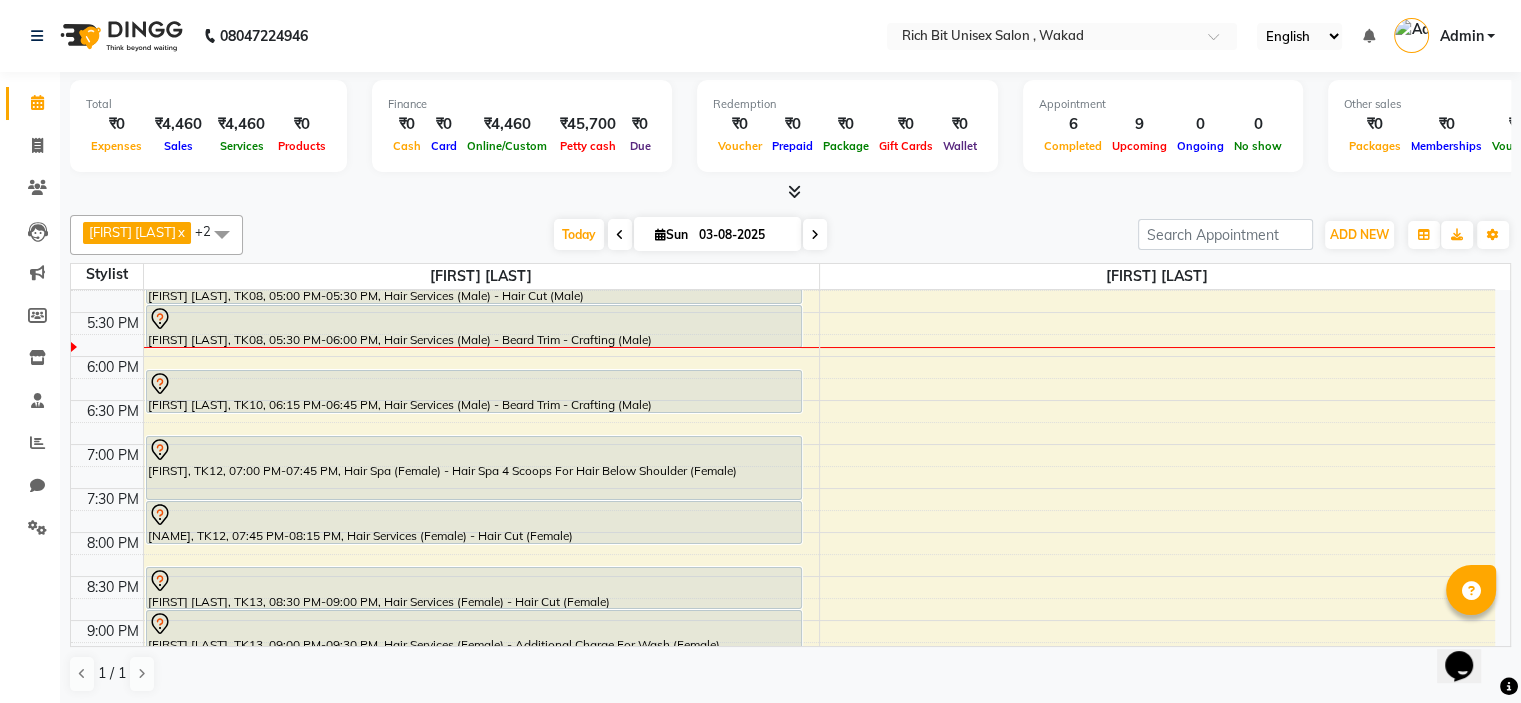 scroll, scrollTop: 313, scrollLeft: 0, axis: vertical 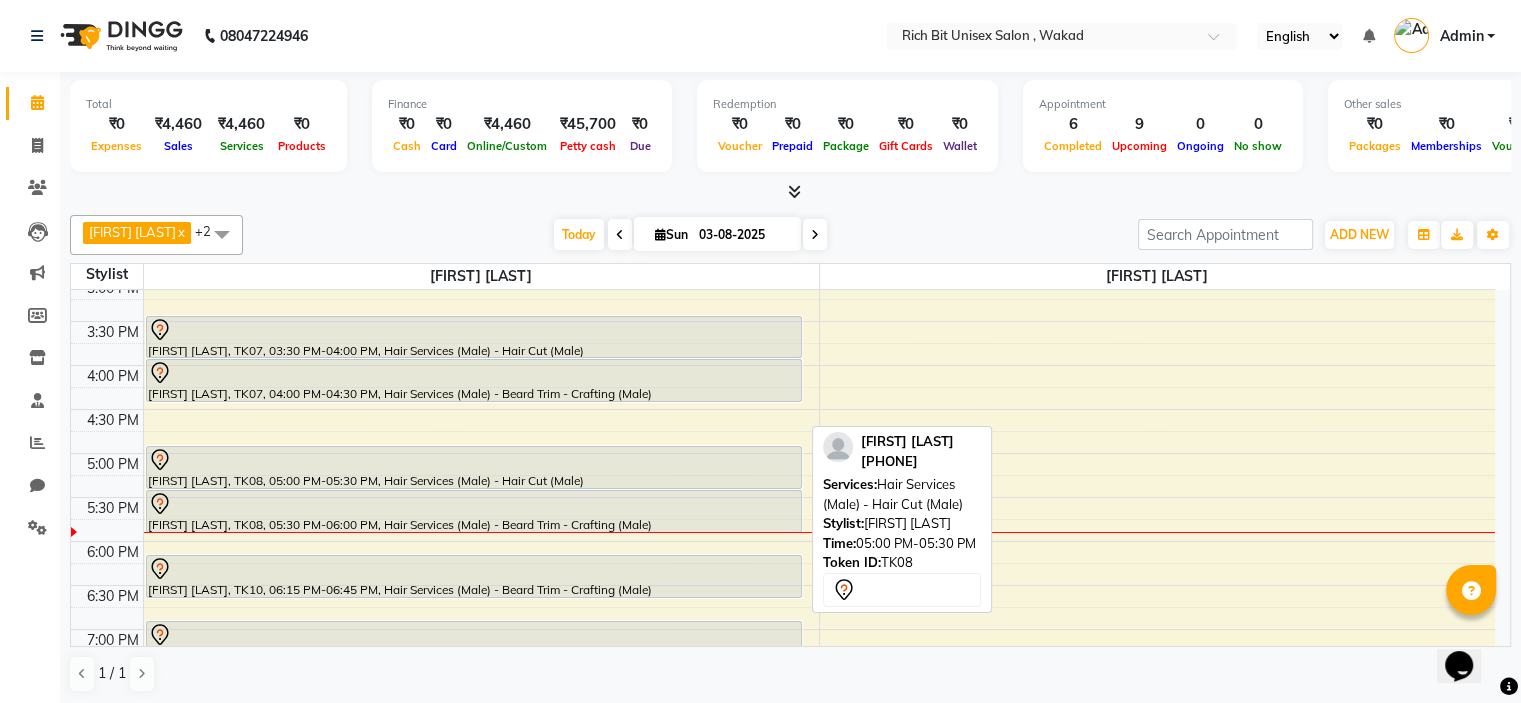click at bounding box center [474, 460] 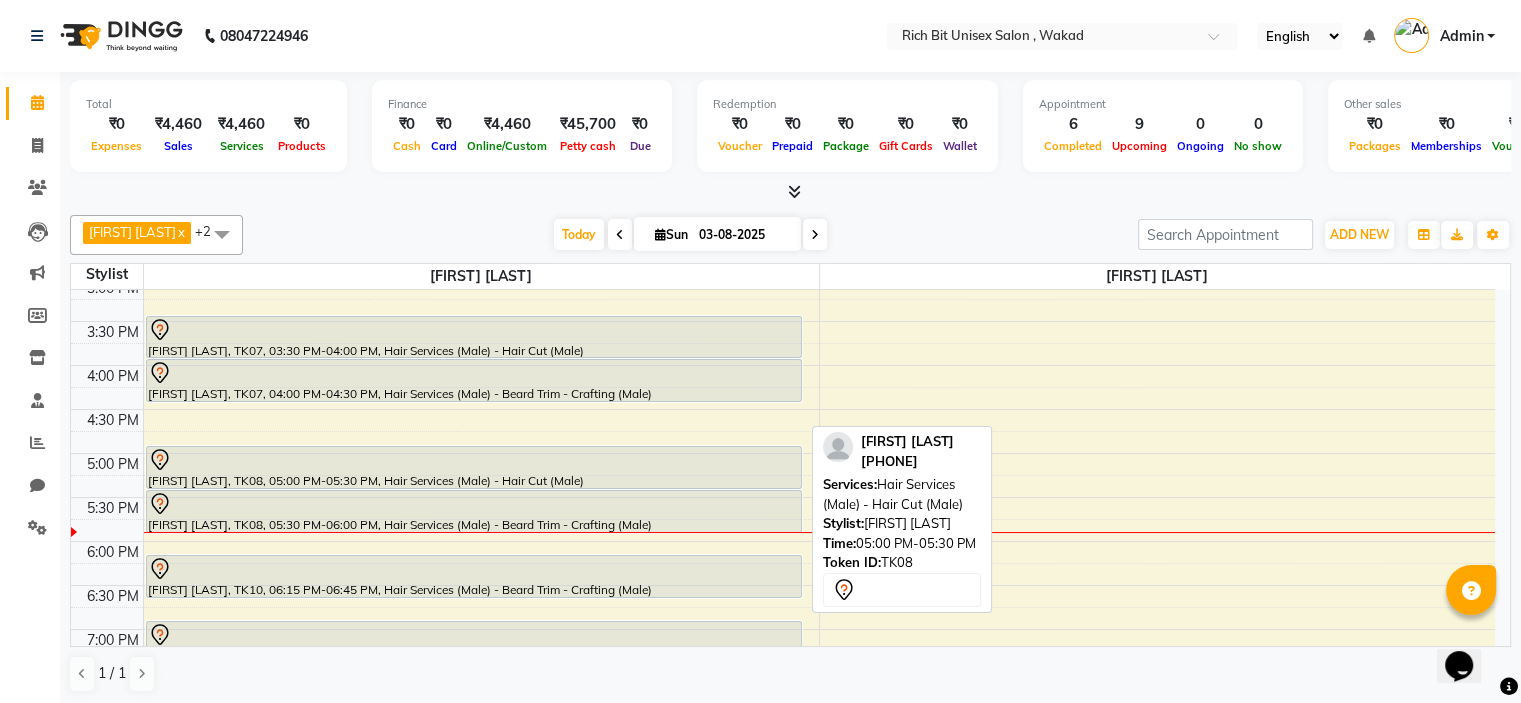 click at bounding box center [474, 460] 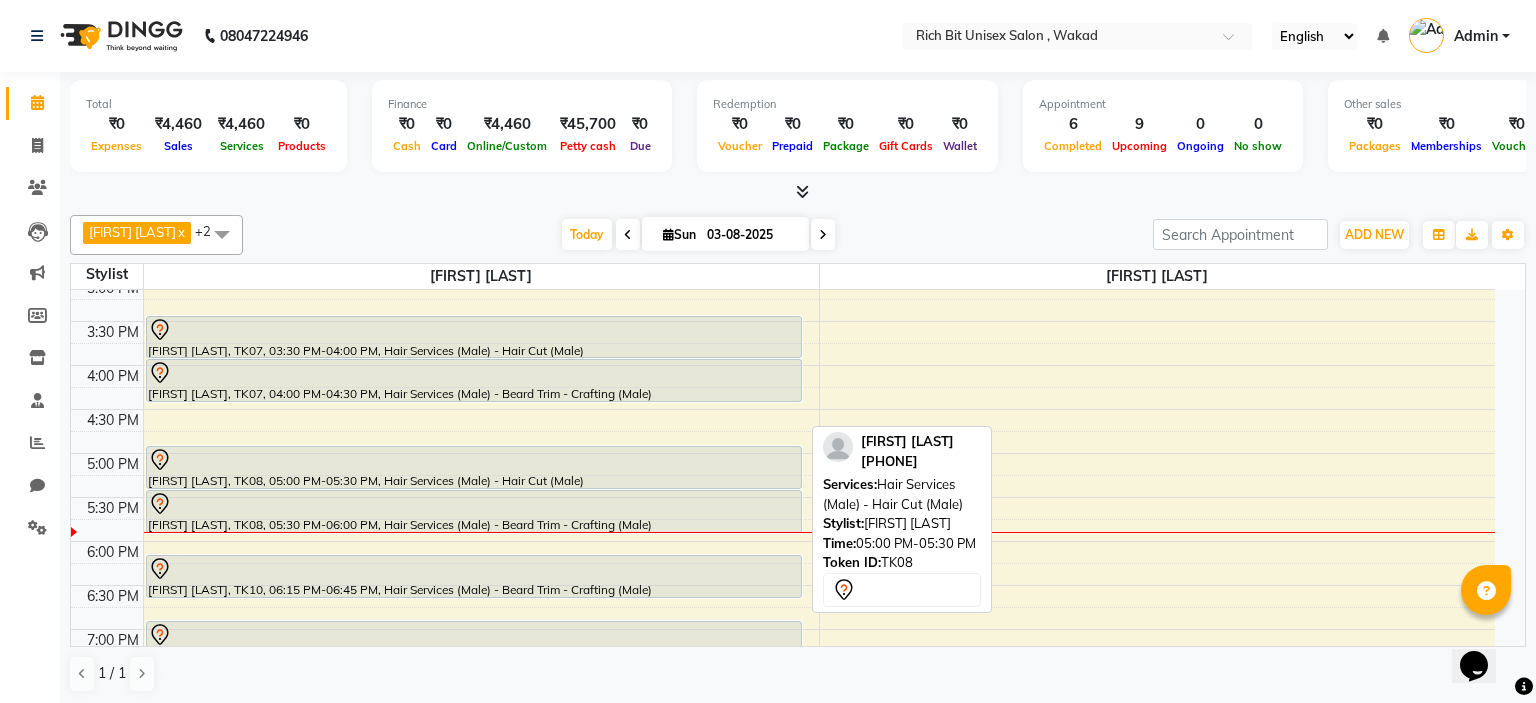 select on "7" 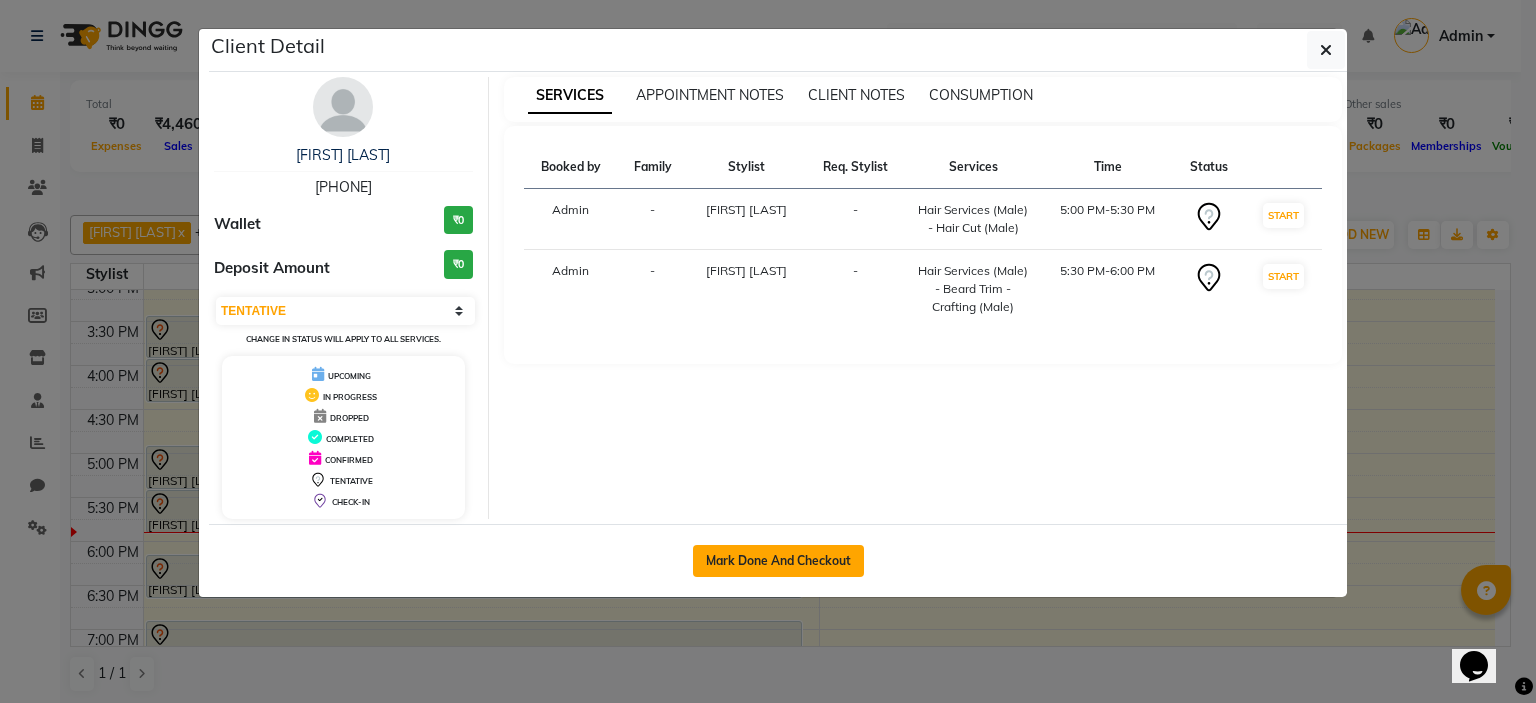 click on "Mark Done And Checkout" 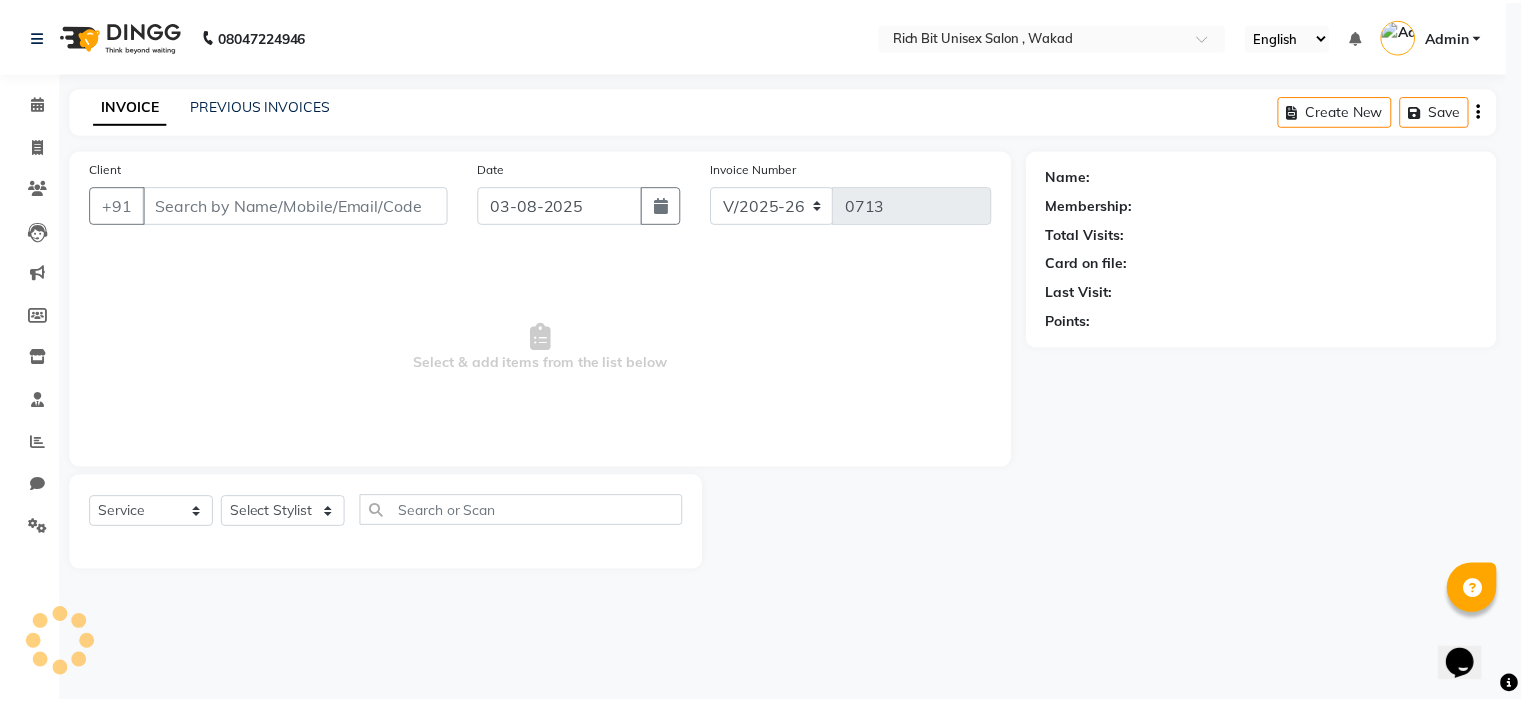 scroll, scrollTop: 0, scrollLeft: 0, axis: both 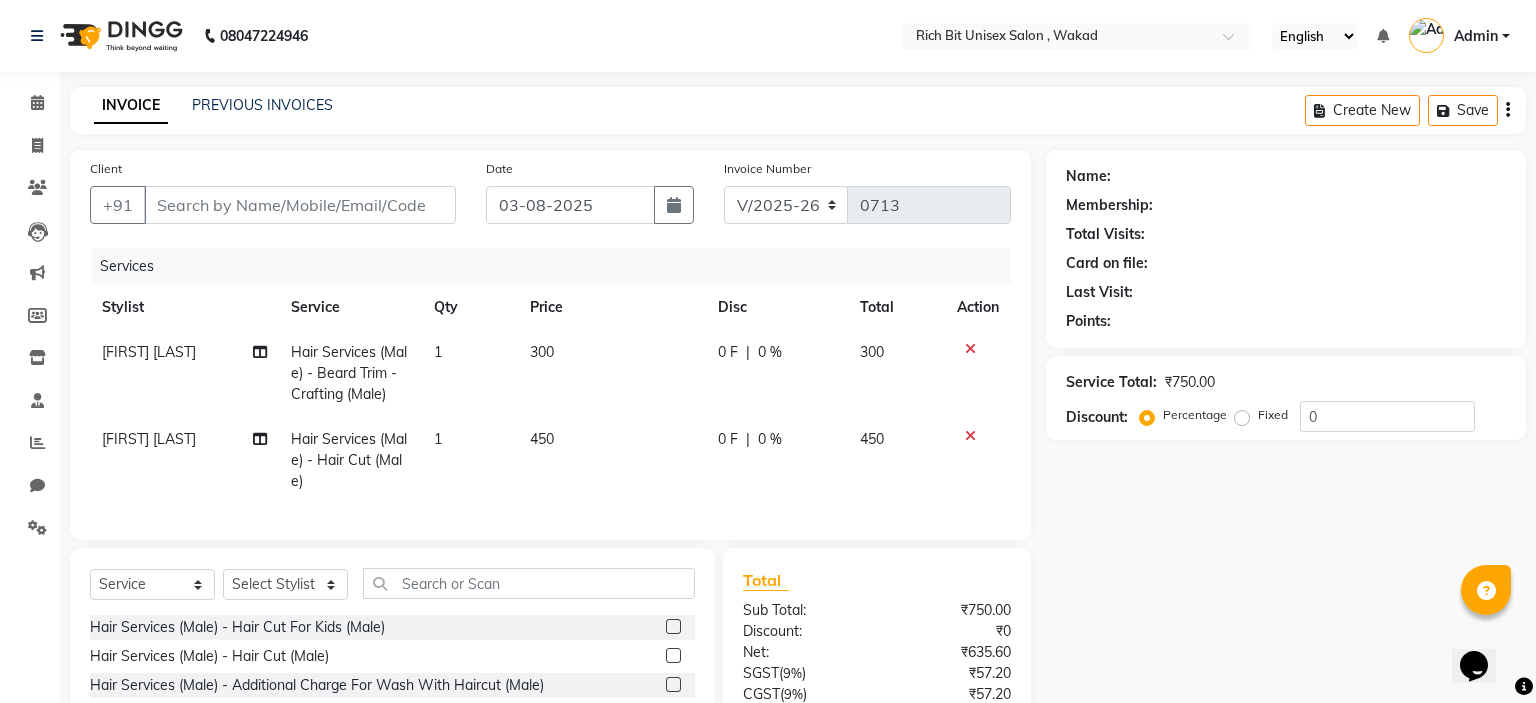 type on "[PHONE]" 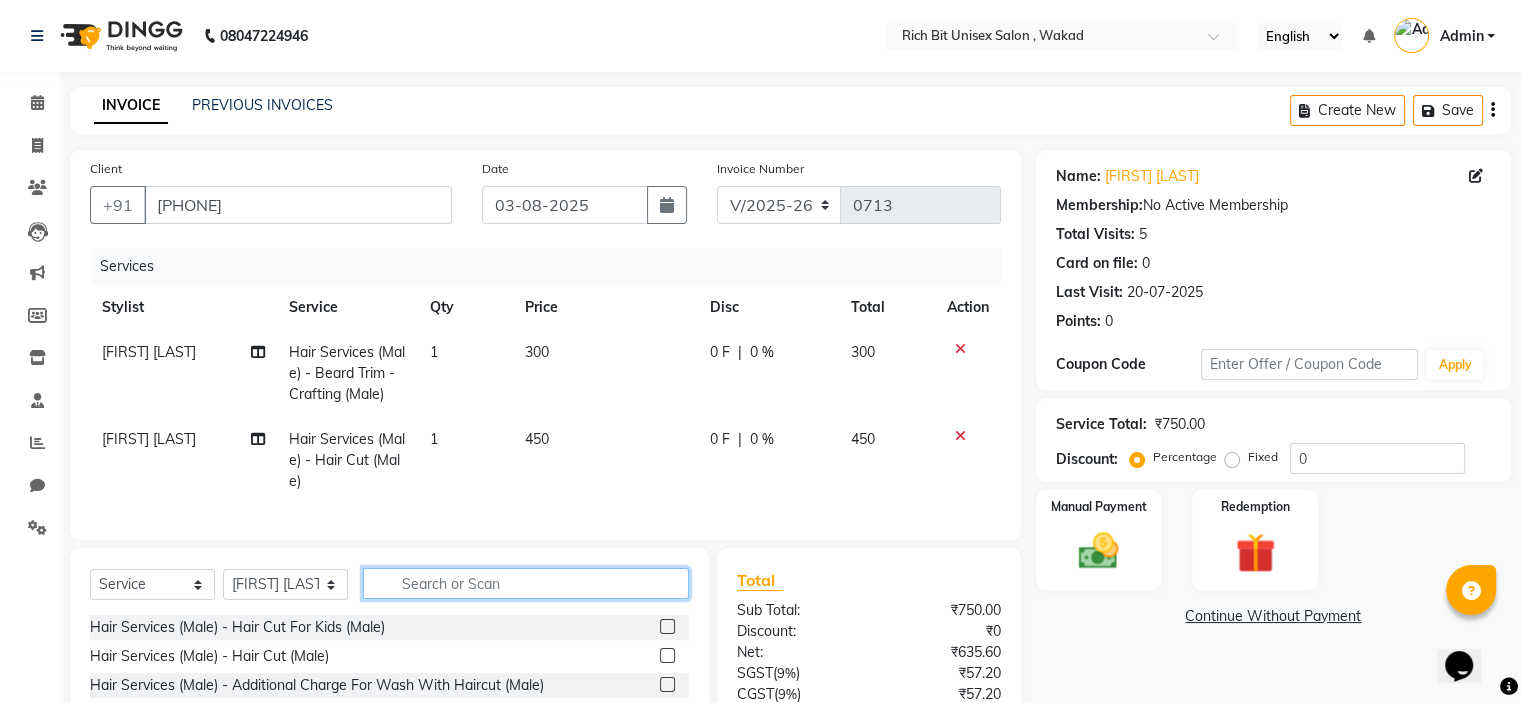 click 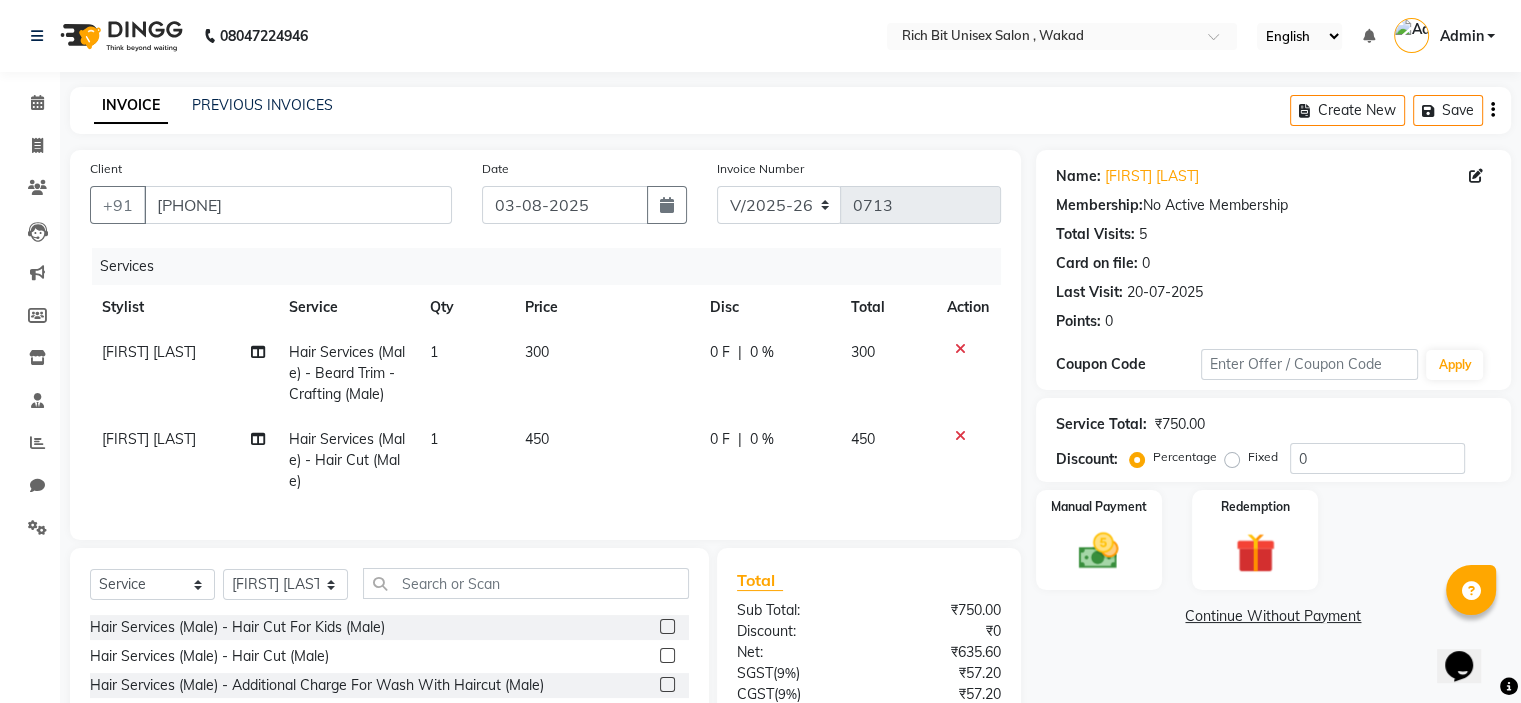 click on "0 F | 0 %" 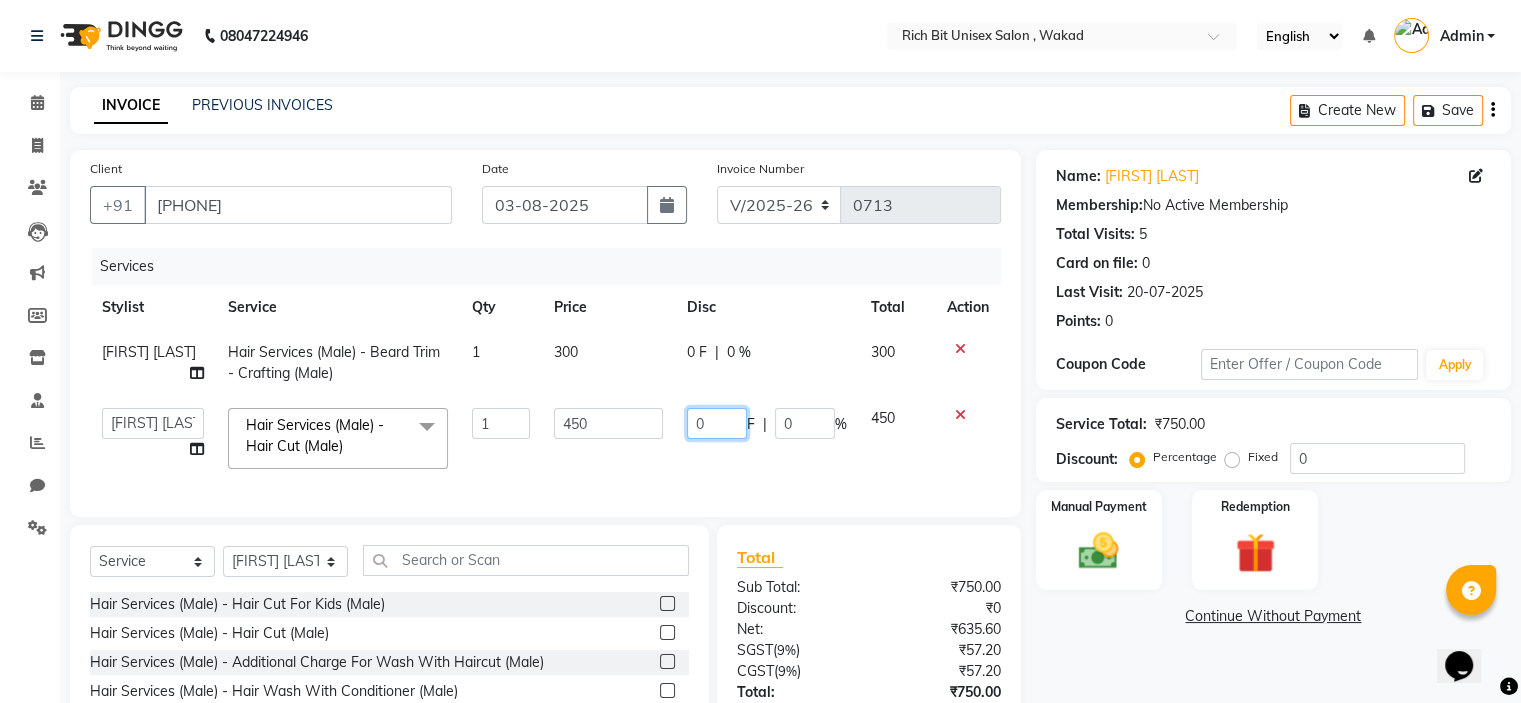 click on "0" 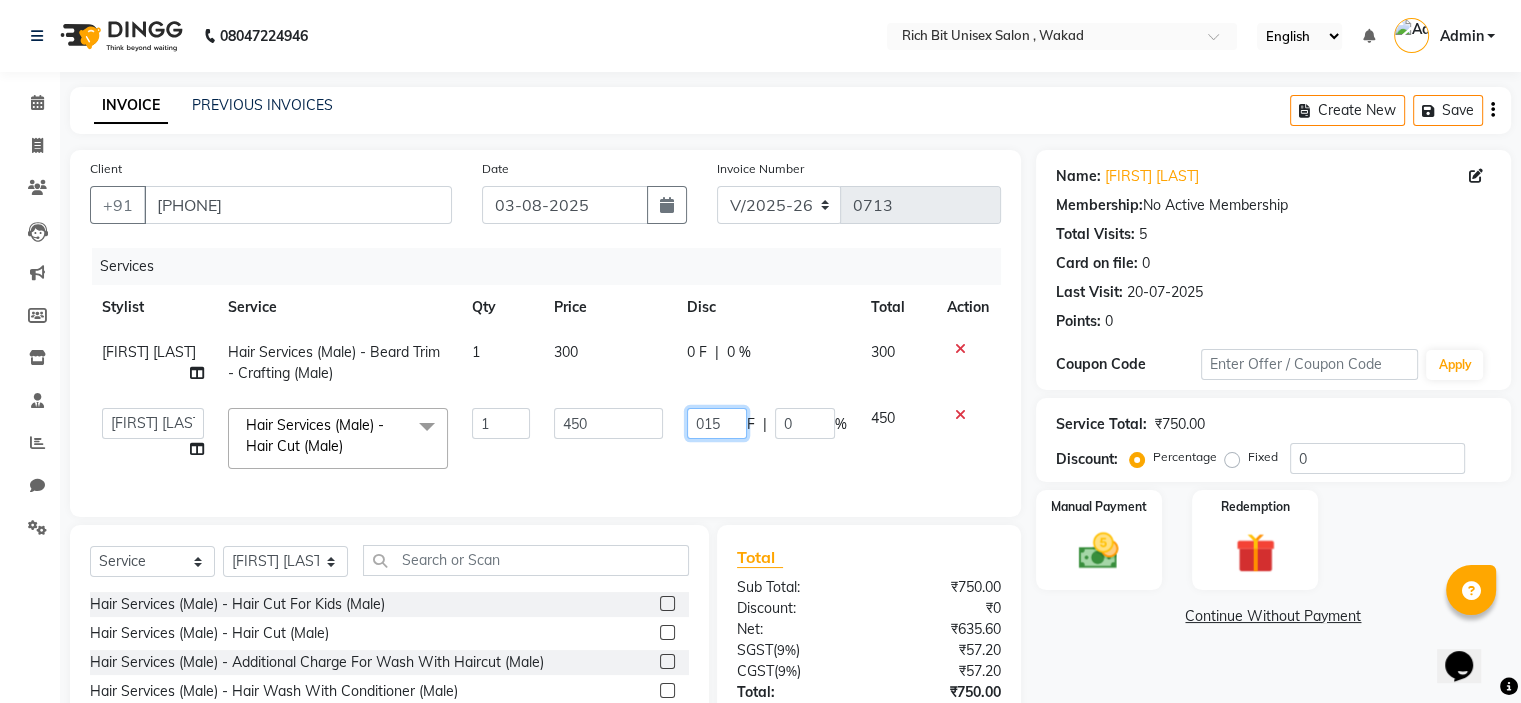 type on "0150" 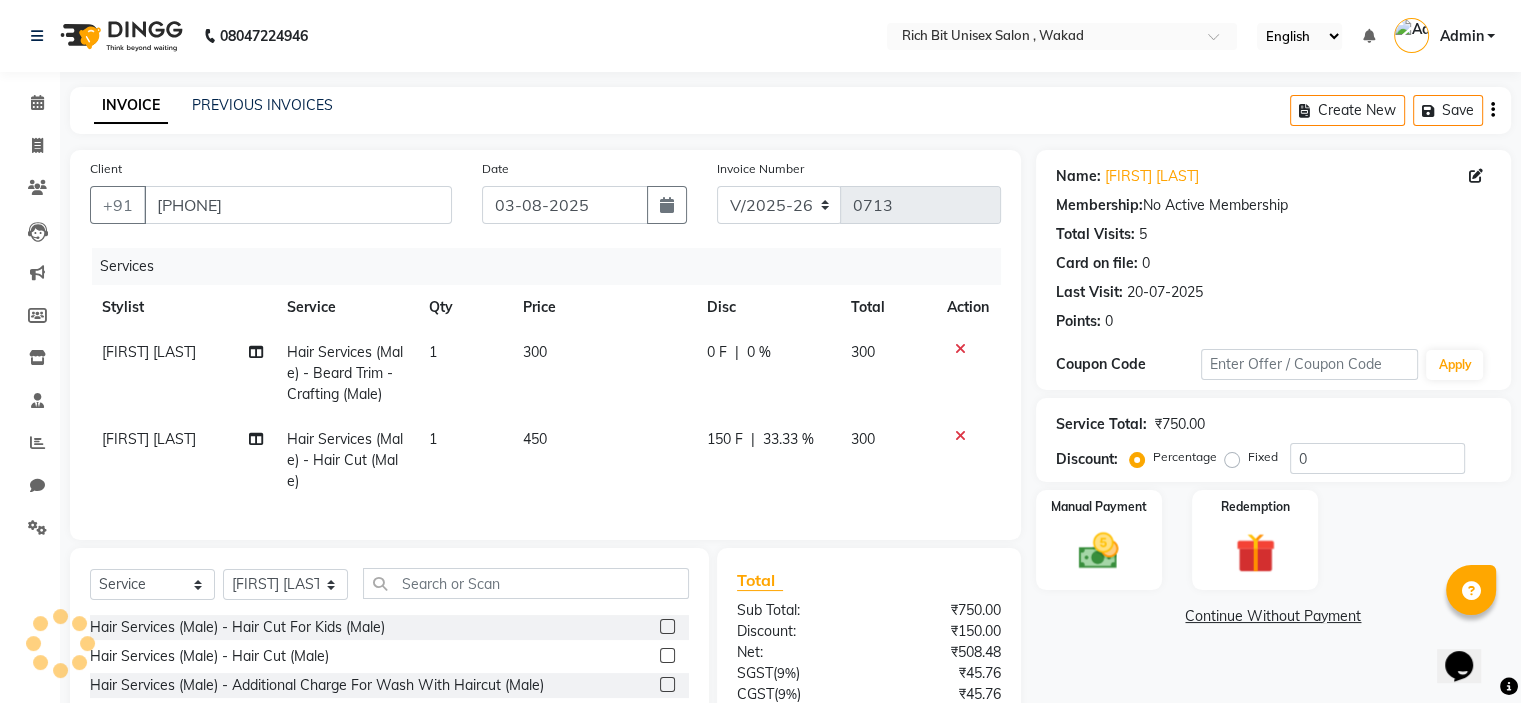 click on "[FIRST] [LAST] Hair Services (Male) - Beard Trim - Crafting (Male) 1 300 0 F | 0 % 300" 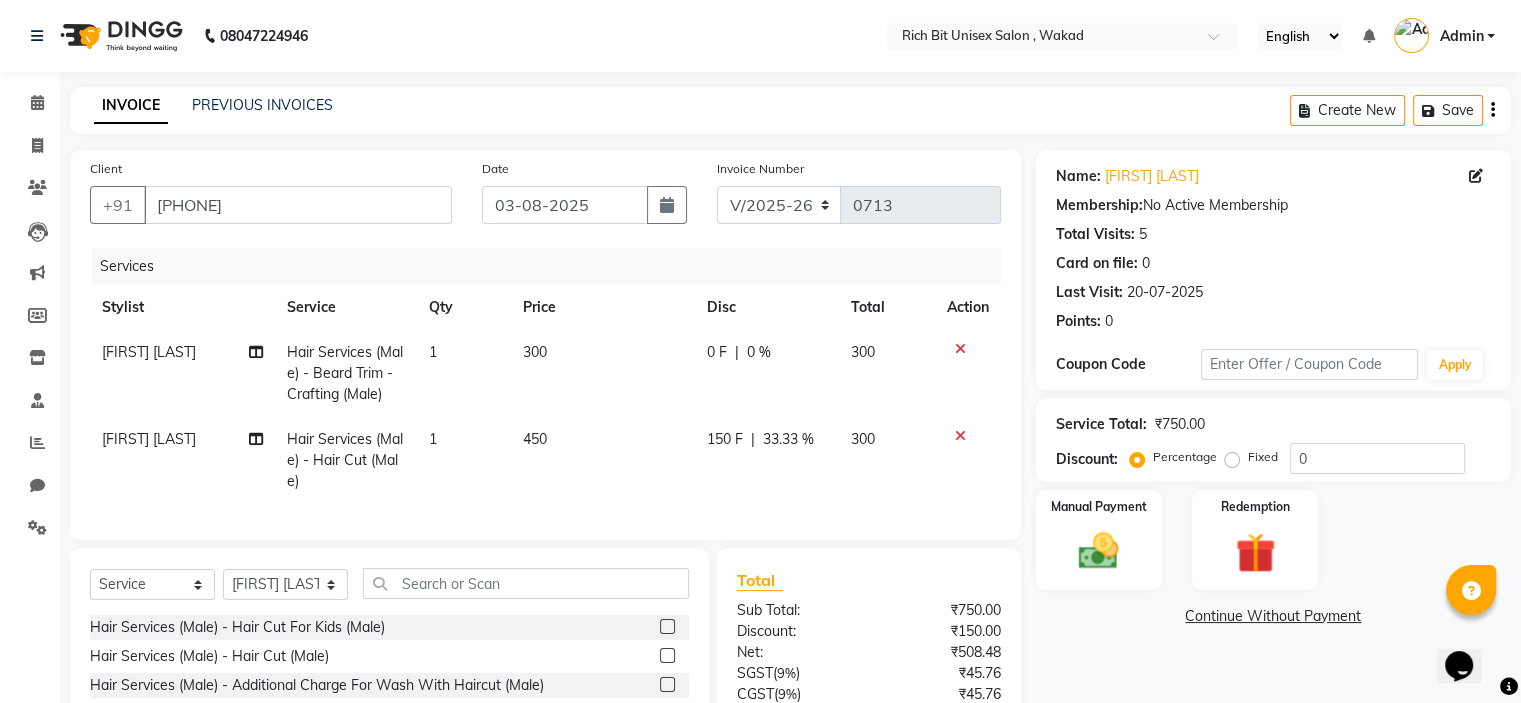 click on "0 F | 0 %" 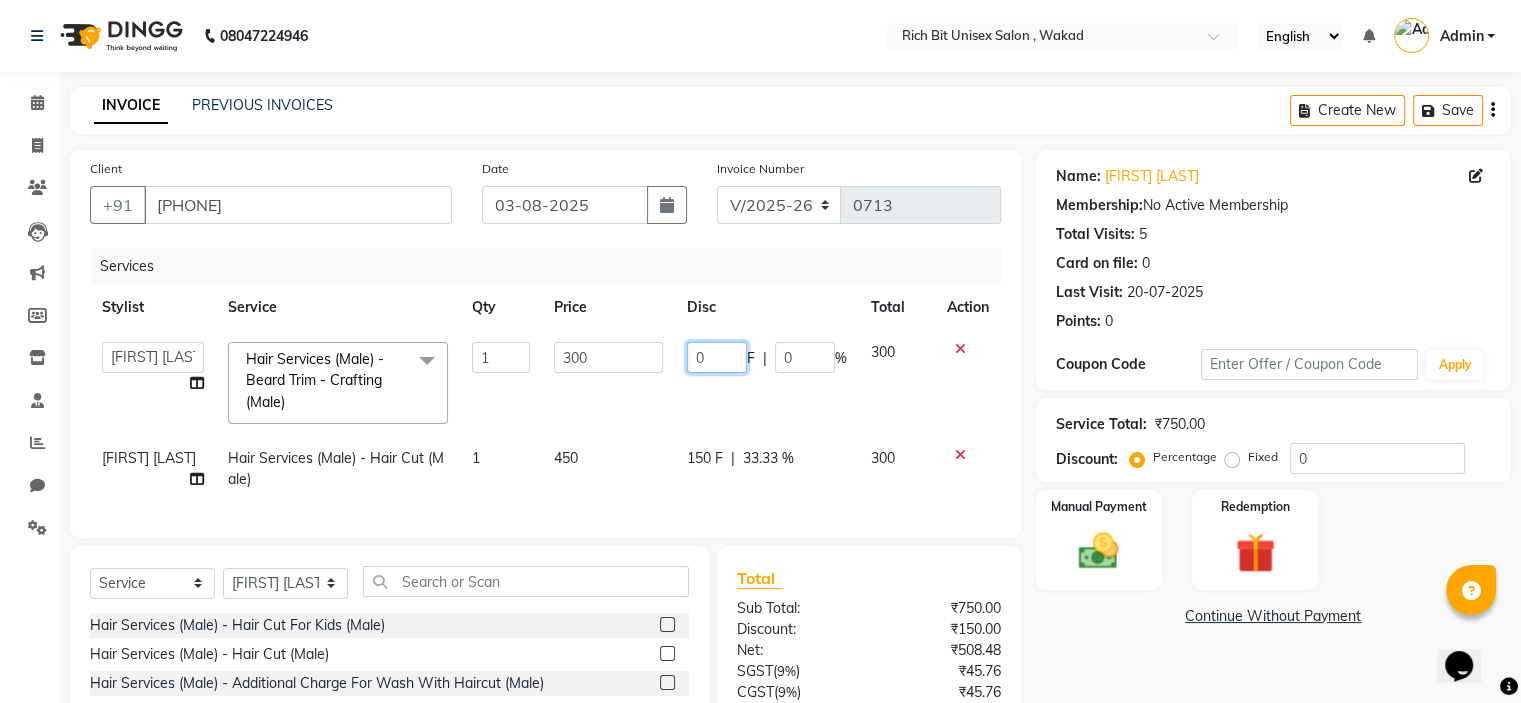 click on "0" 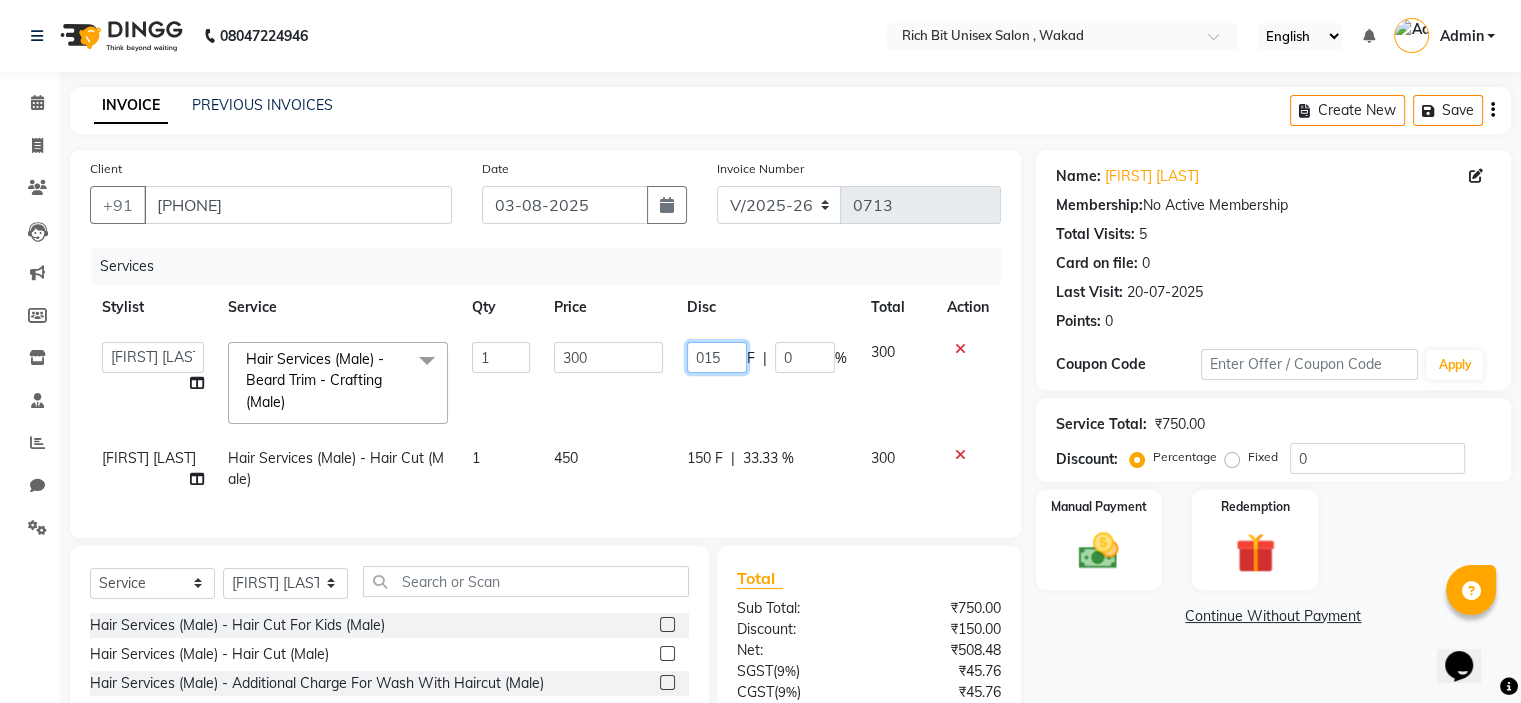 type on "0150" 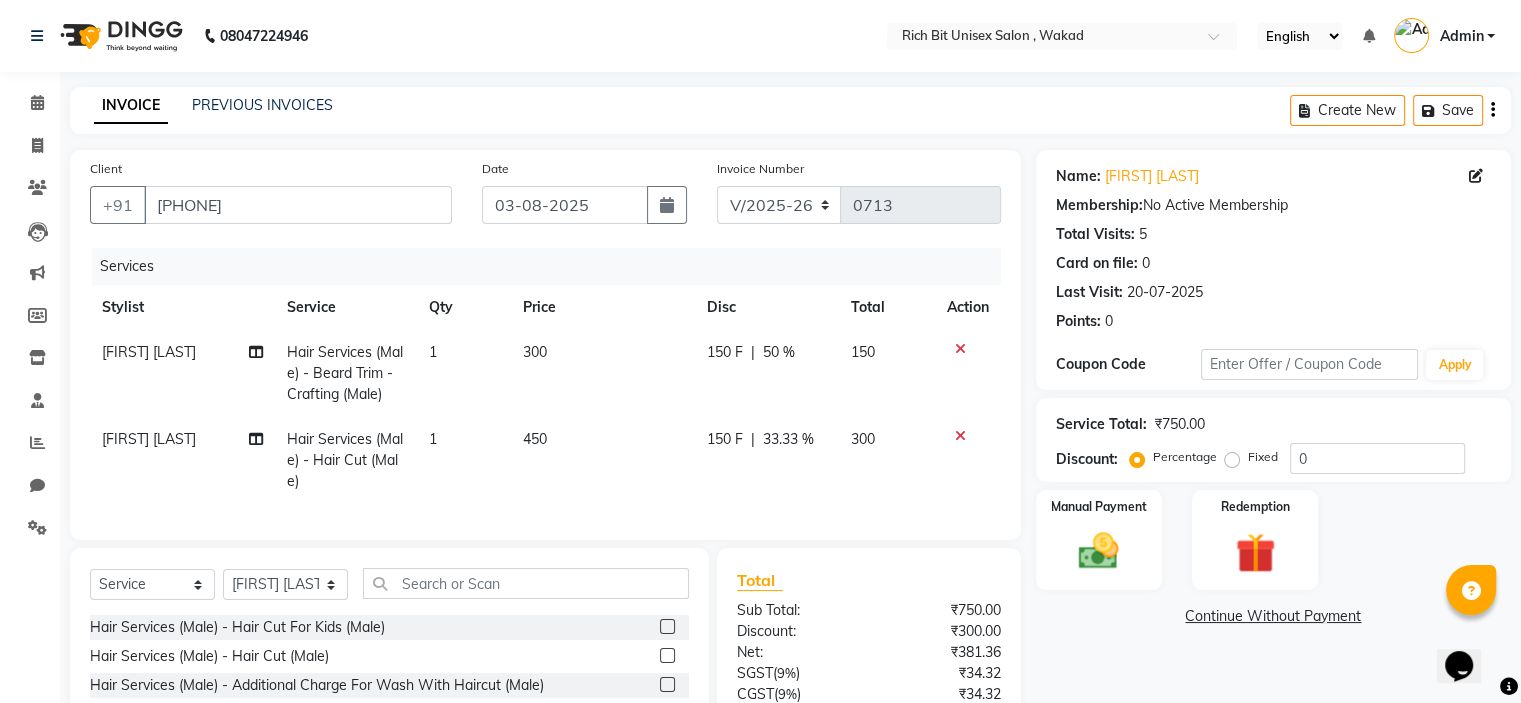 click on "[FIRST] [LAST] Hair Services (Male) - Beard Trim - Crafting (Male) 1 300 150 F | 50 % 150" 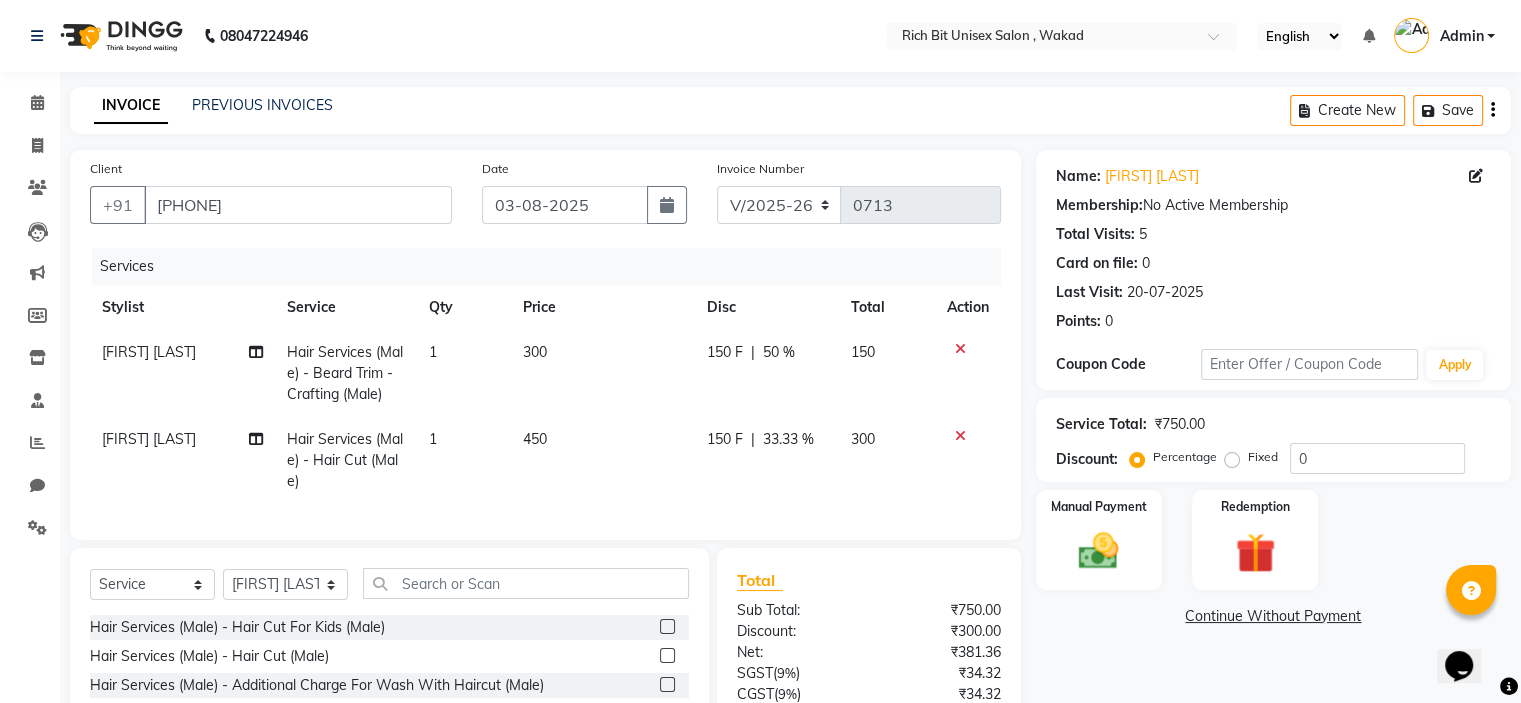 scroll, scrollTop: 185, scrollLeft: 0, axis: vertical 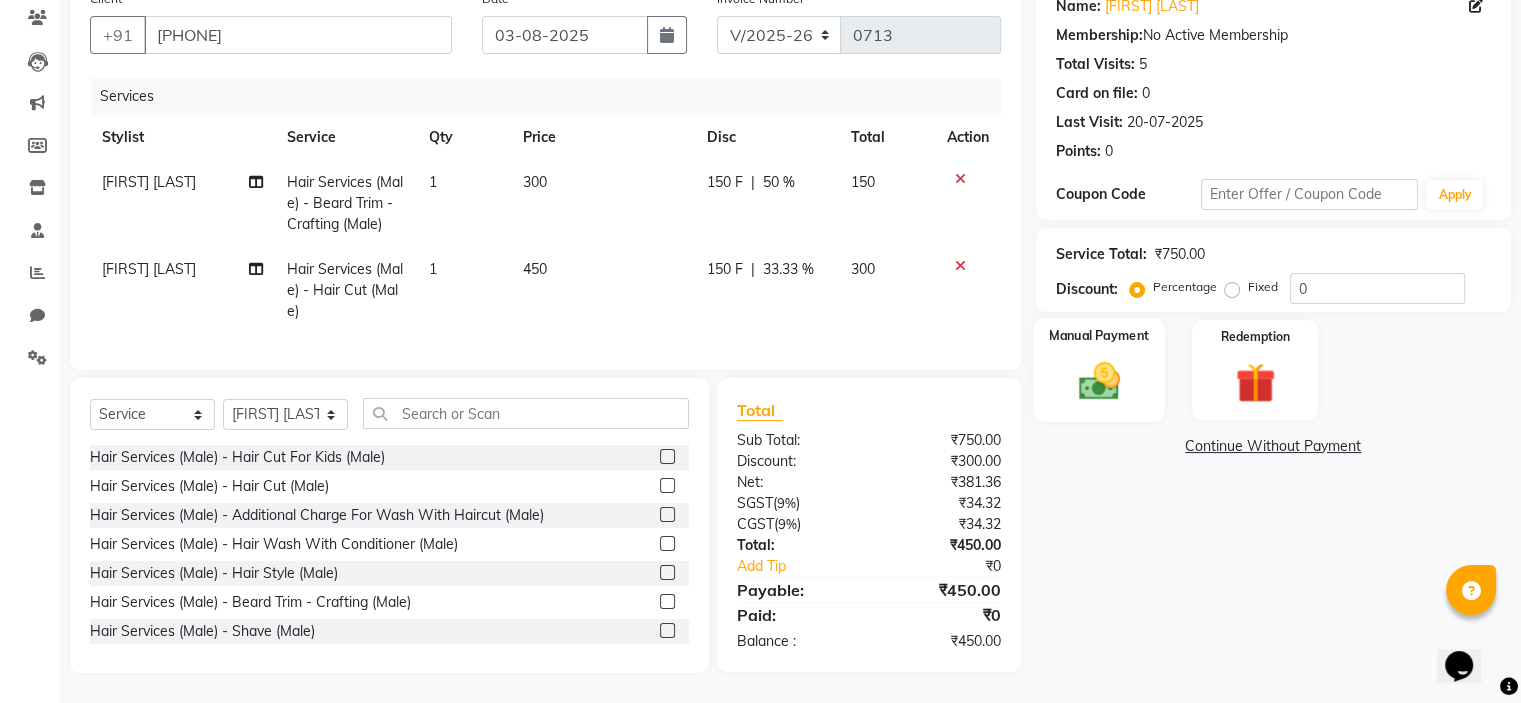 click 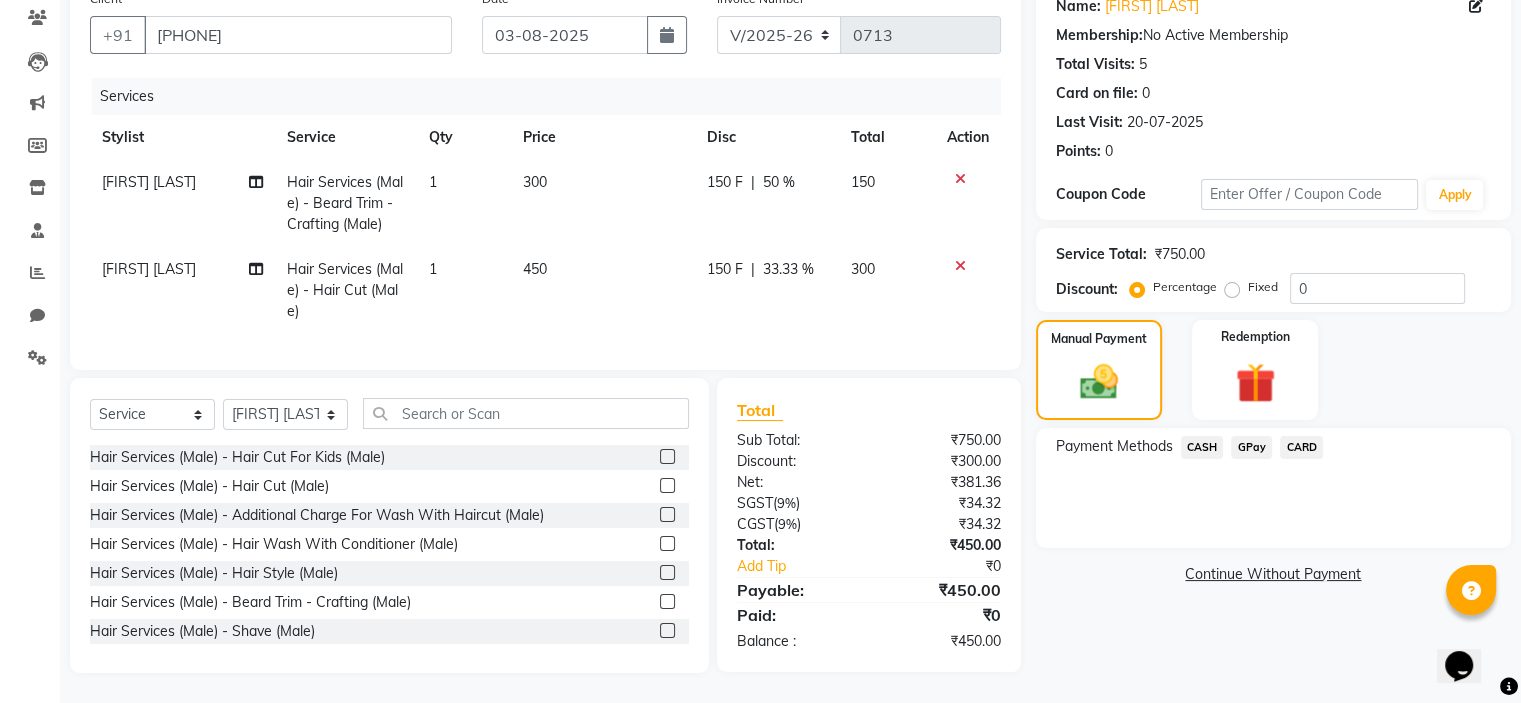 click on "GPay" 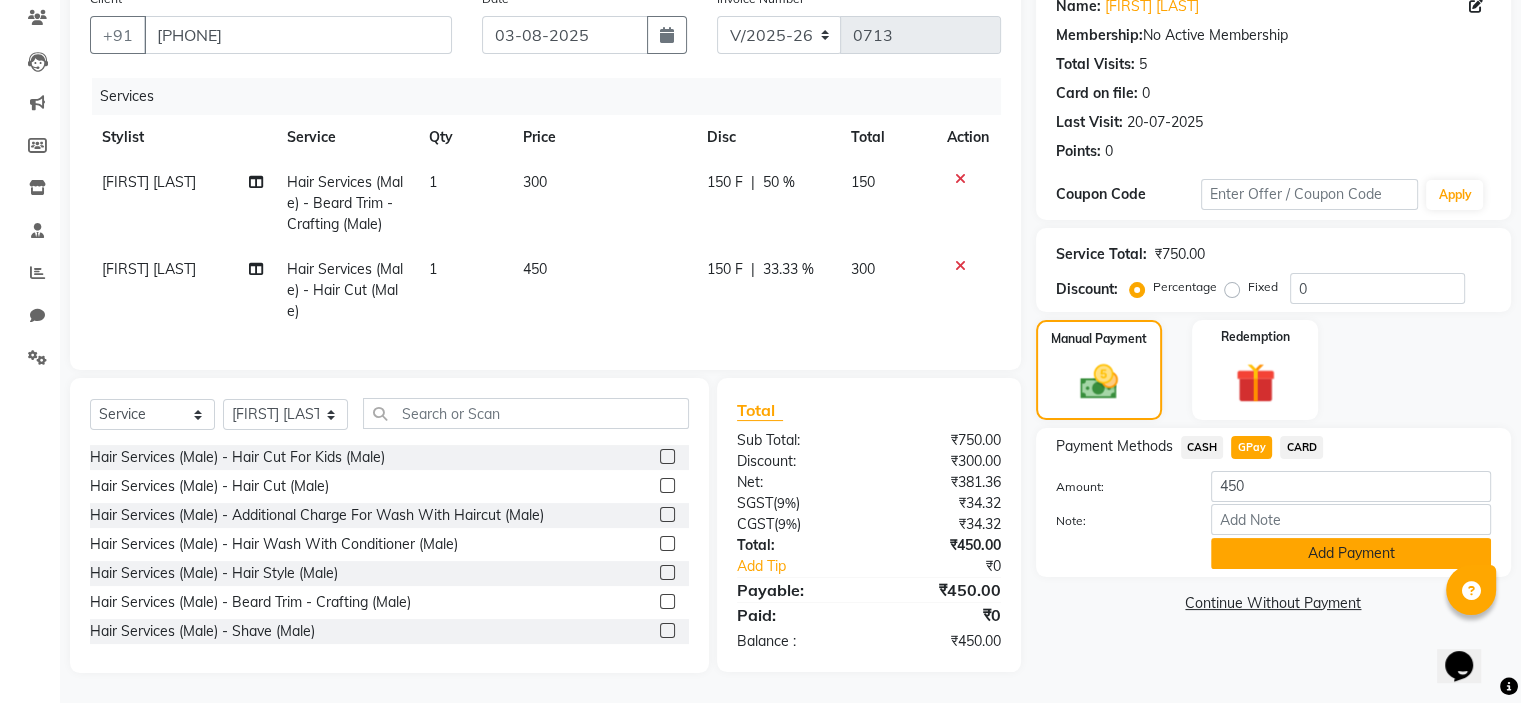 click on "Add Payment" 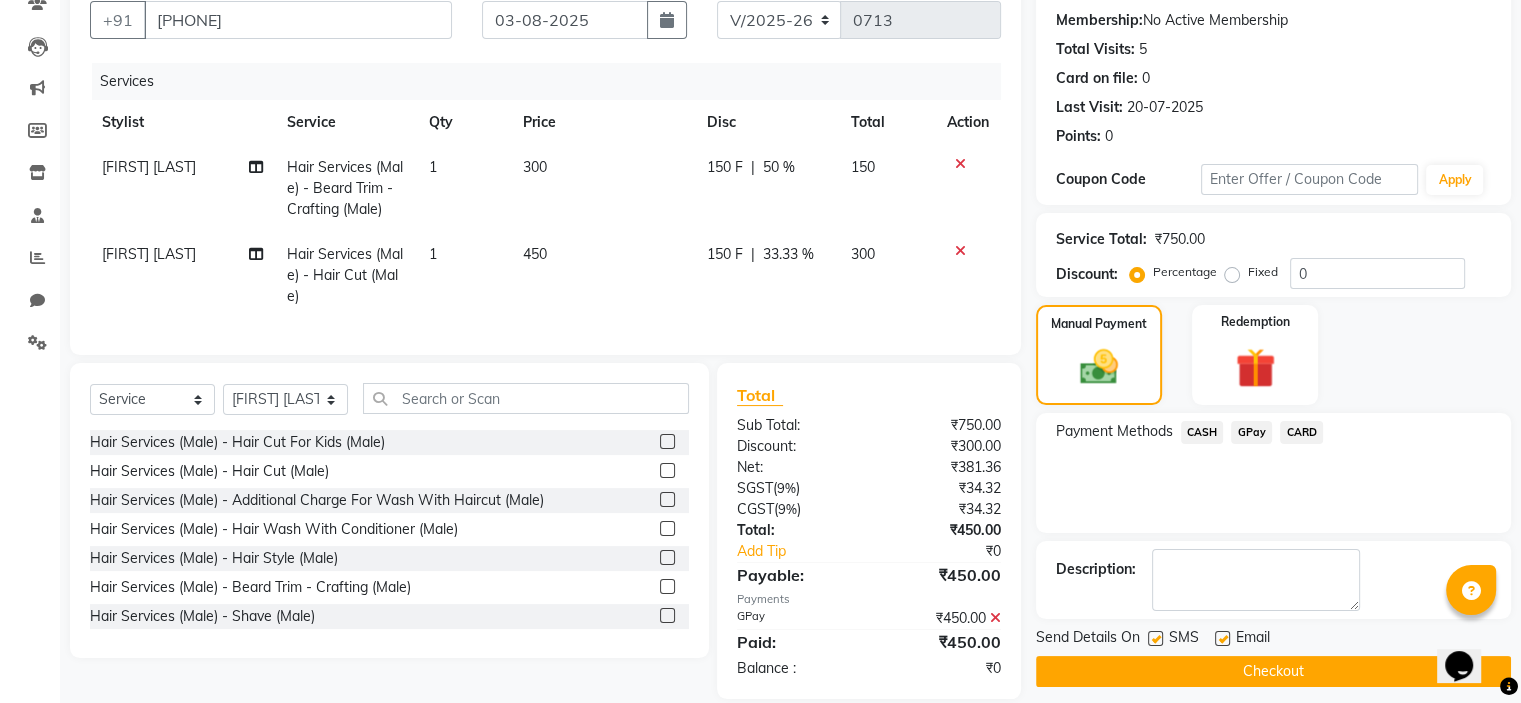 click on "Checkout" 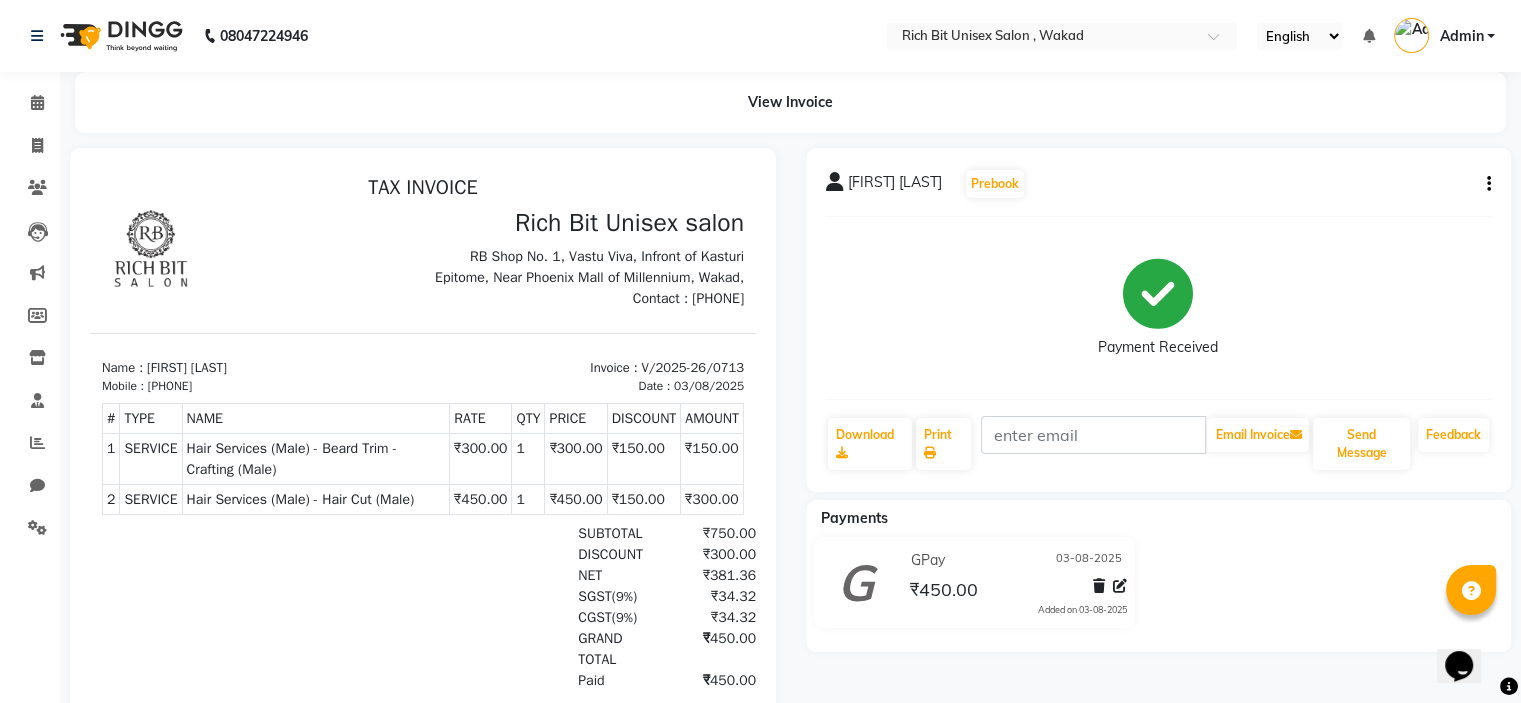 scroll, scrollTop: 0, scrollLeft: 0, axis: both 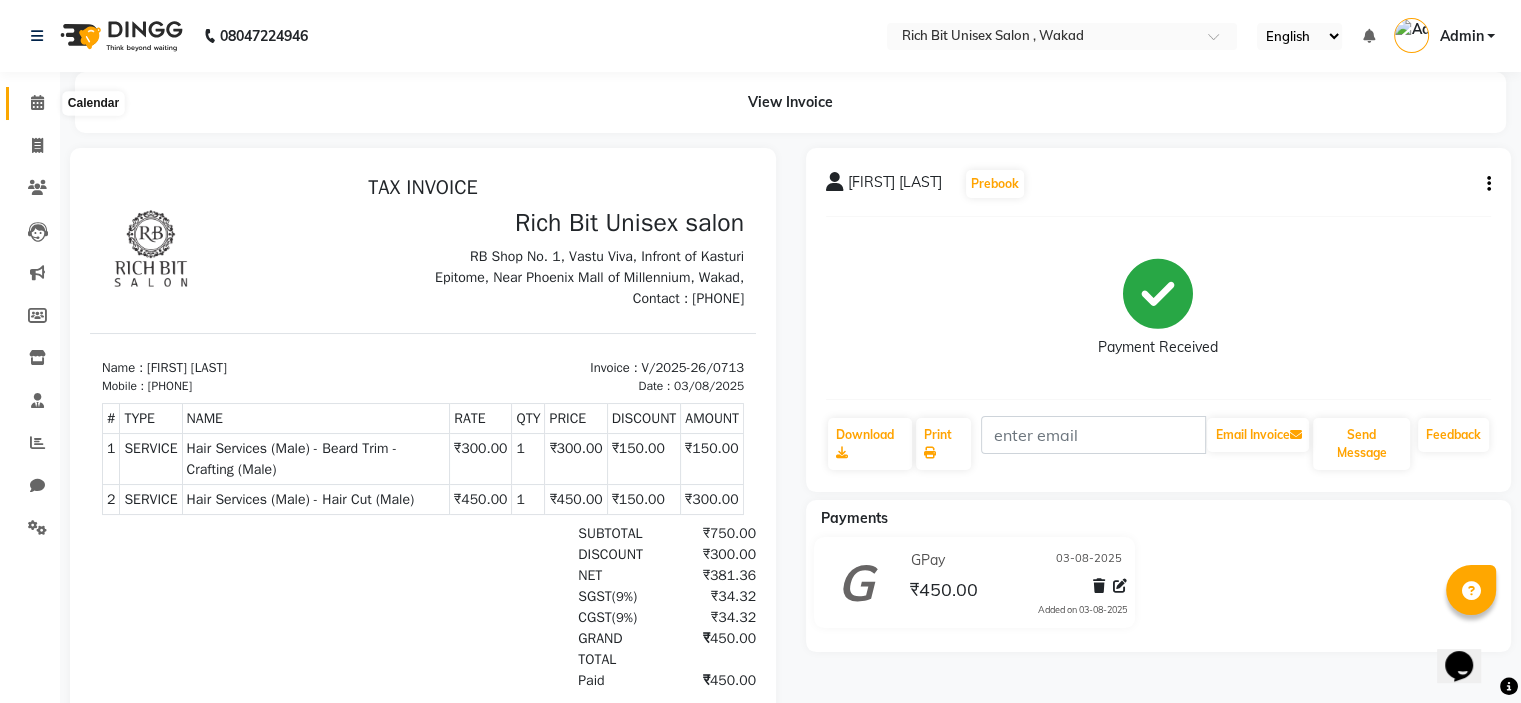 click 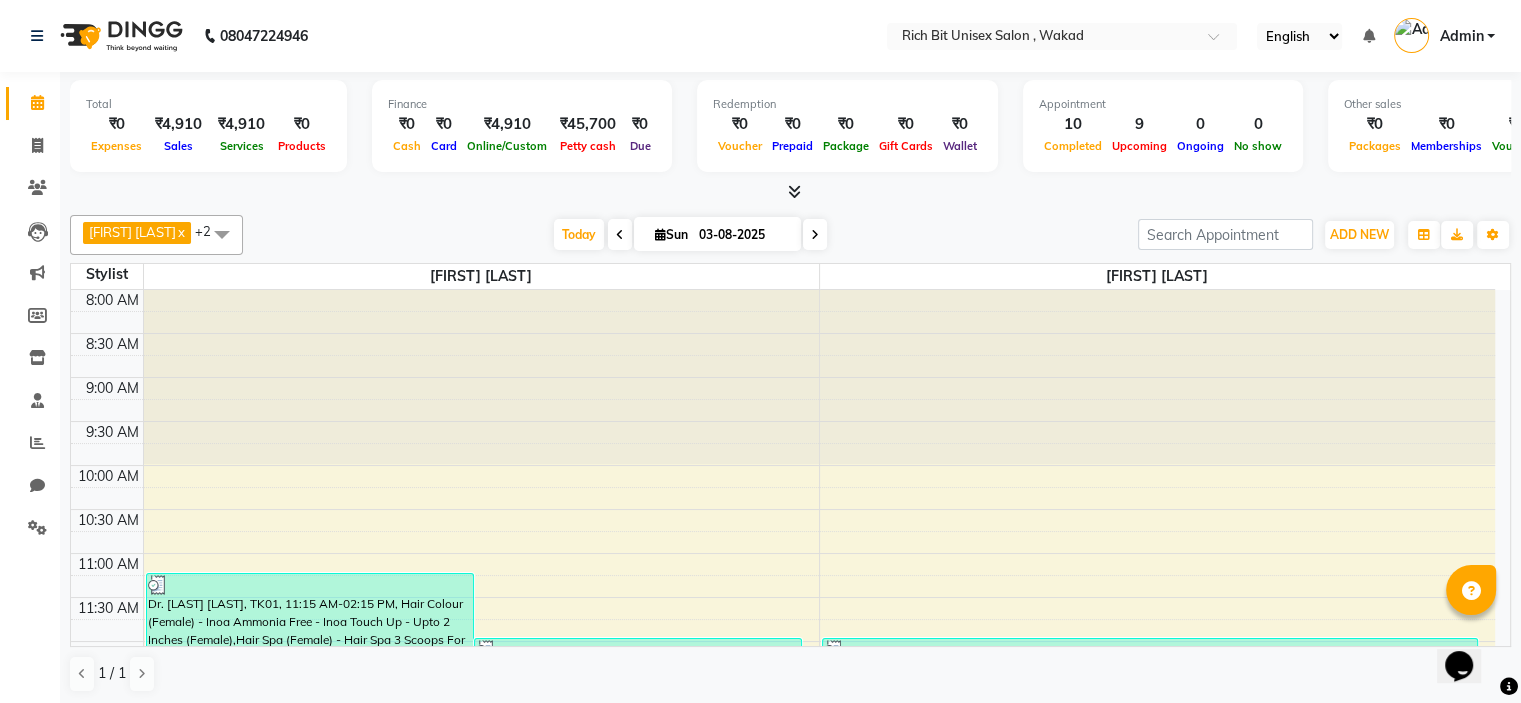 scroll, scrollTop: 500, scrollLeft: 0, axis: vertical 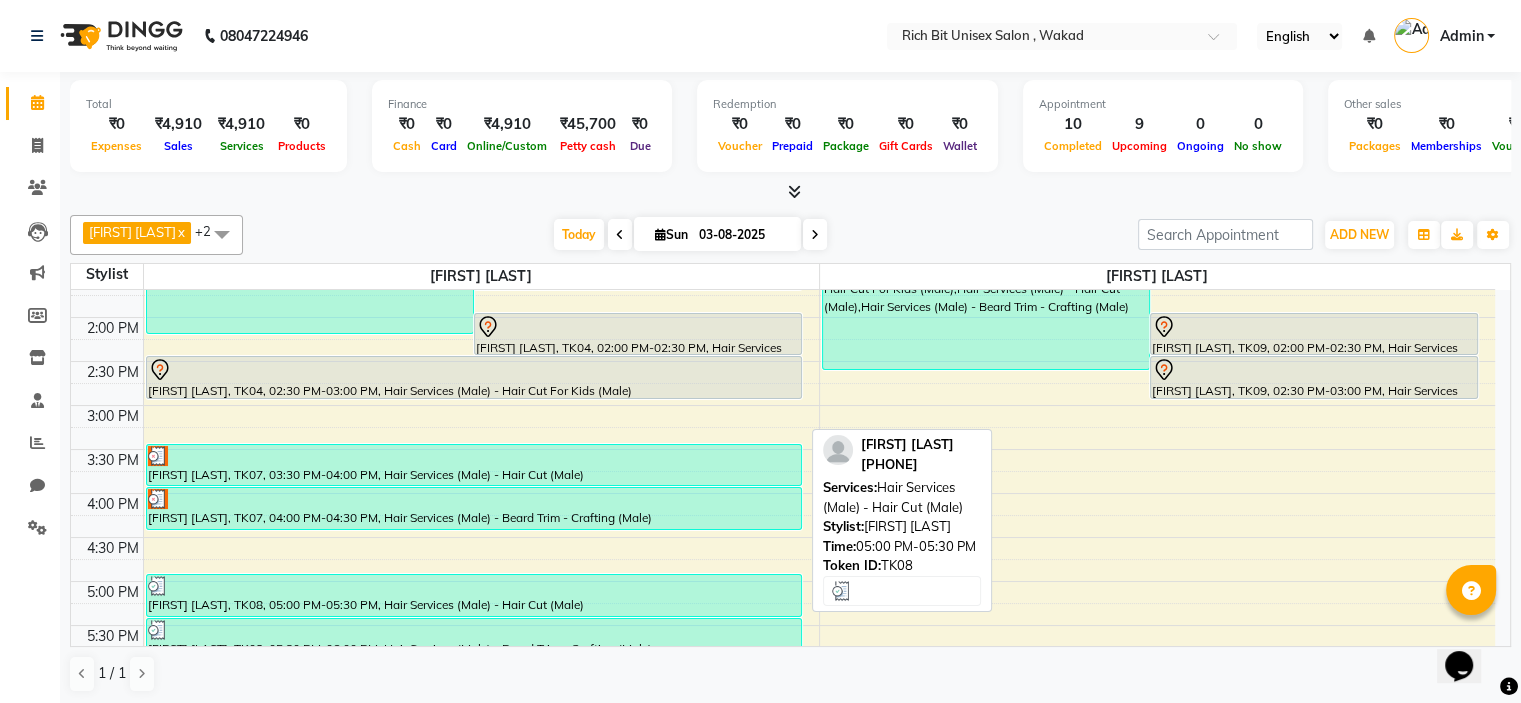 click at bounding box center (474, 586) 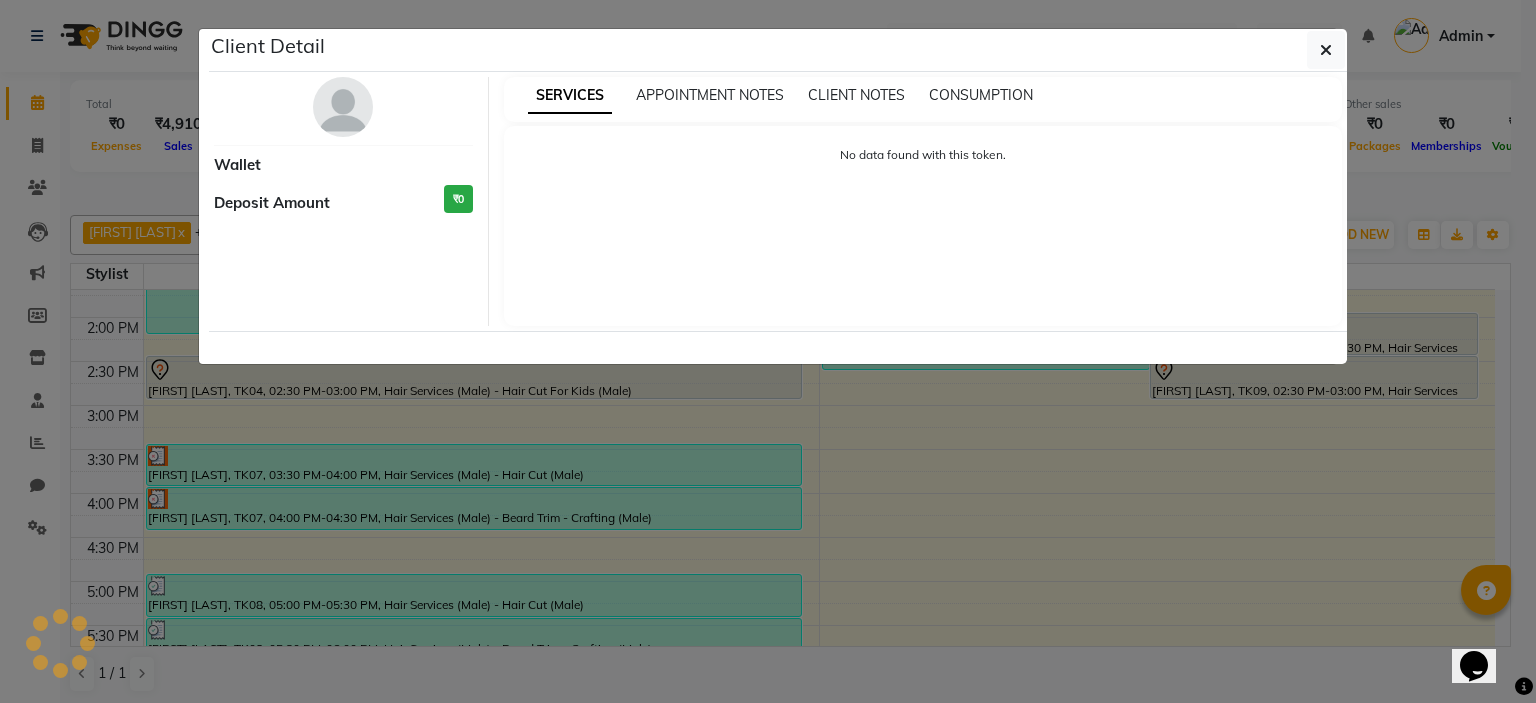 select on "3" 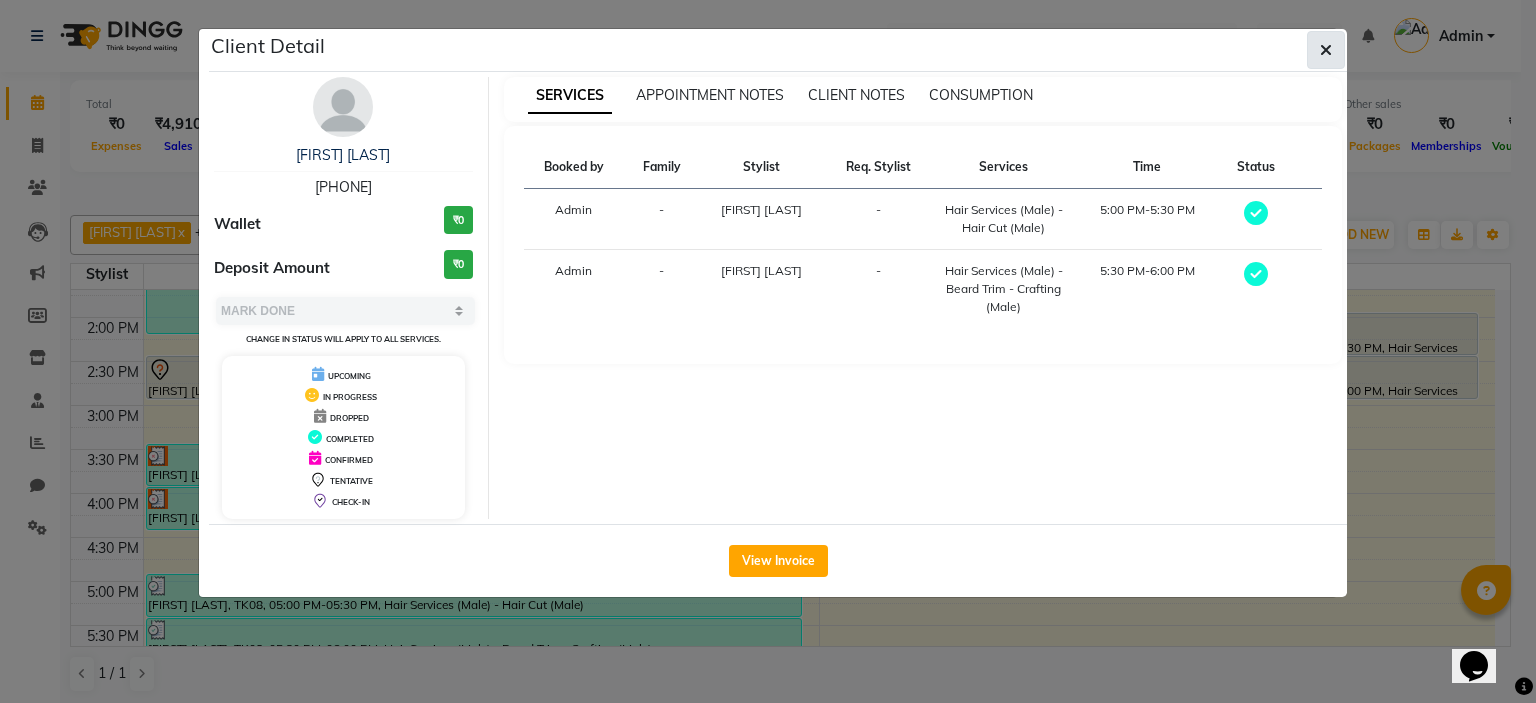 click 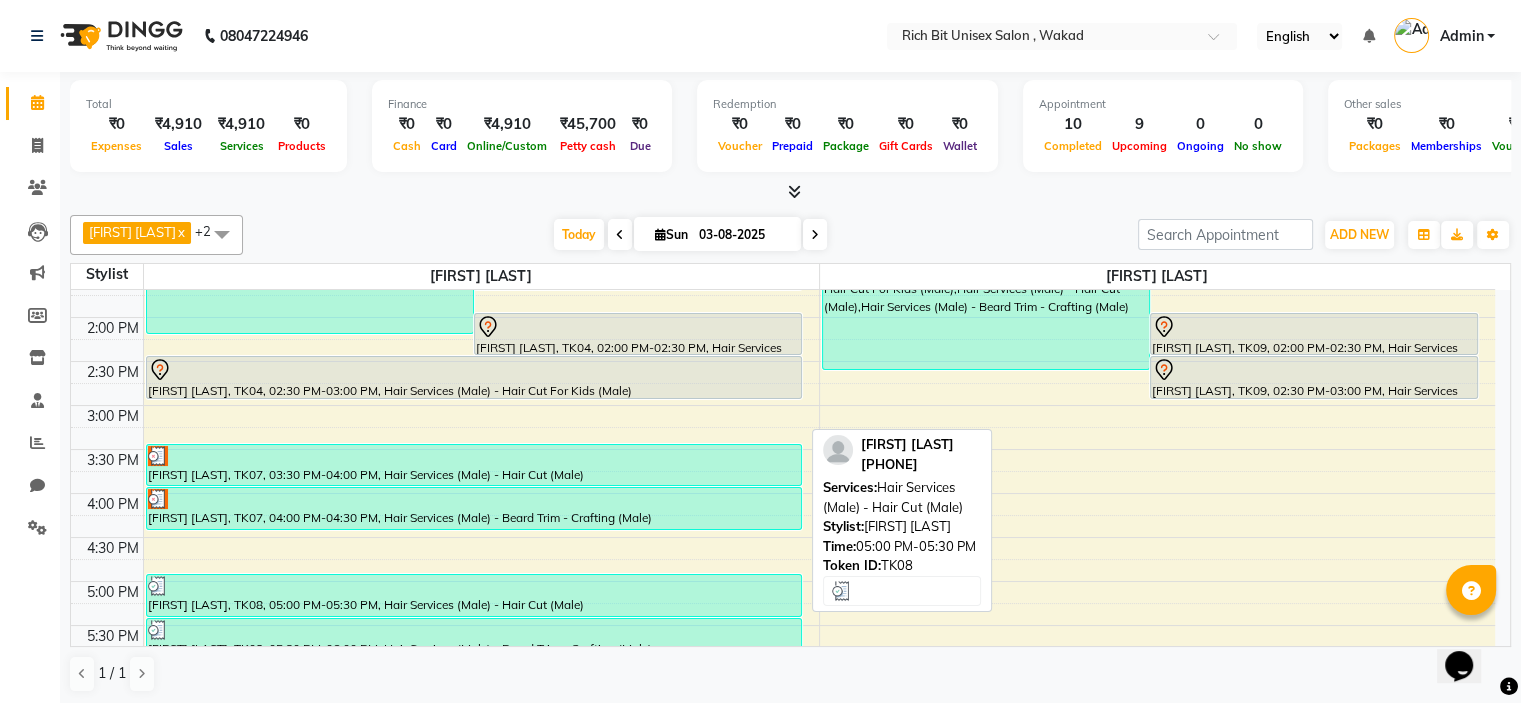 click at bounding box center [474, 586] 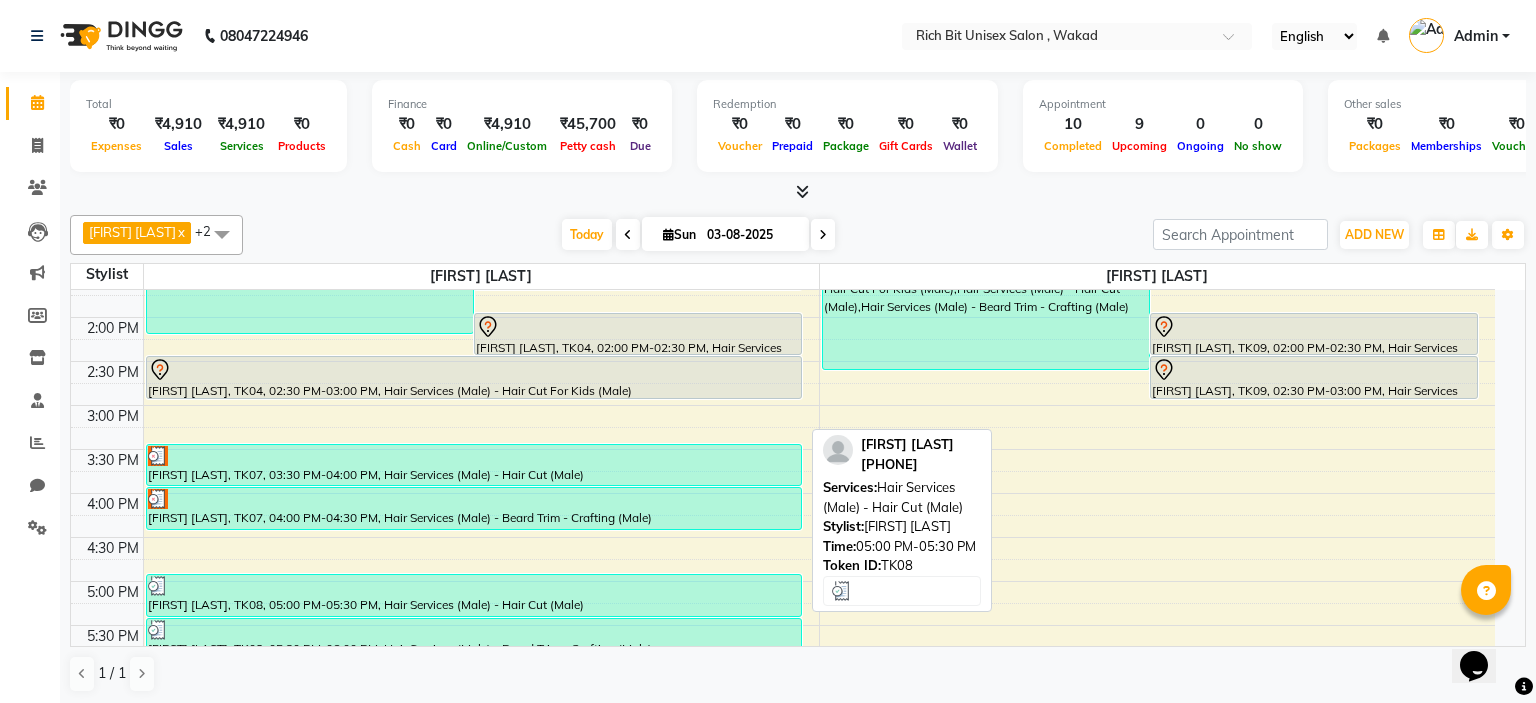 select on "3" 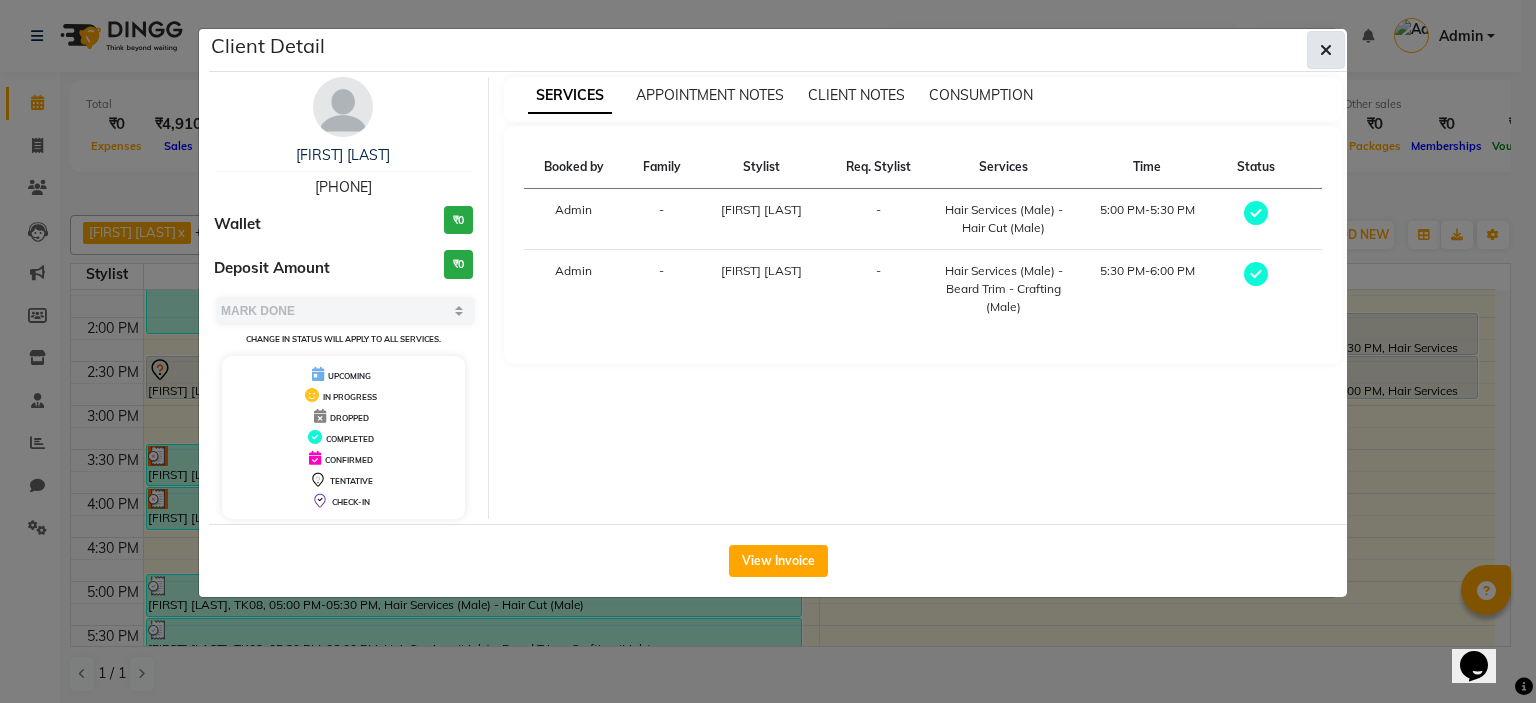 click 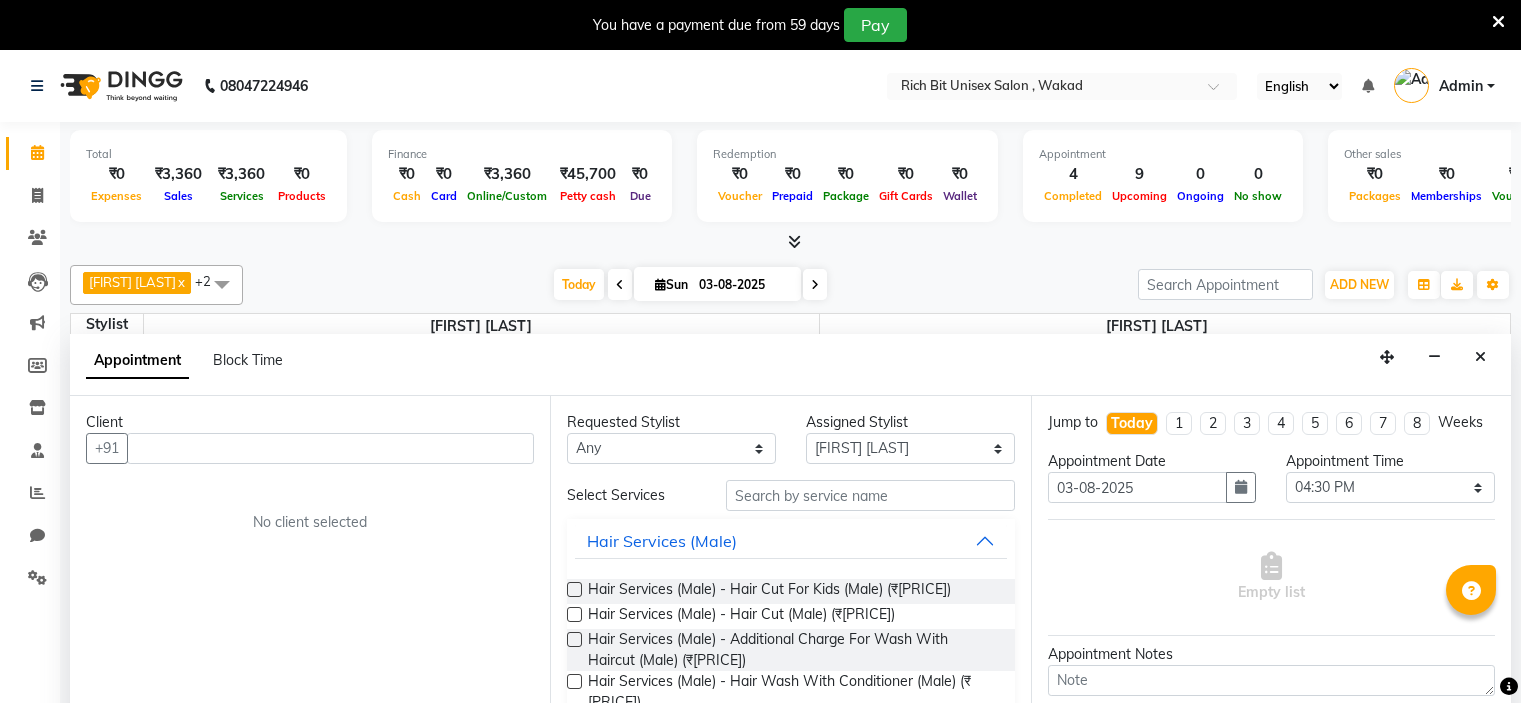 select on "70823" 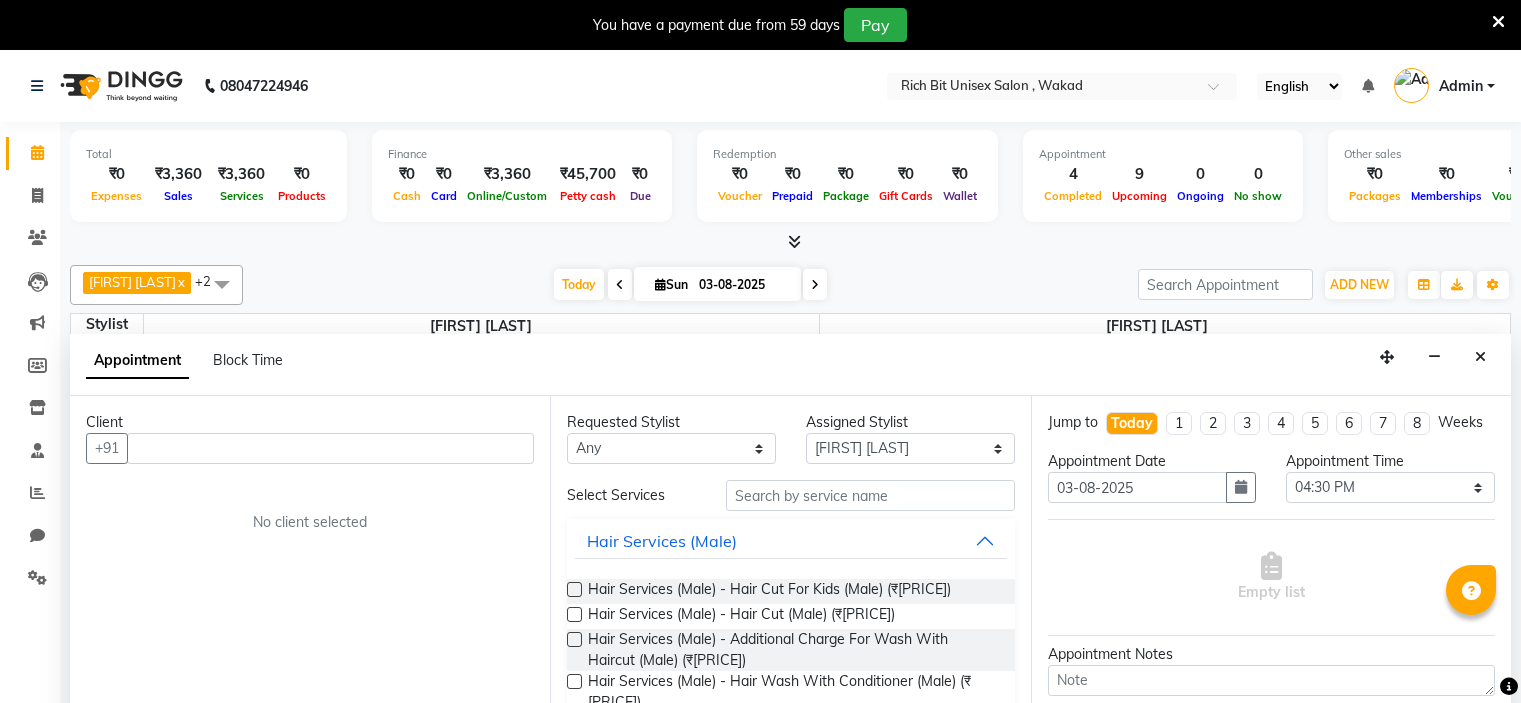 scroll, scrollTop: 51, scrollLeft: 0, axis: vertical 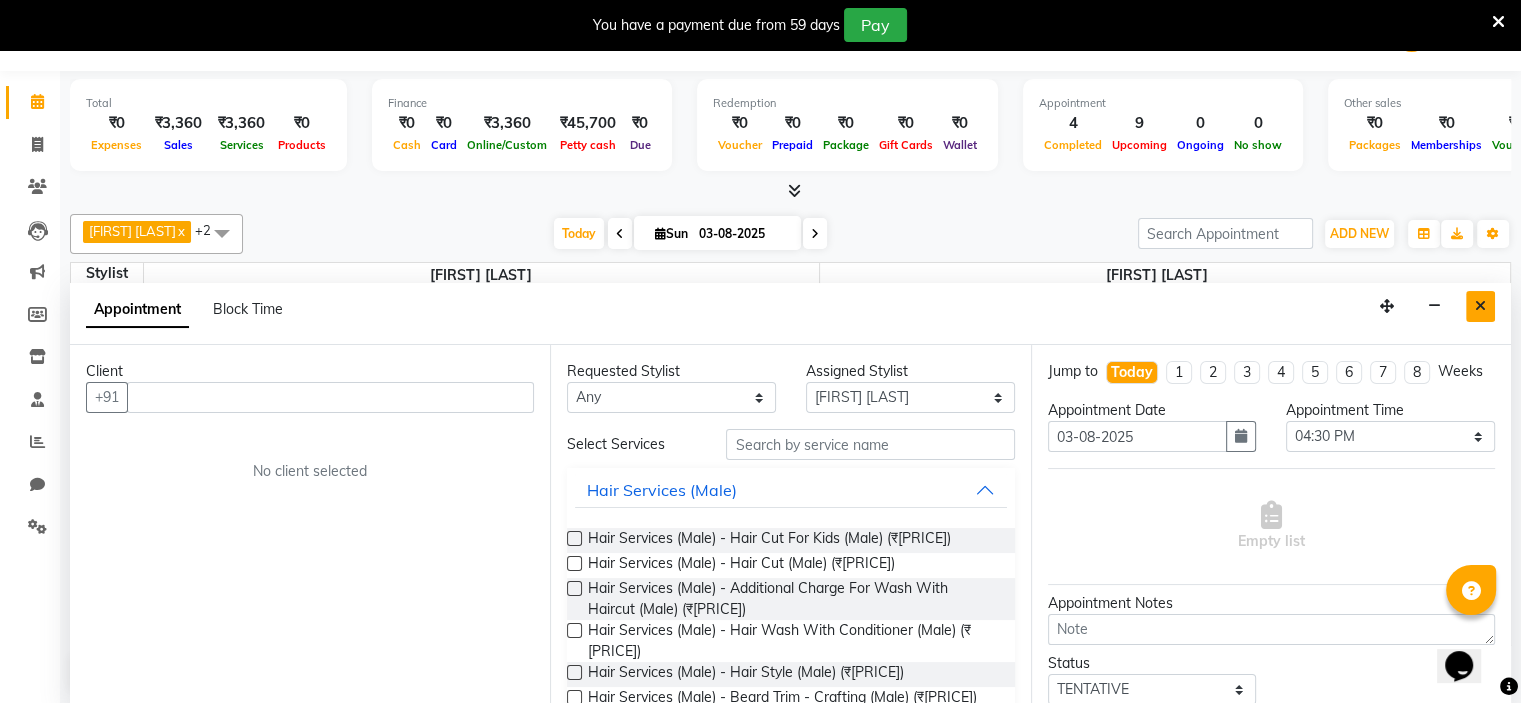 click at bounding box center [1480, 306] 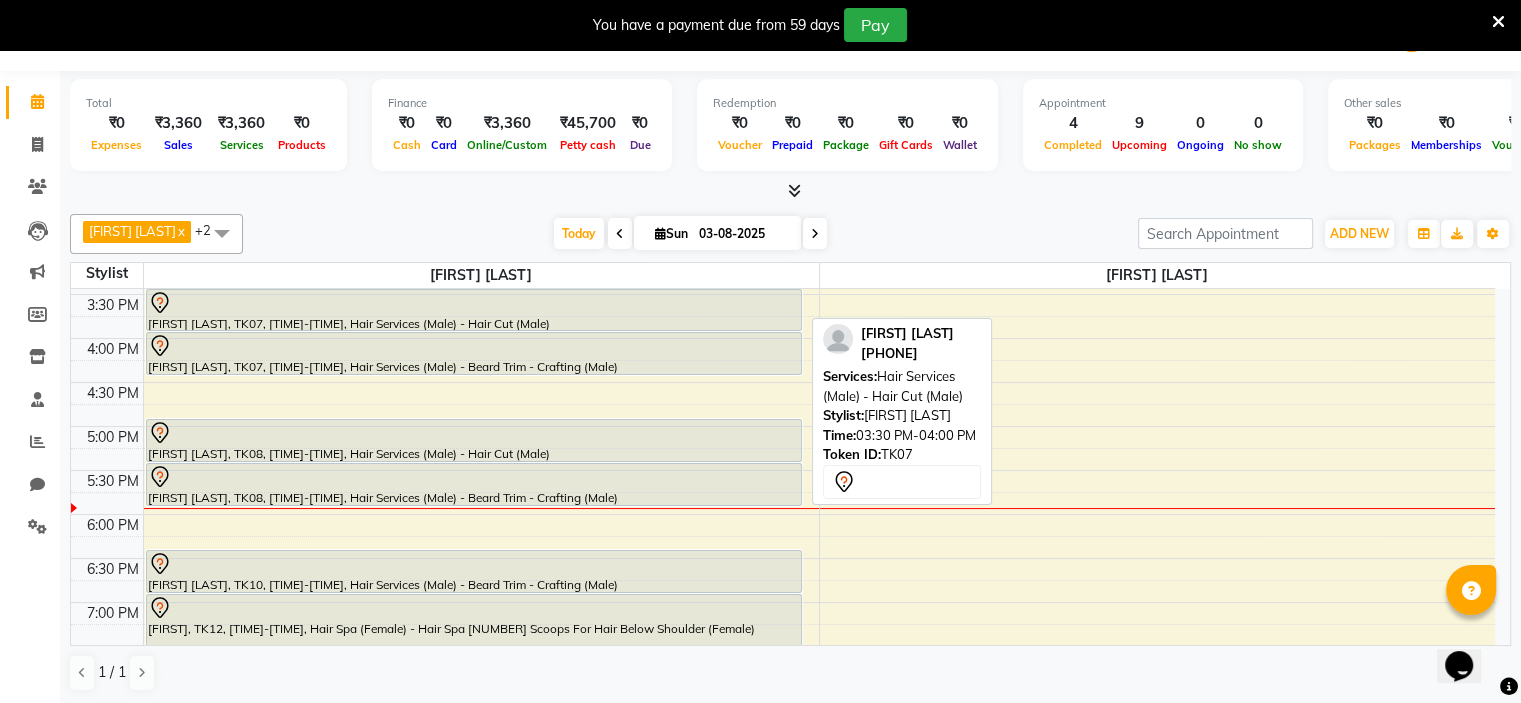 click at bounding box center (474, 303) 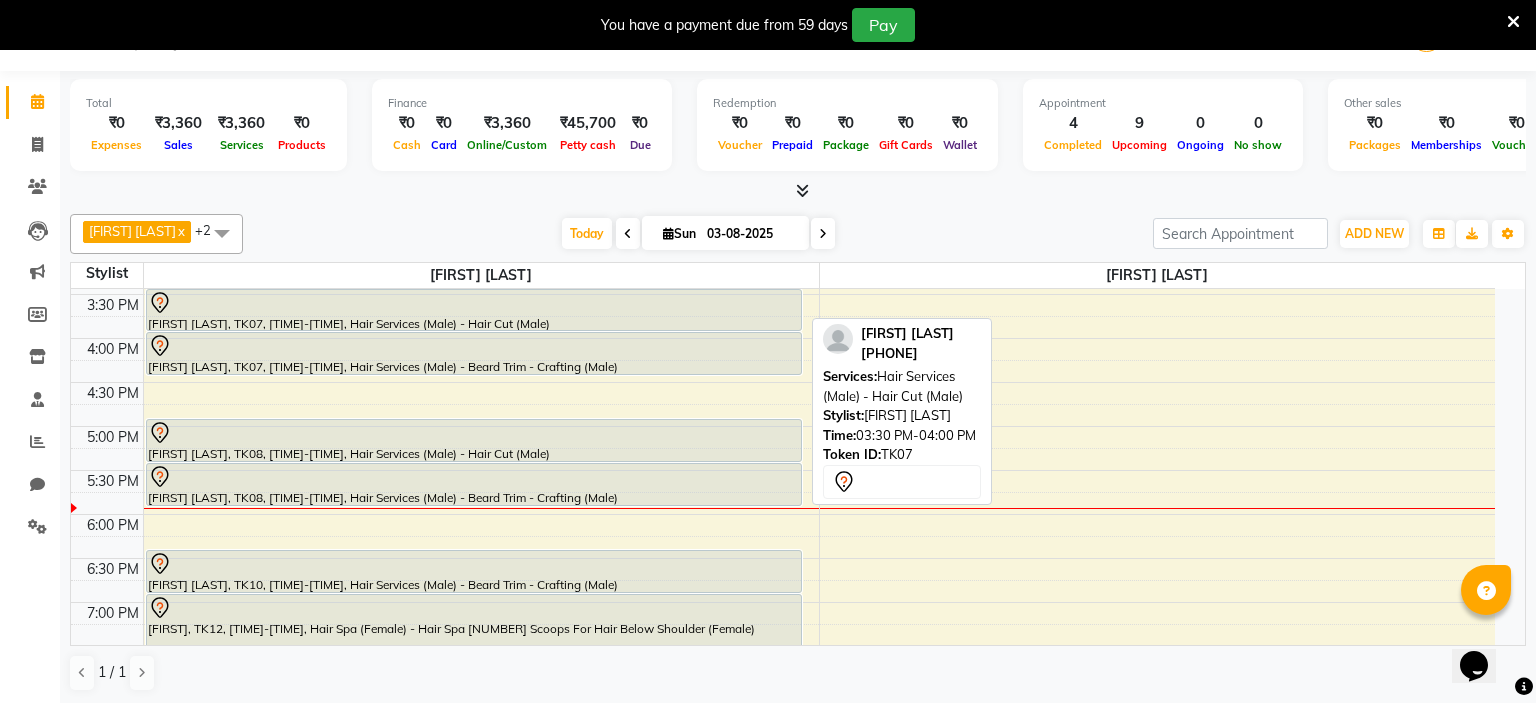 select on "7" 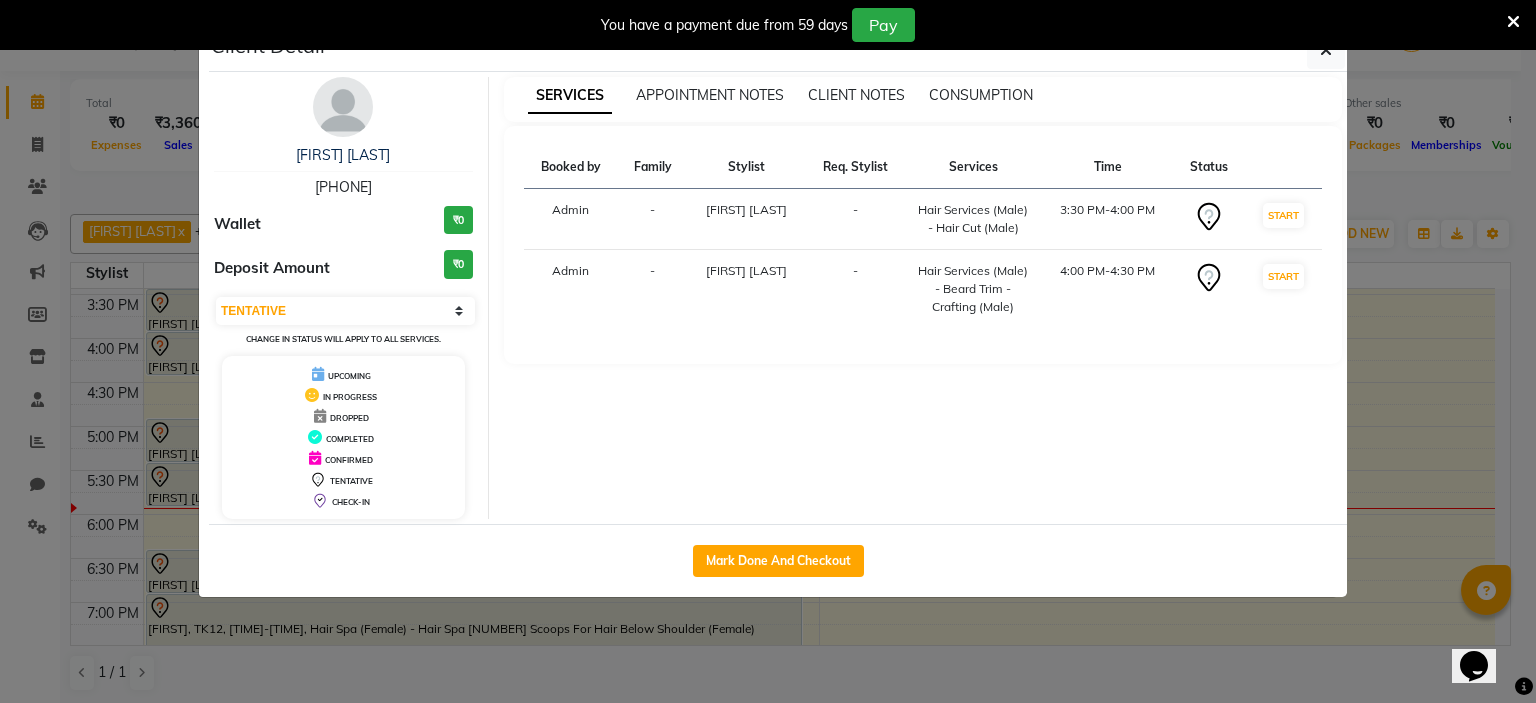 click on "Mark Done And Checkout" 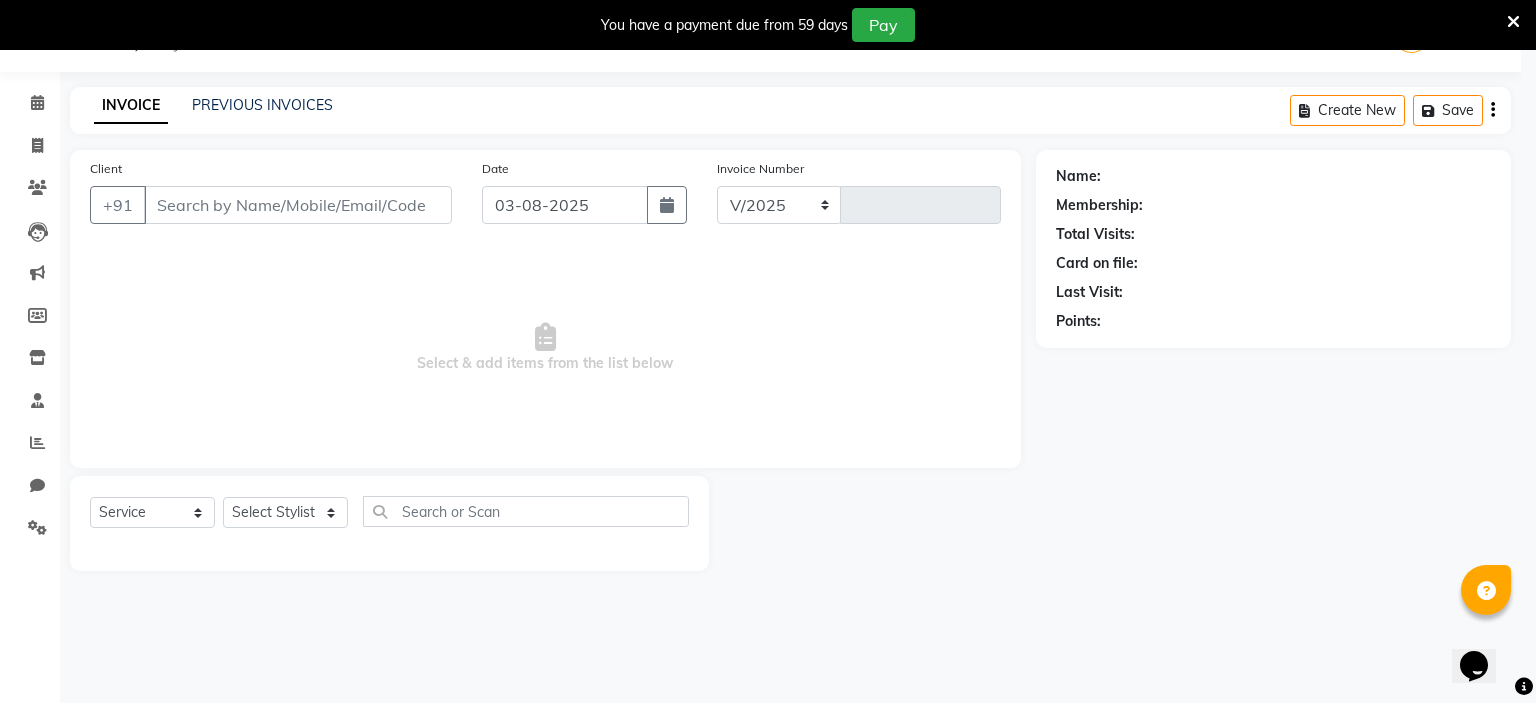 select on "7834" 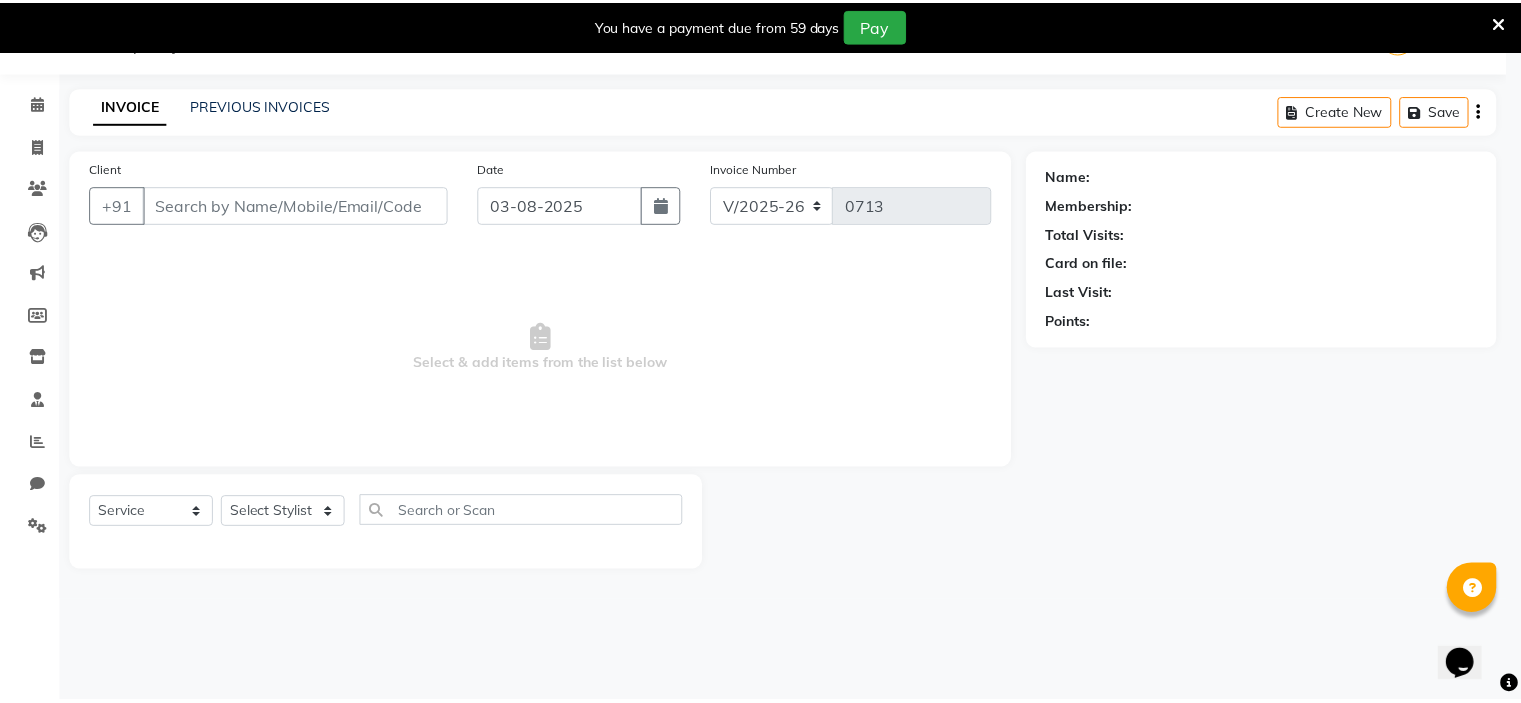 scroll, scrollTop: 50, scrollLeft: 0, axis: vertical 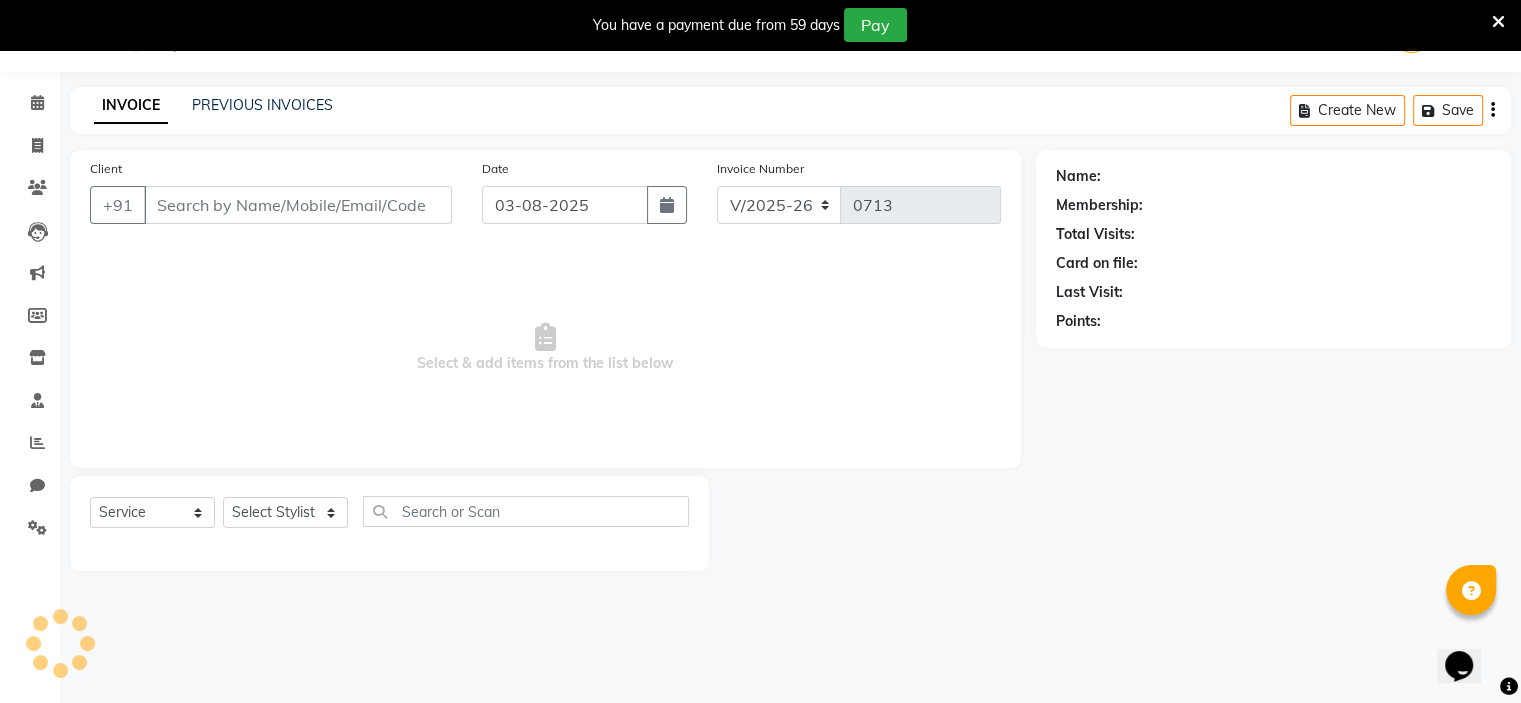 type on "[PHONE]" 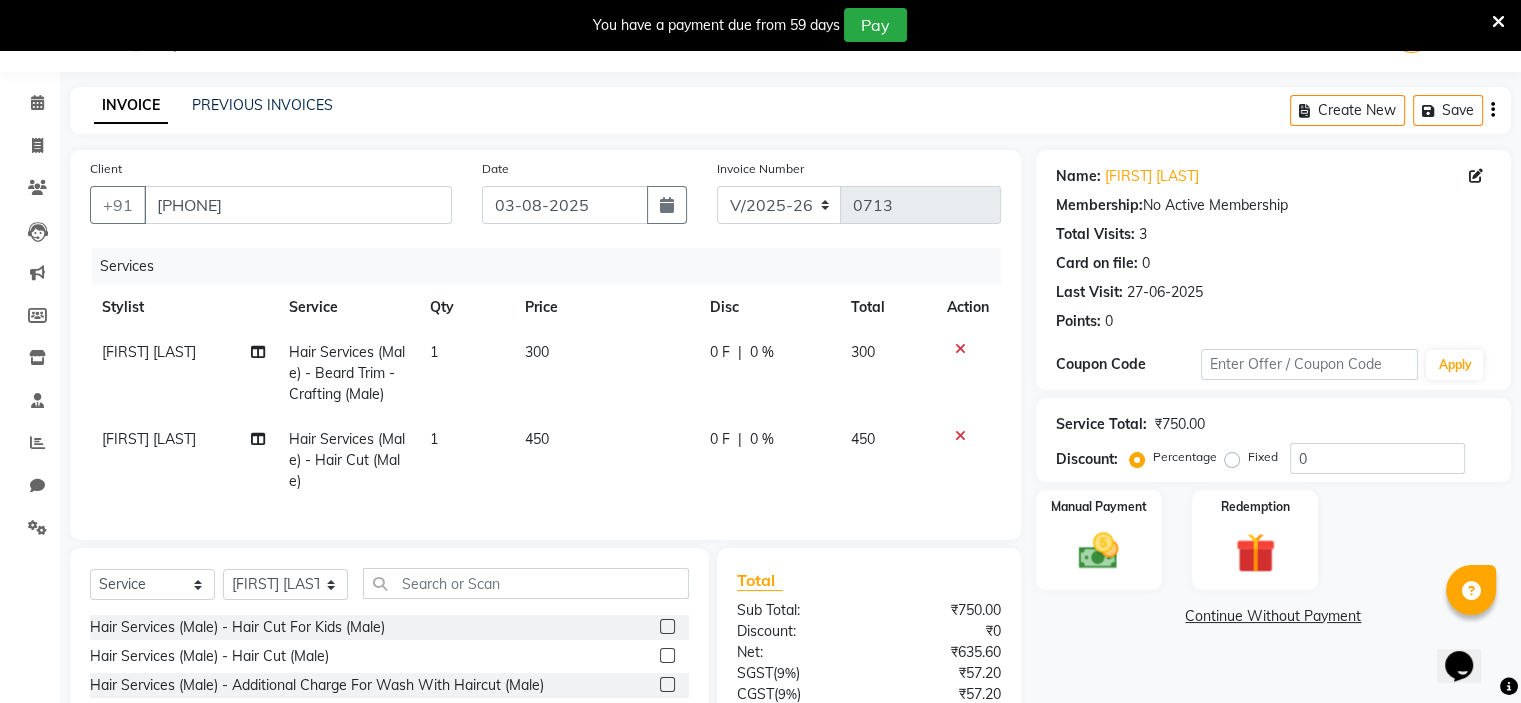 click on "0 F | 0 %" 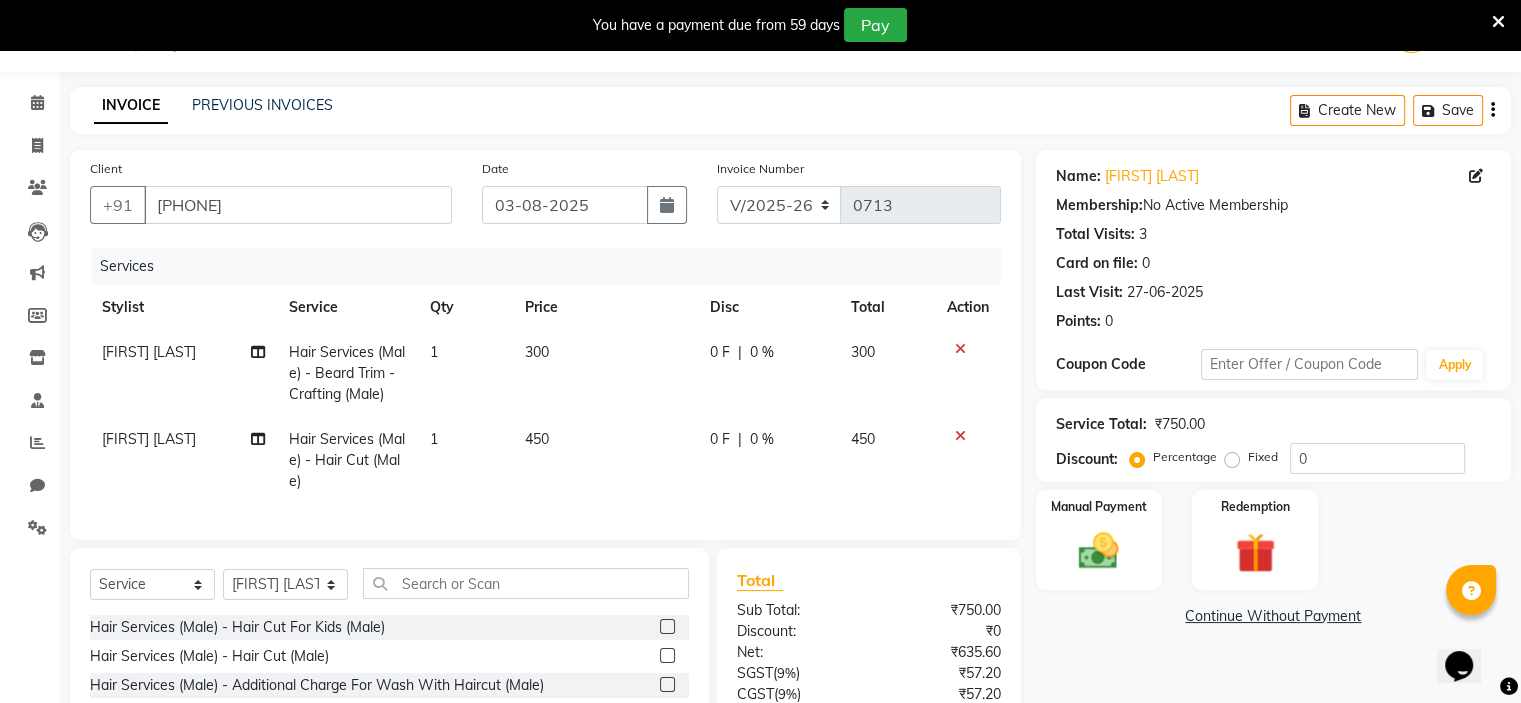 select on "70823" 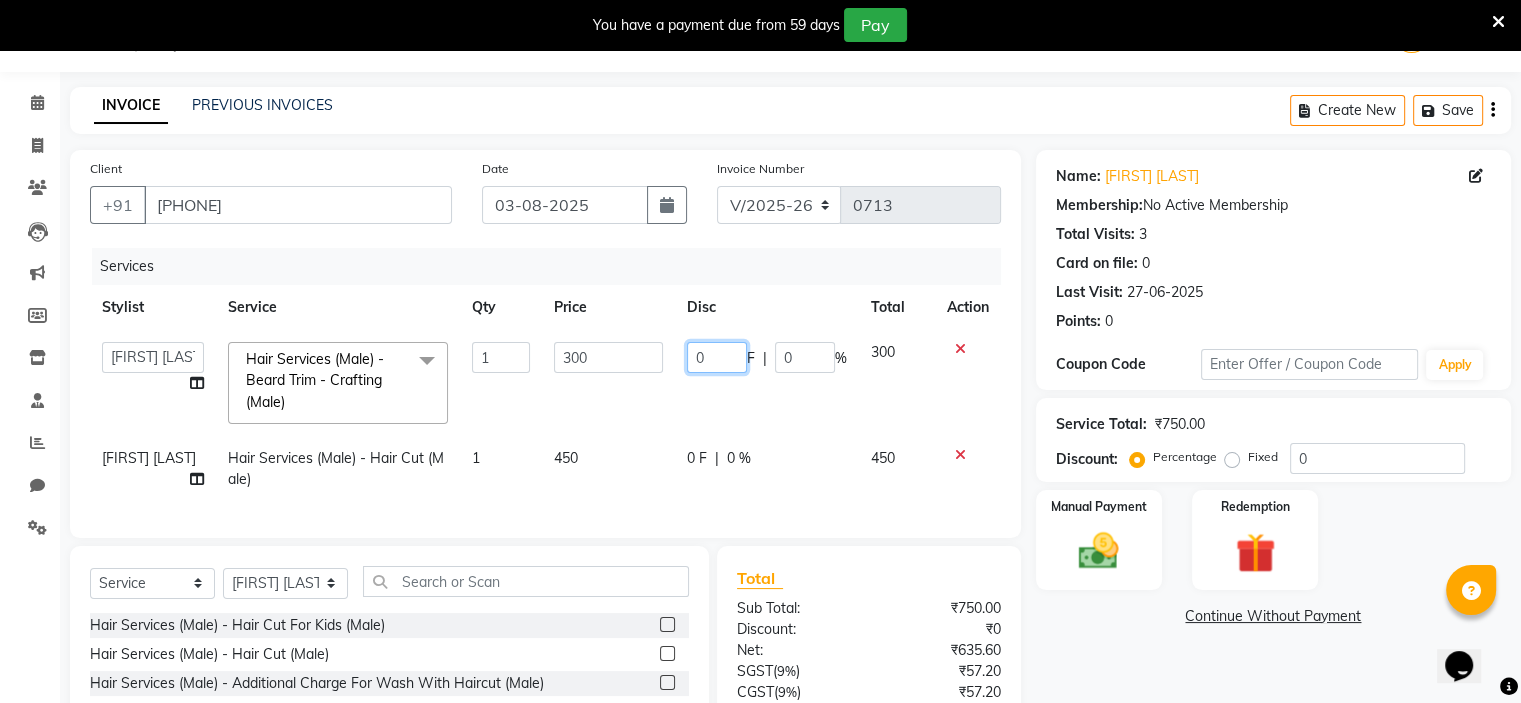 click on "0" 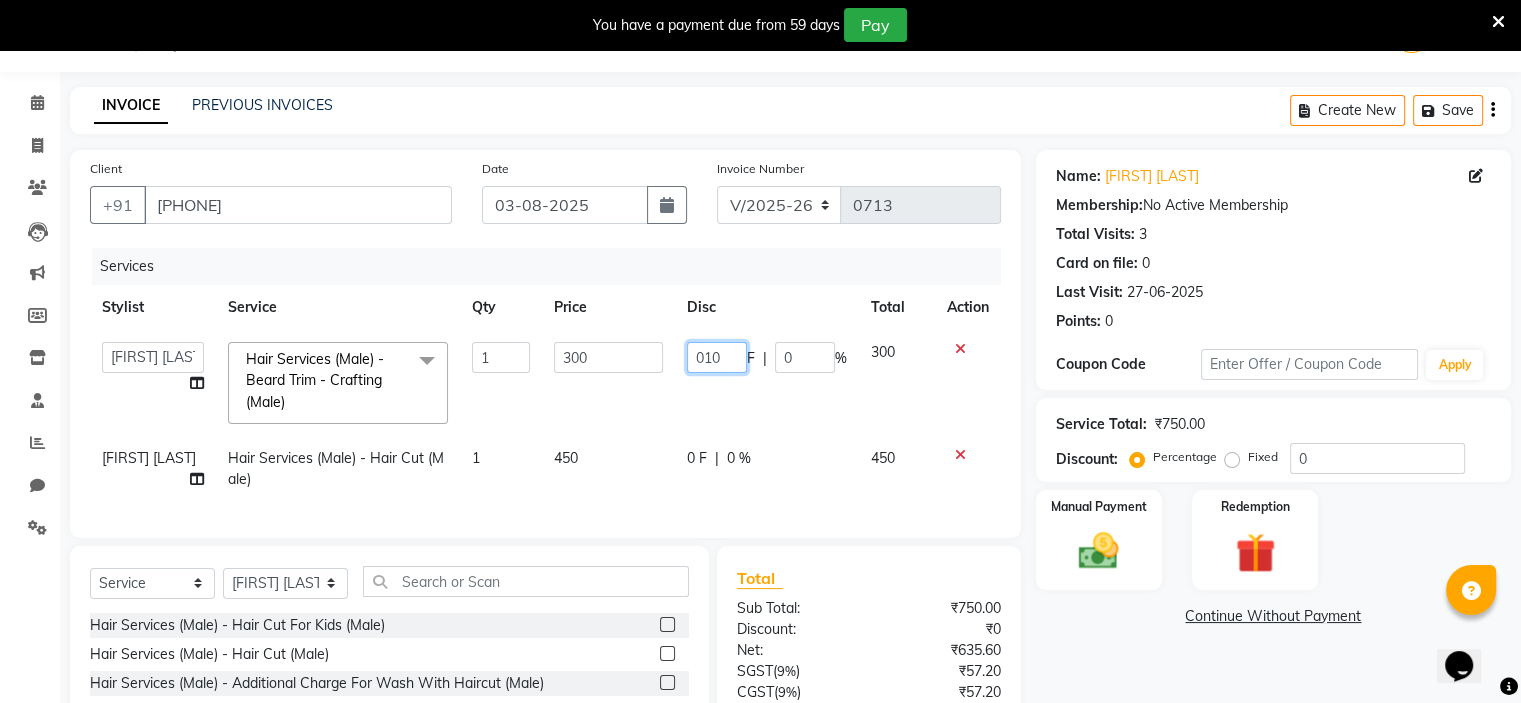 type on "0100" 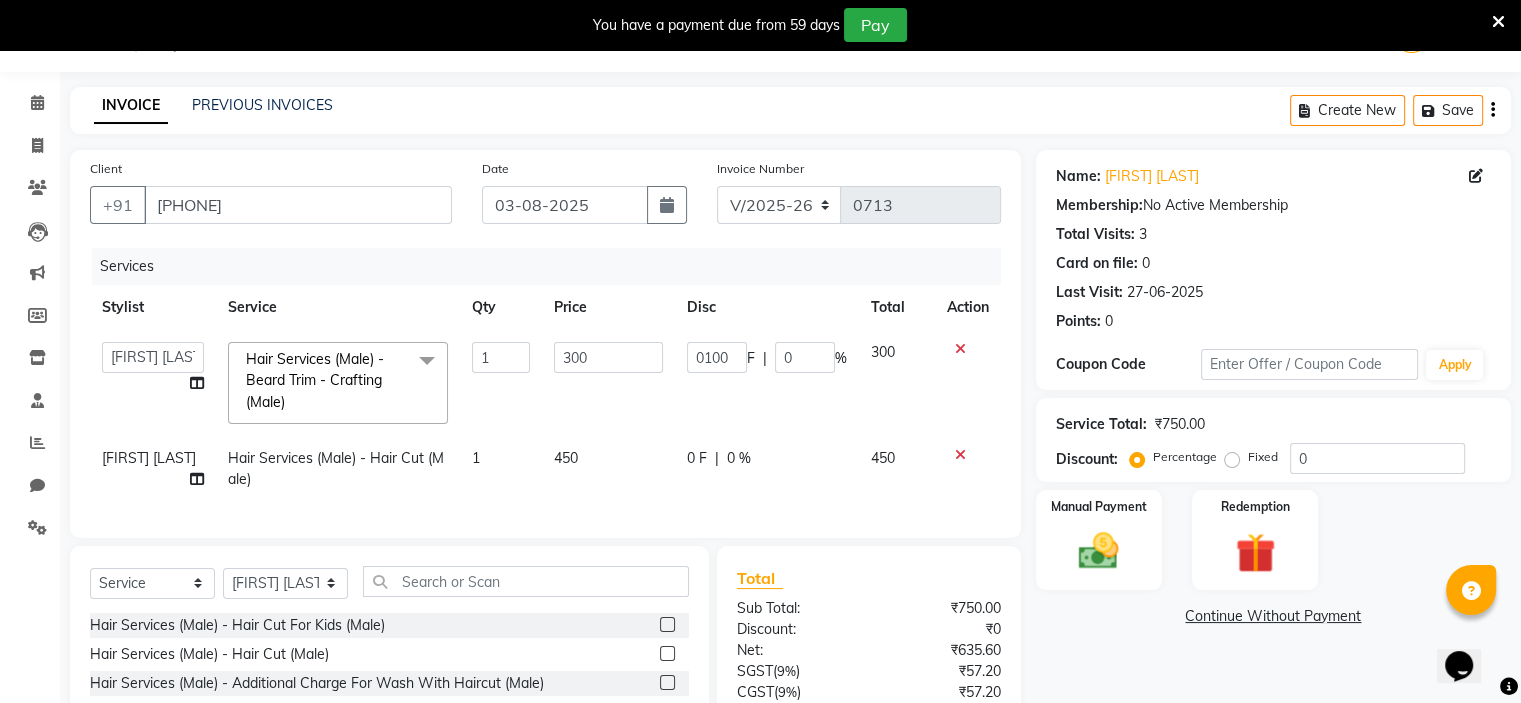 drag, startPoint x: 718, startPoint y: 471, endPoint x: 720, endPoint y: 445, distance: 26.076809 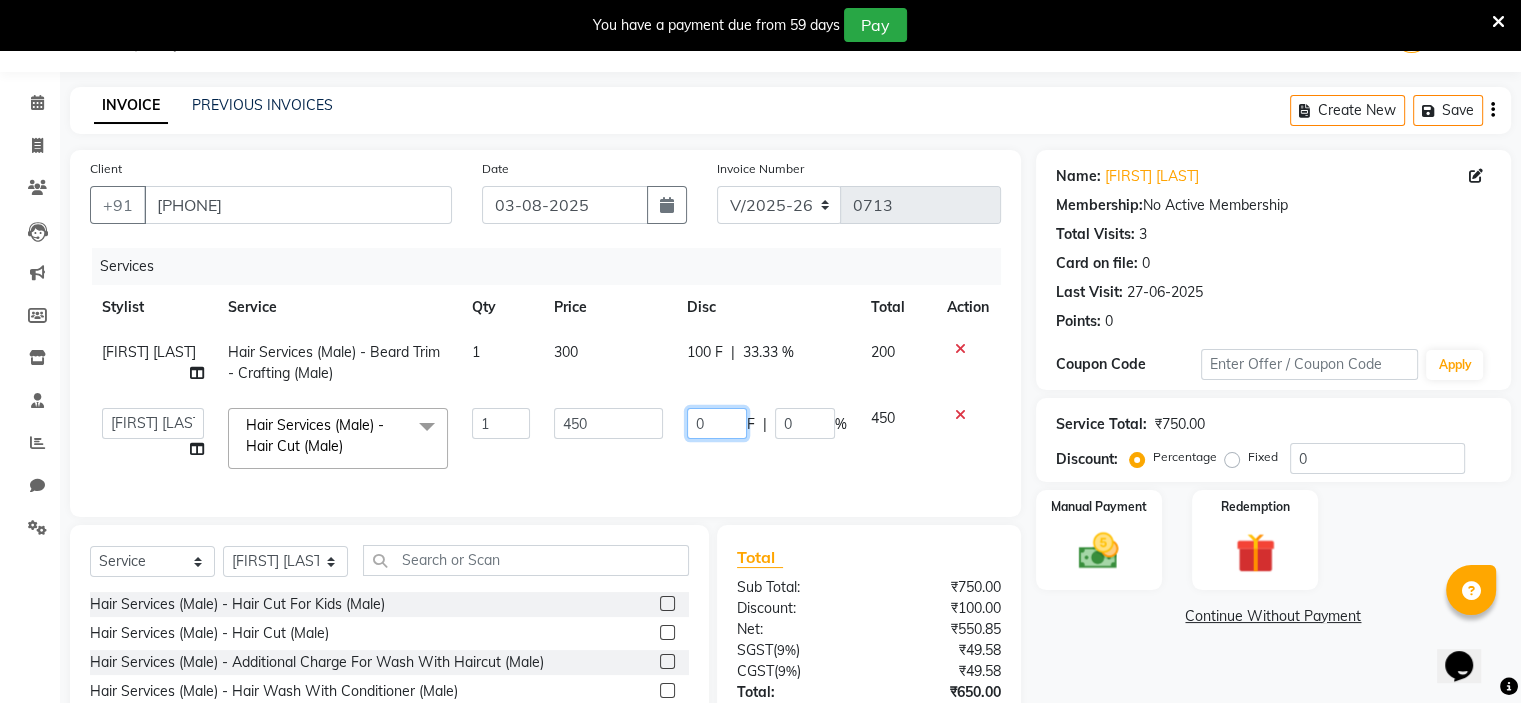 click on "0" 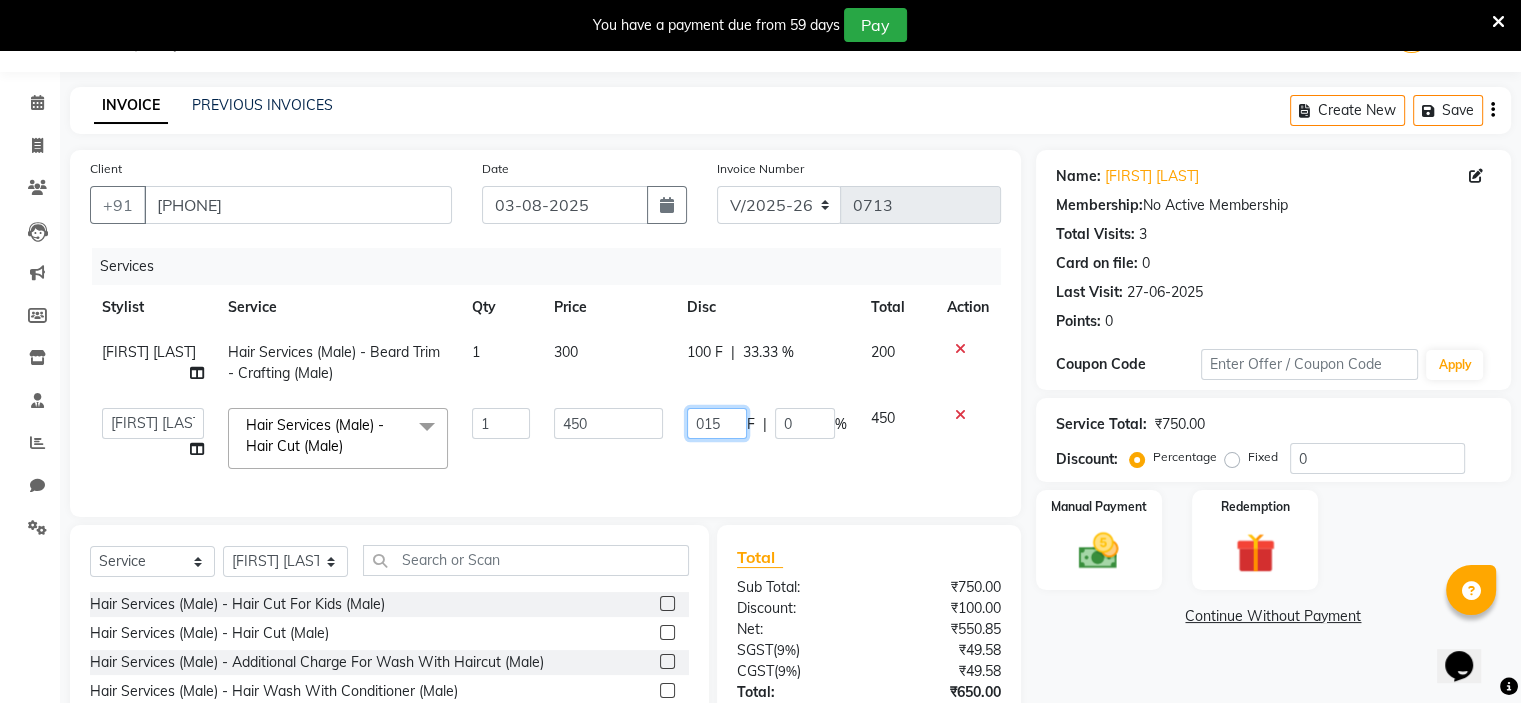 type on "0150" 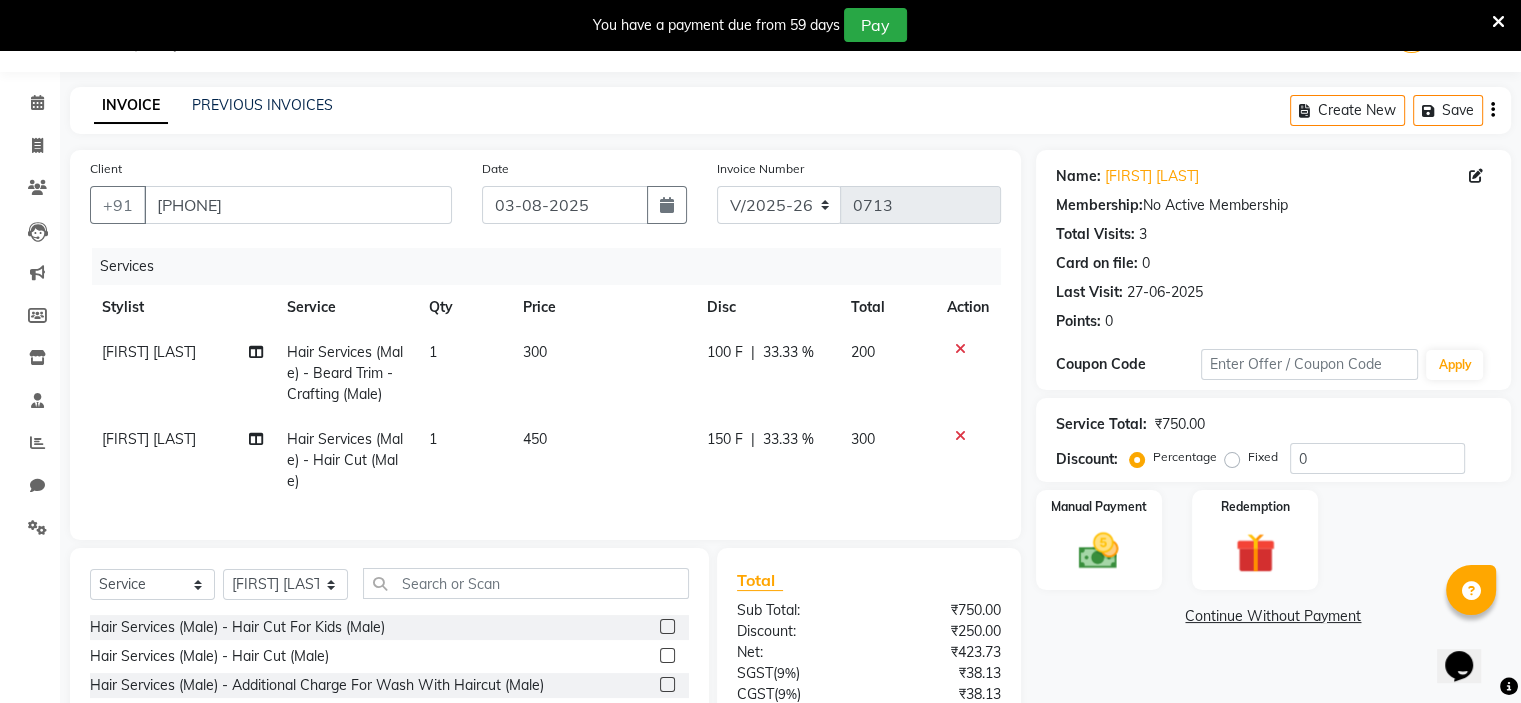click on "150 F | 33.33 %" 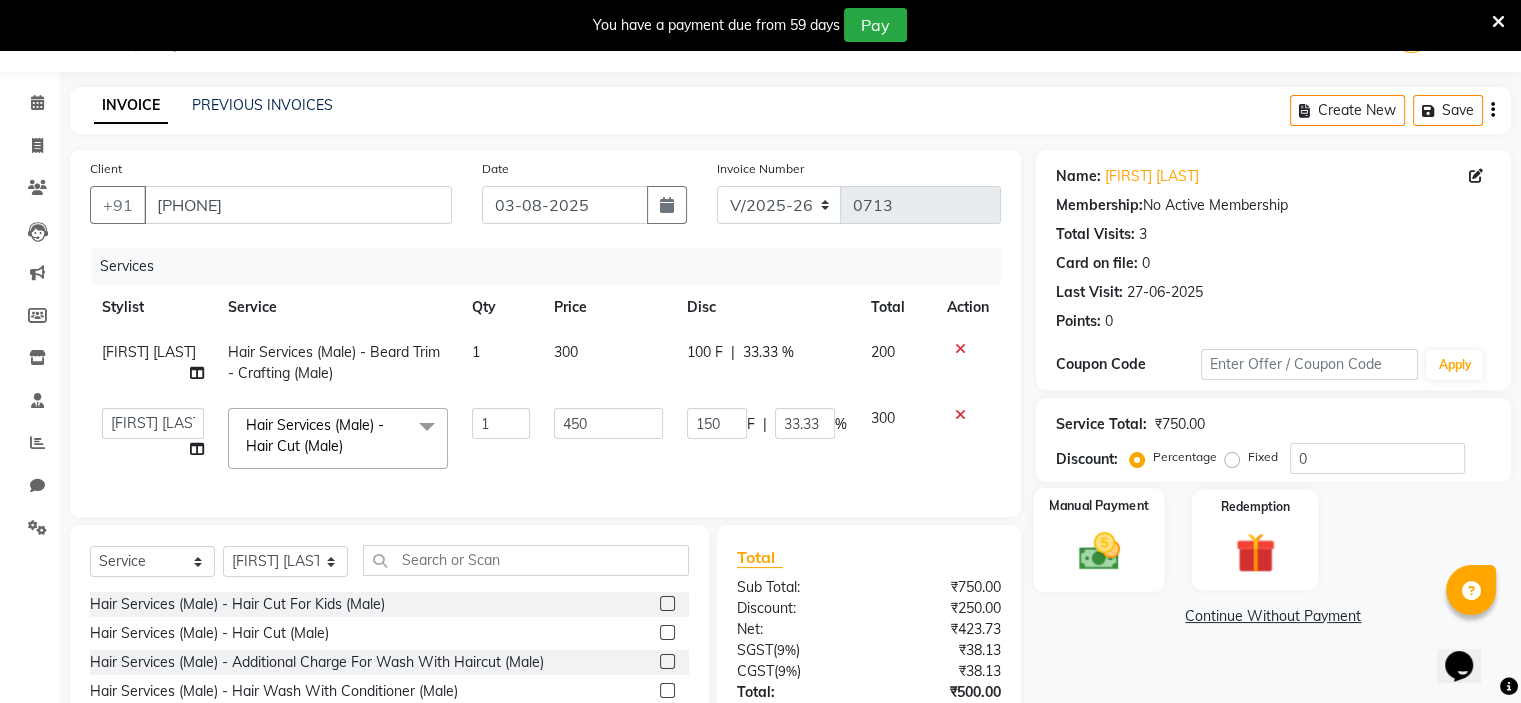 scroll, scrollTop: 212, scrollLeft: 0, axis: vertical 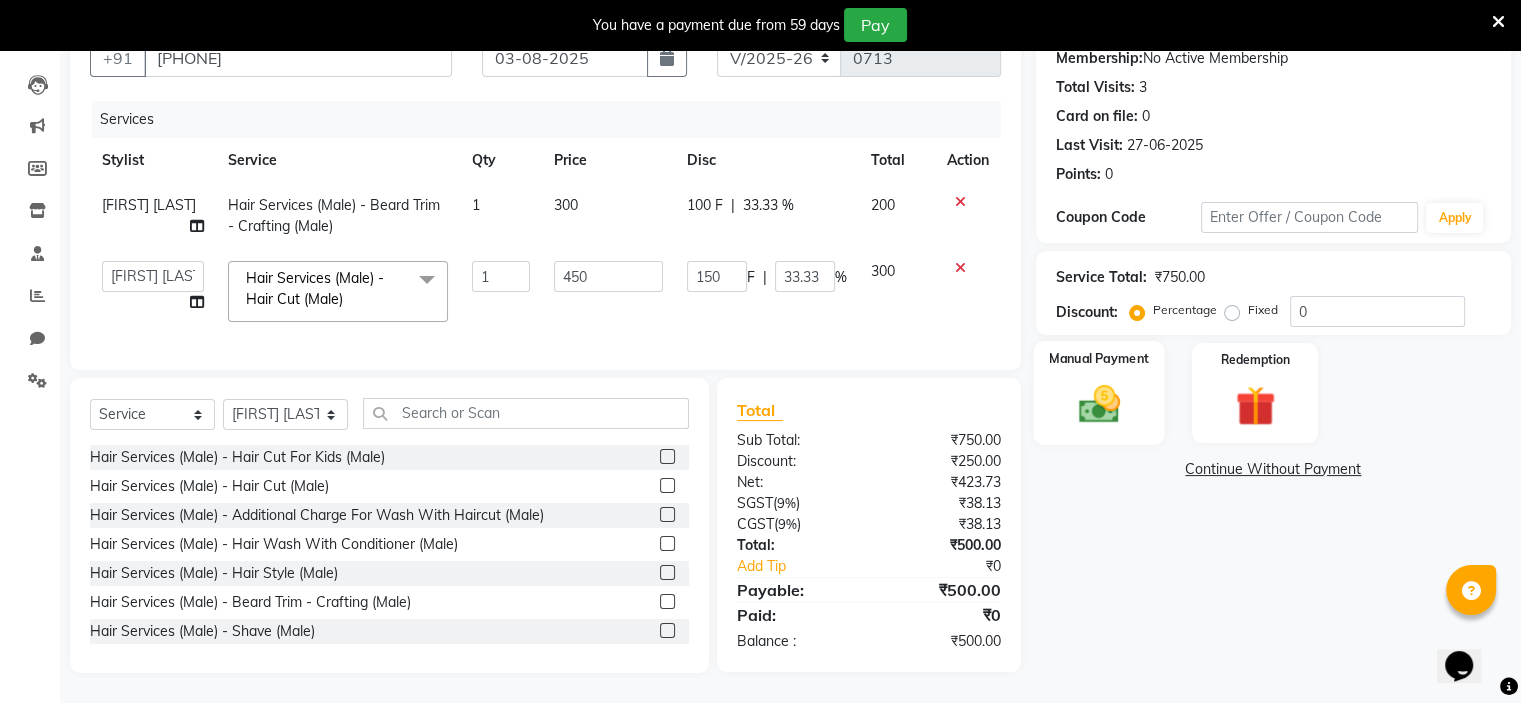 click 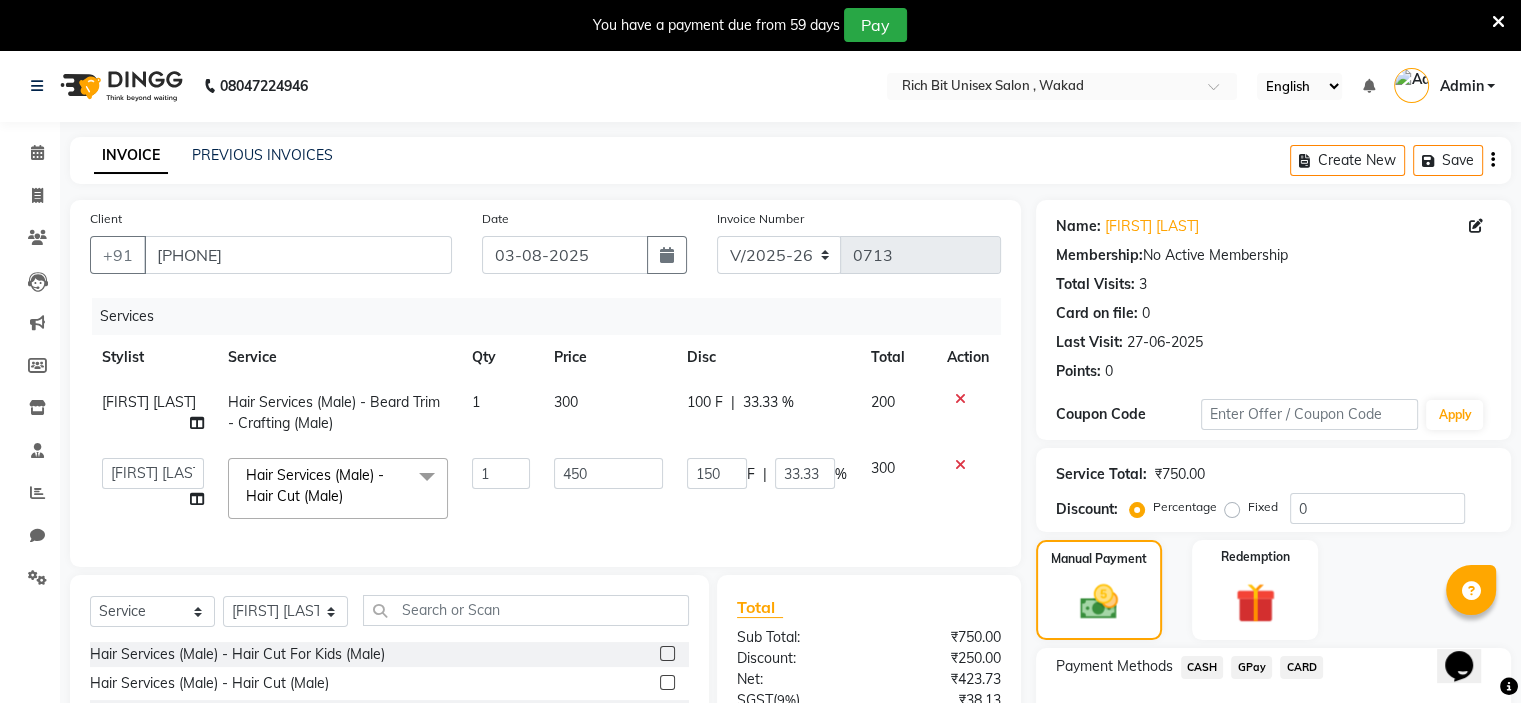 scroll, scrollTop: 212, scrollLeft: 0, axis: vertical 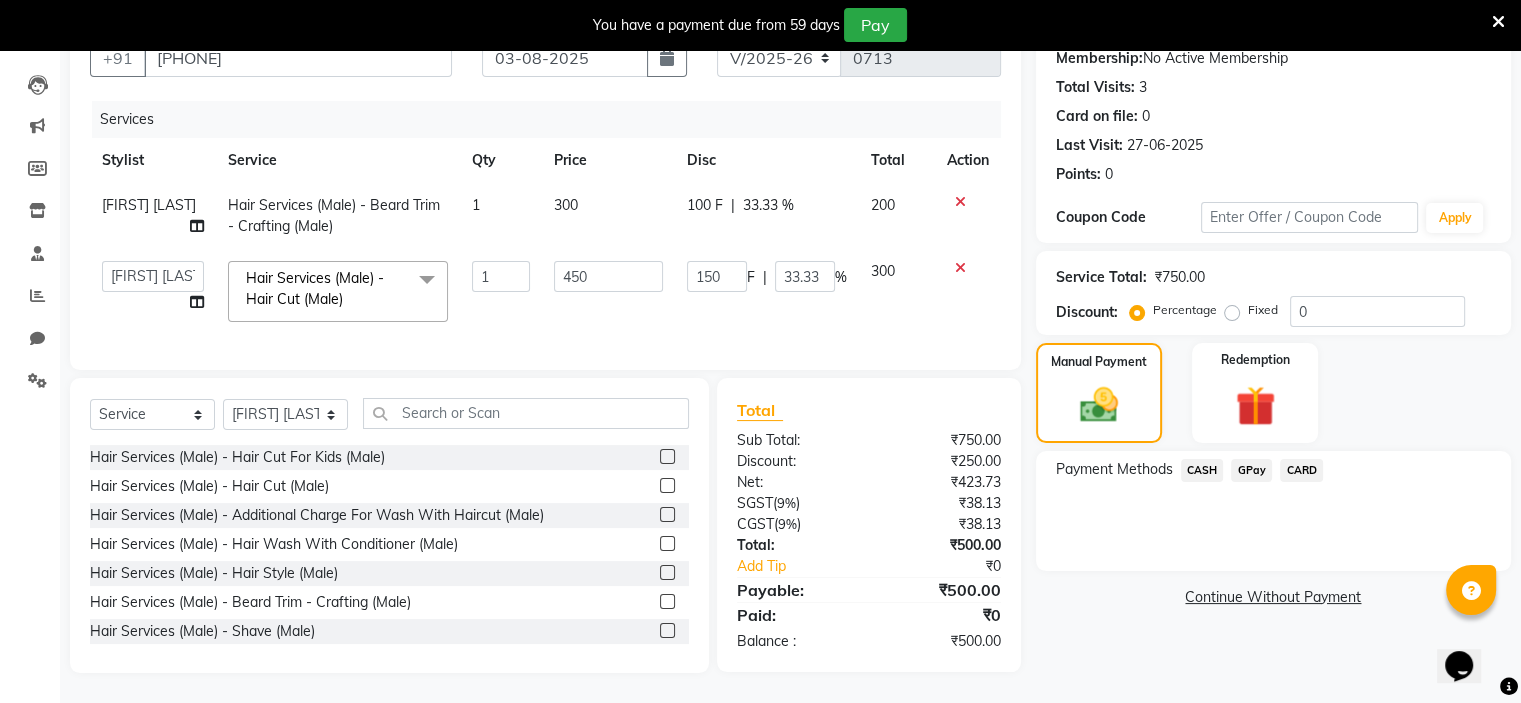 click on "CASH" 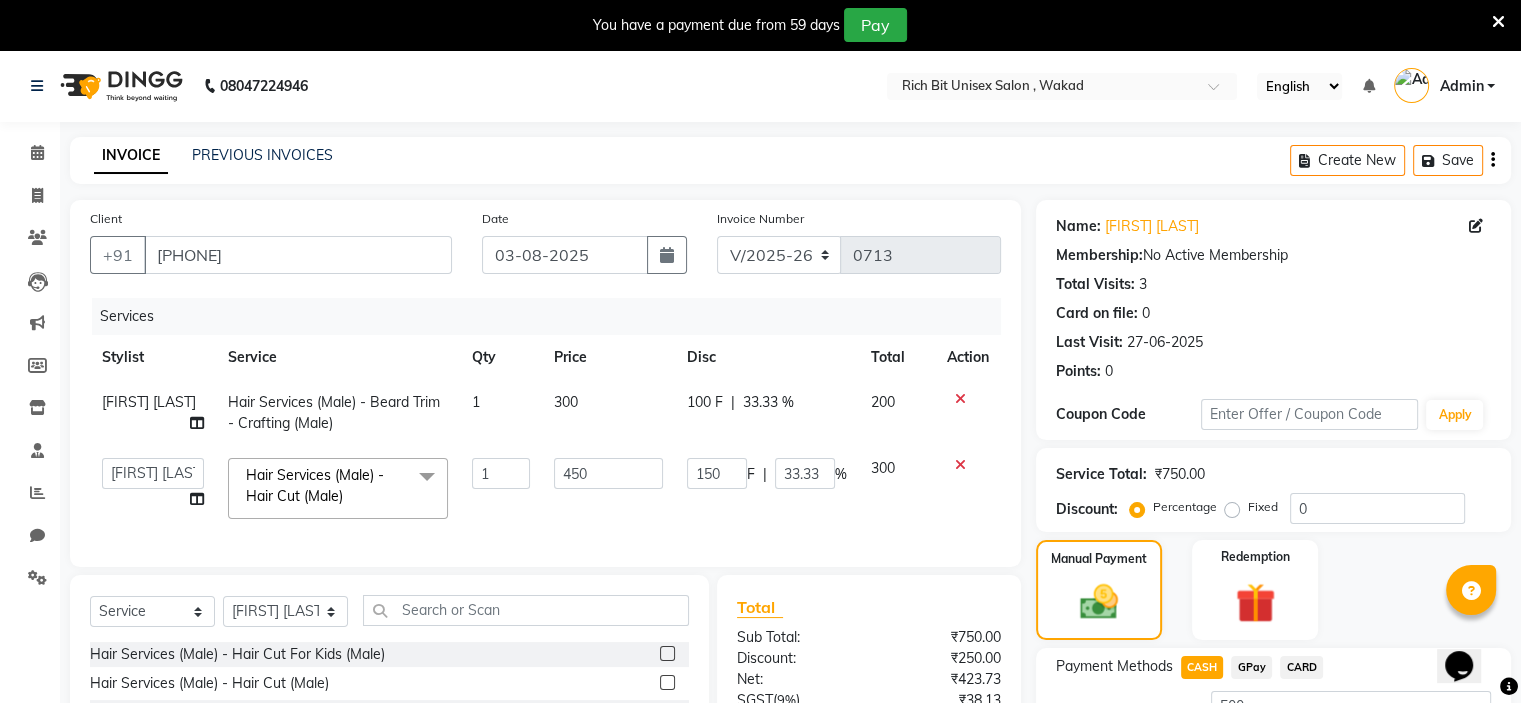 scroll, scrollTop: 212, scrollLeft: 0, axis: vertical 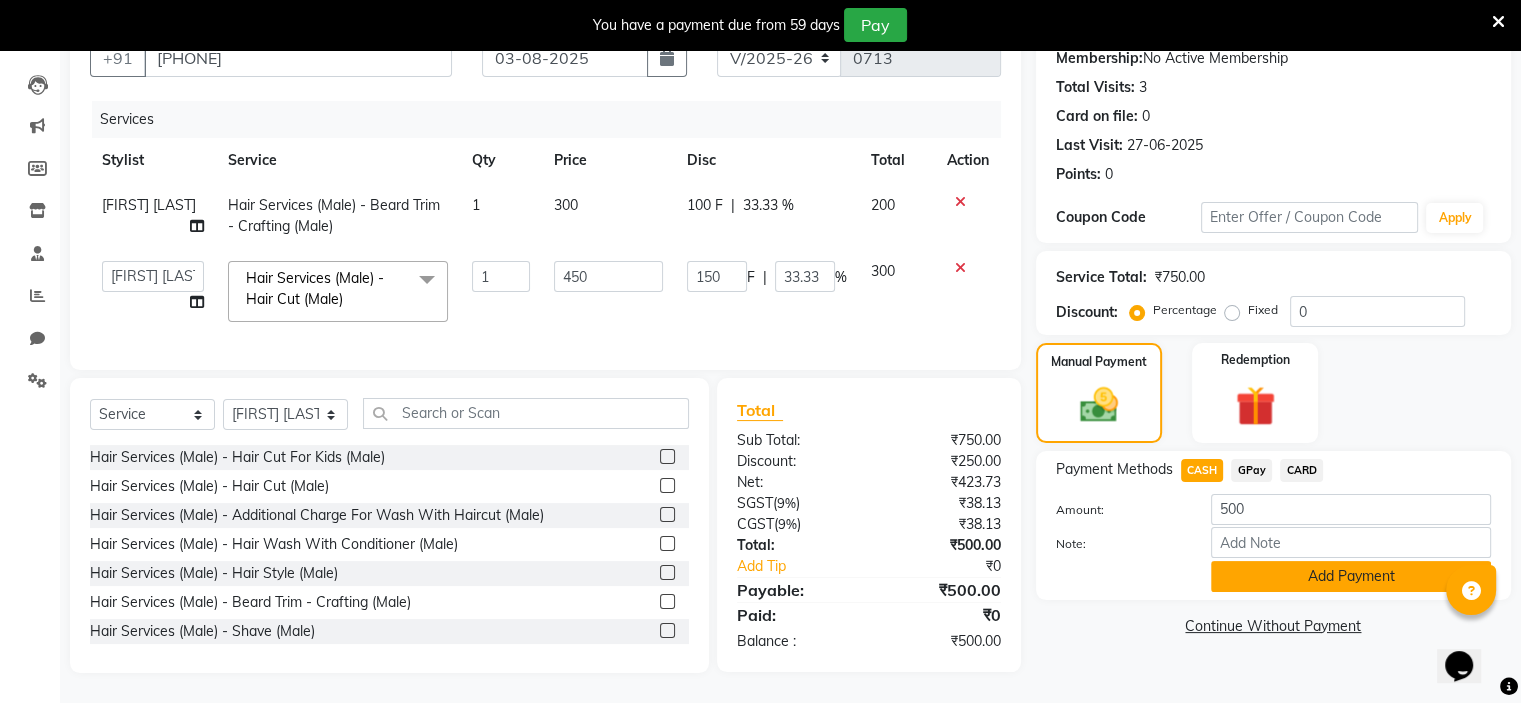 click on "Add Payment" 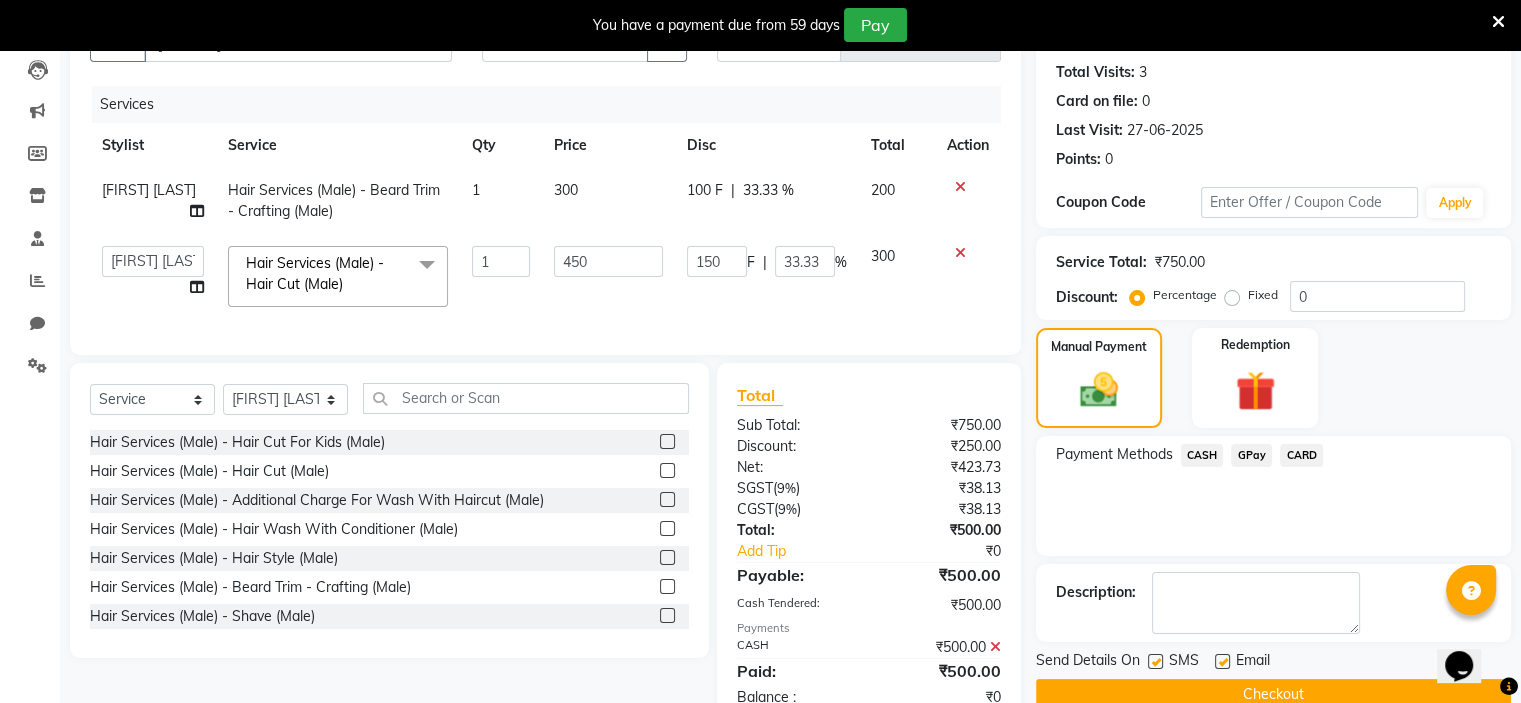scroll, scrollTop: 281, scrollLeft: 0, axis: vertical 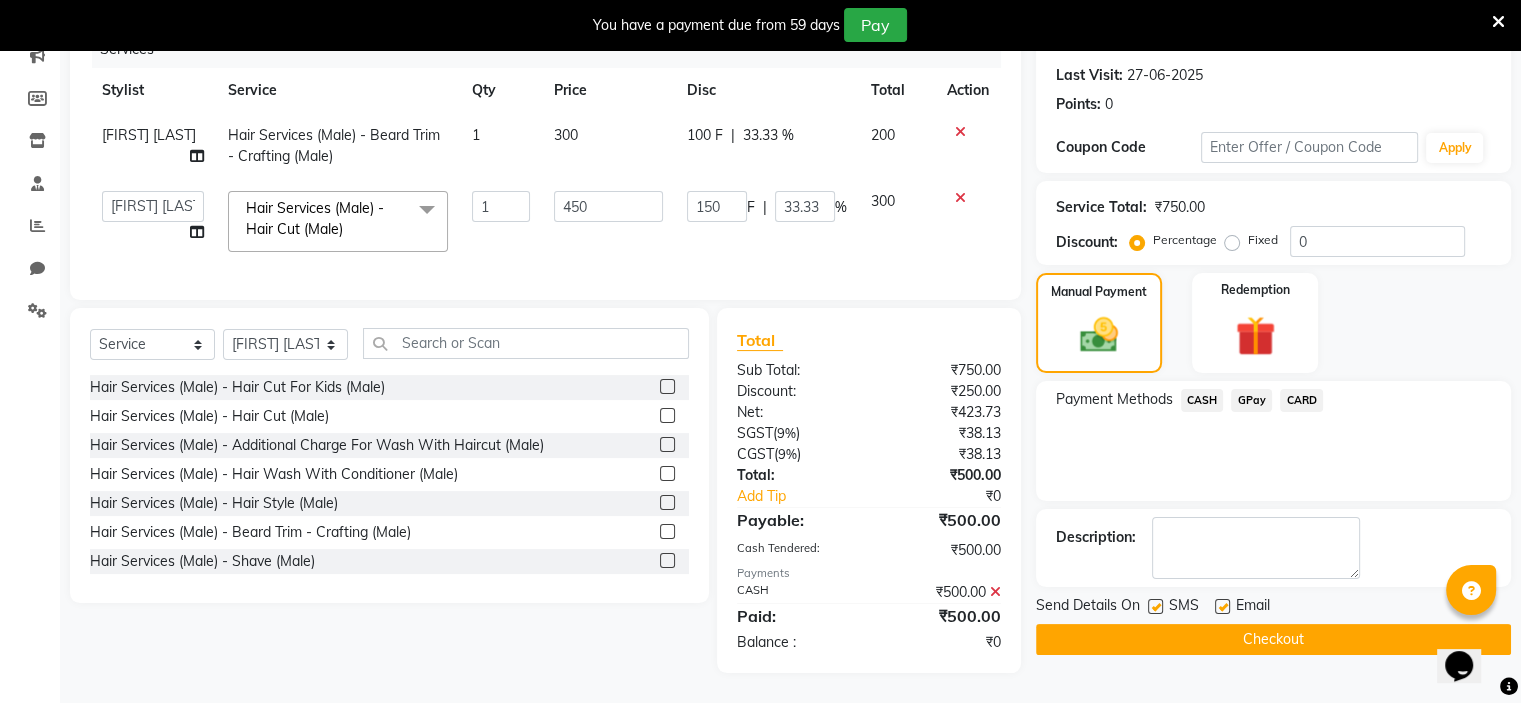 click on "Checkout" 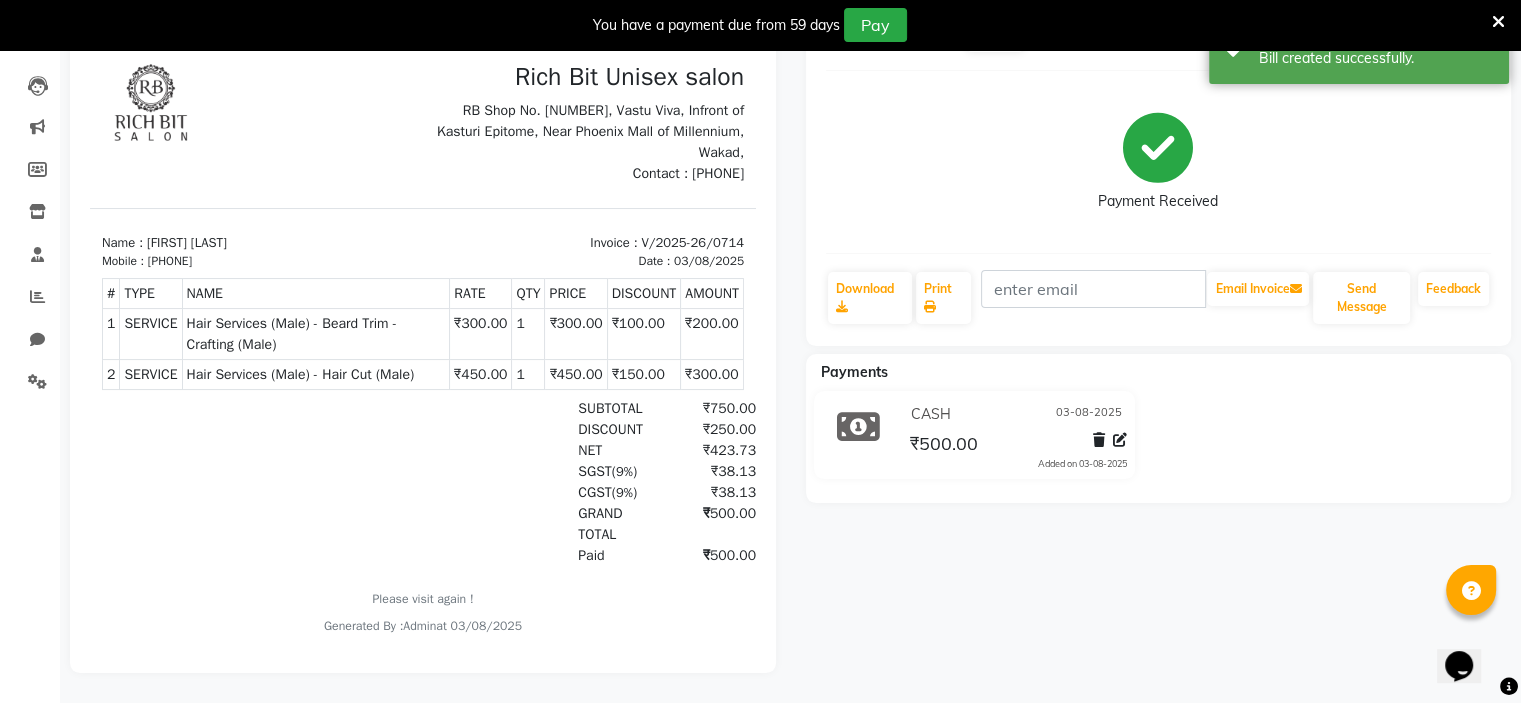 scroll, scrollTop: 0, scrollLeft: 0, axis: both 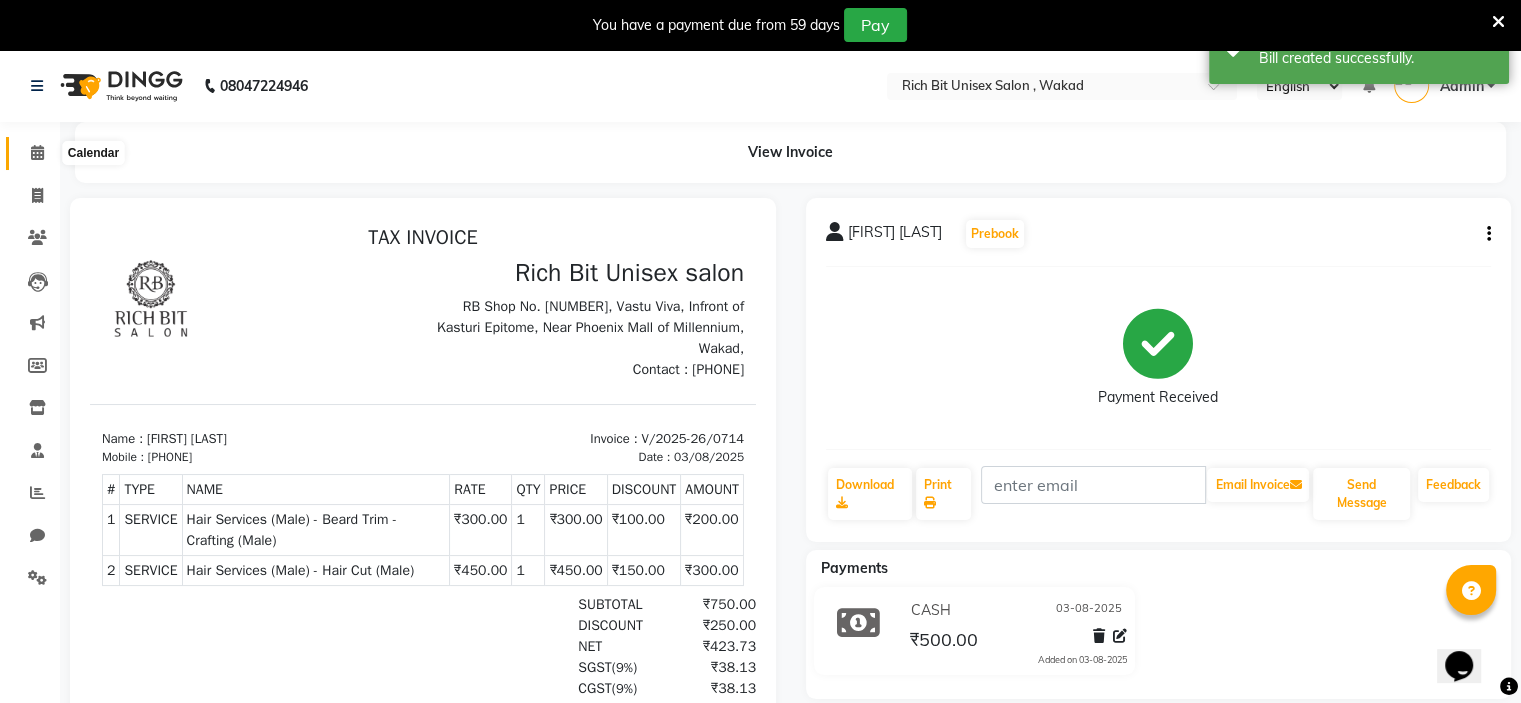 click 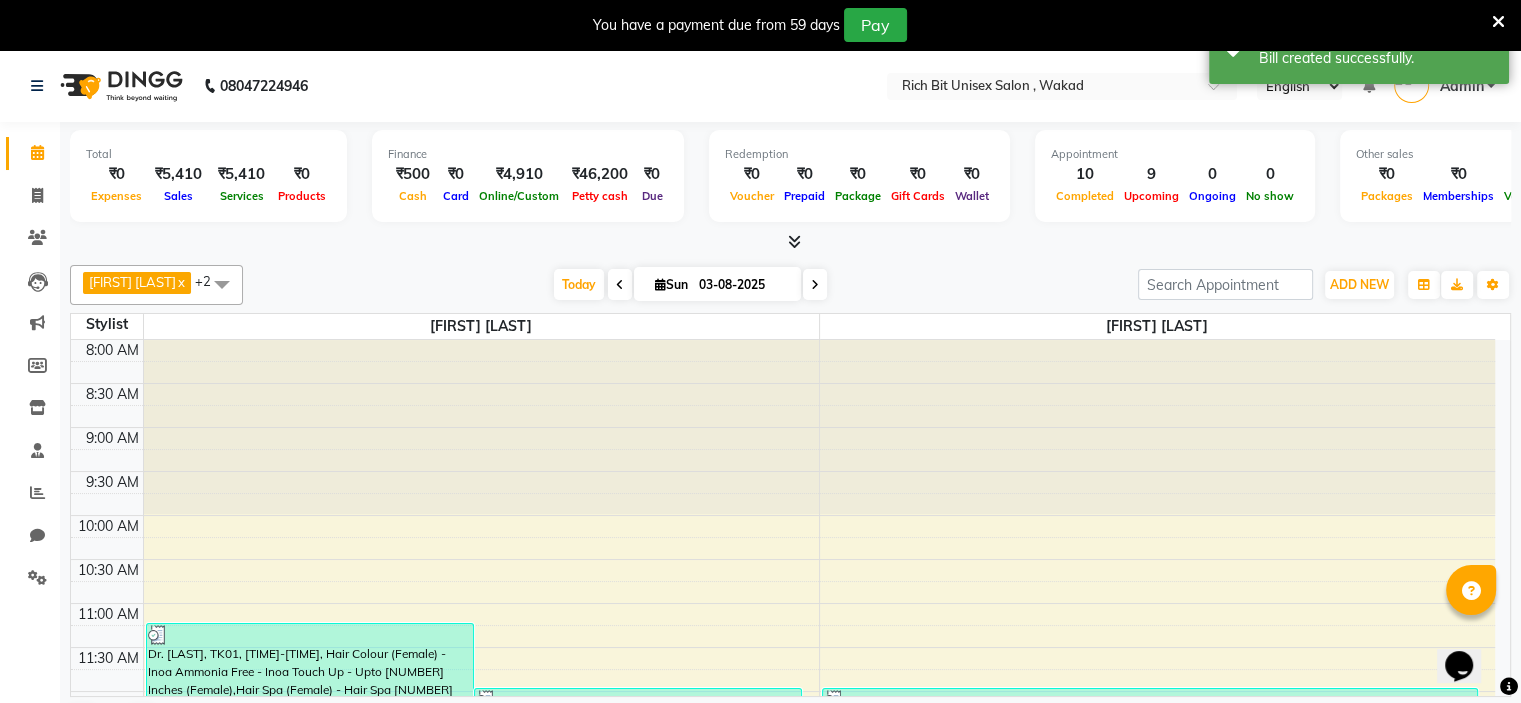 scroll, scrollTop: 500, scrollLeft: 0, axis: vertical 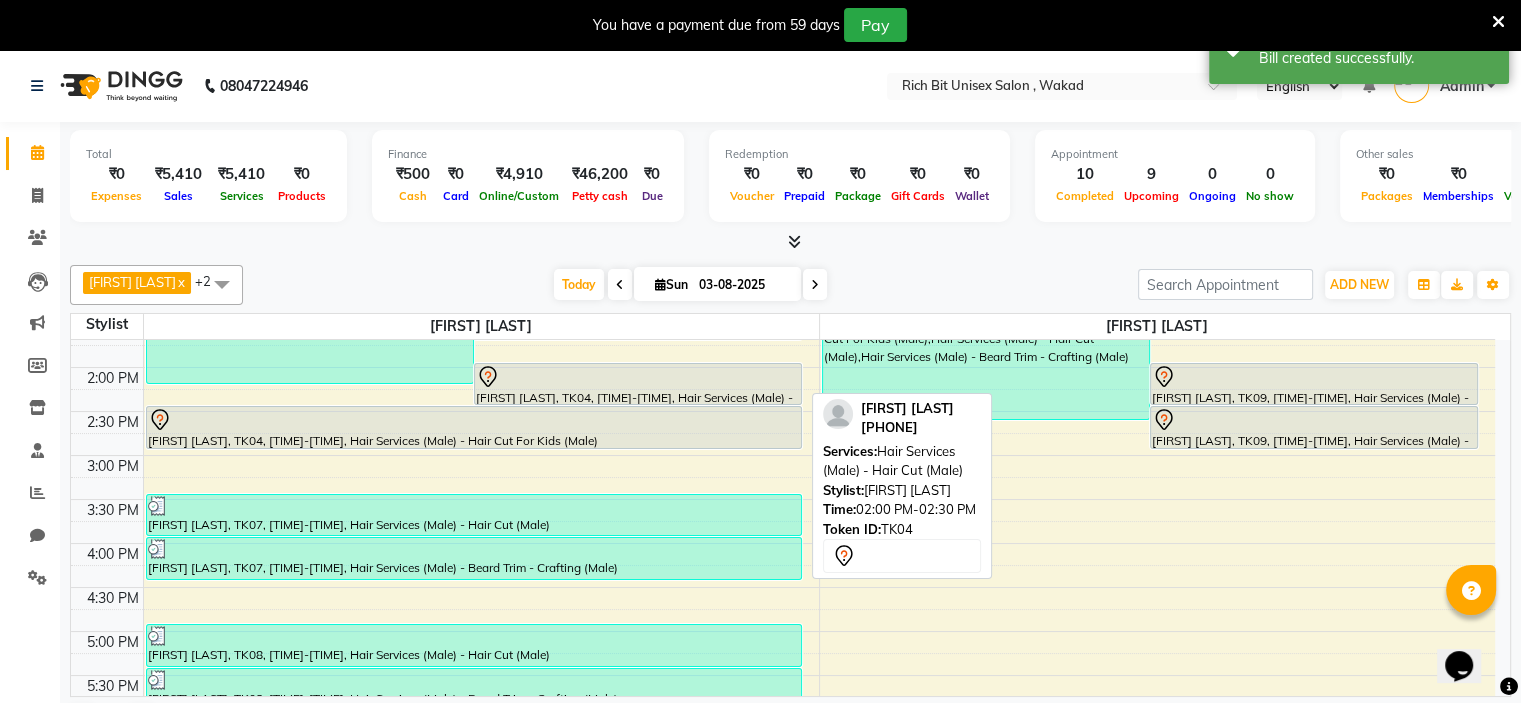 click at bounding box center (638, 377) 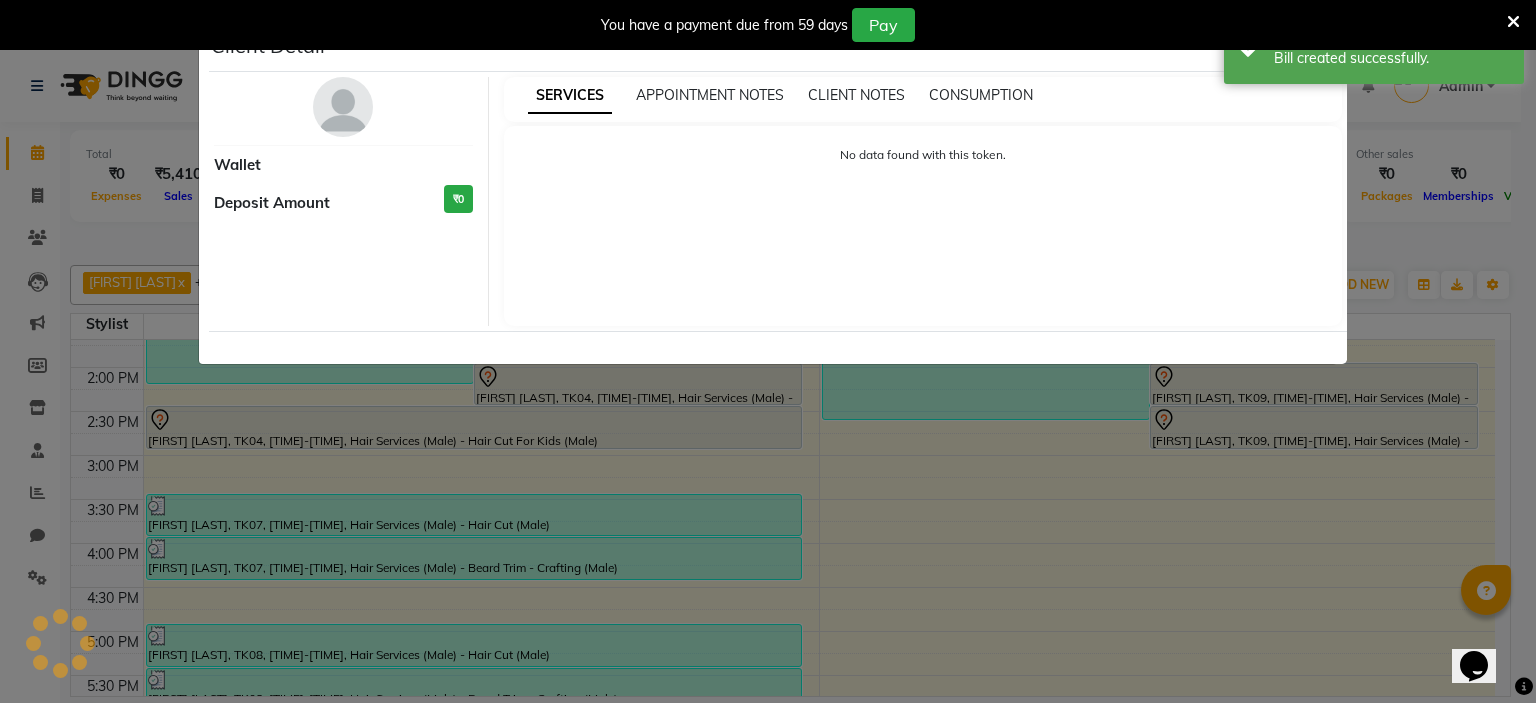 select on "7" 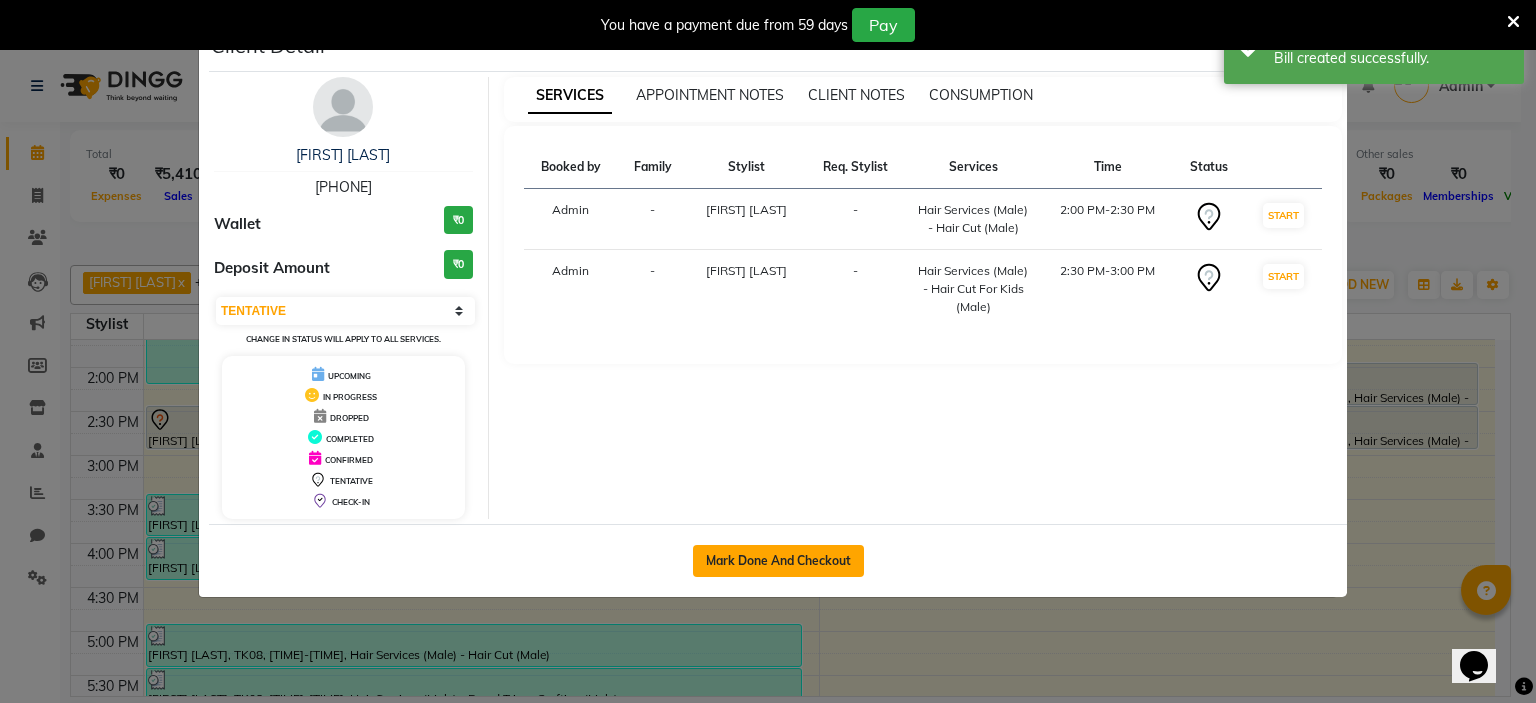 click on "Mark Done And Checkout" 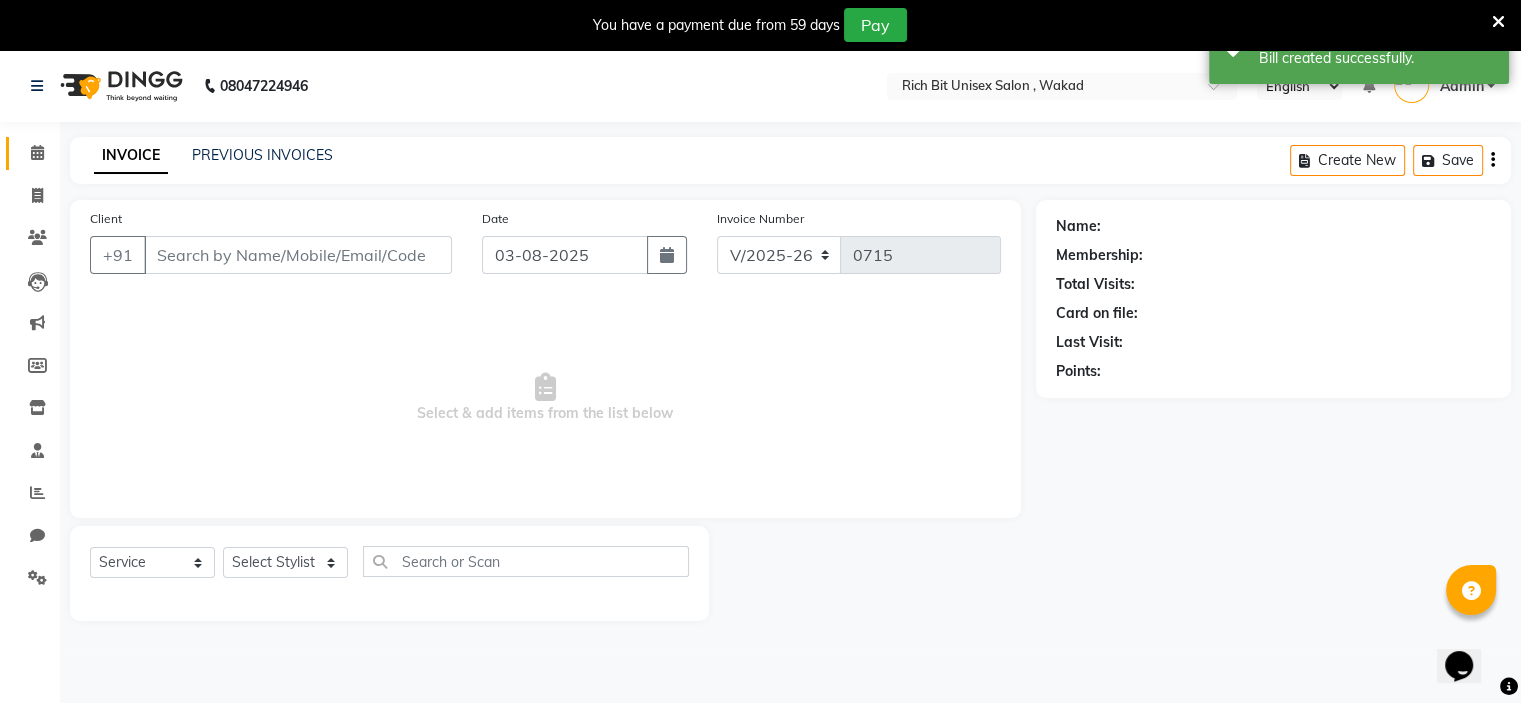 type on "[PHONE]" 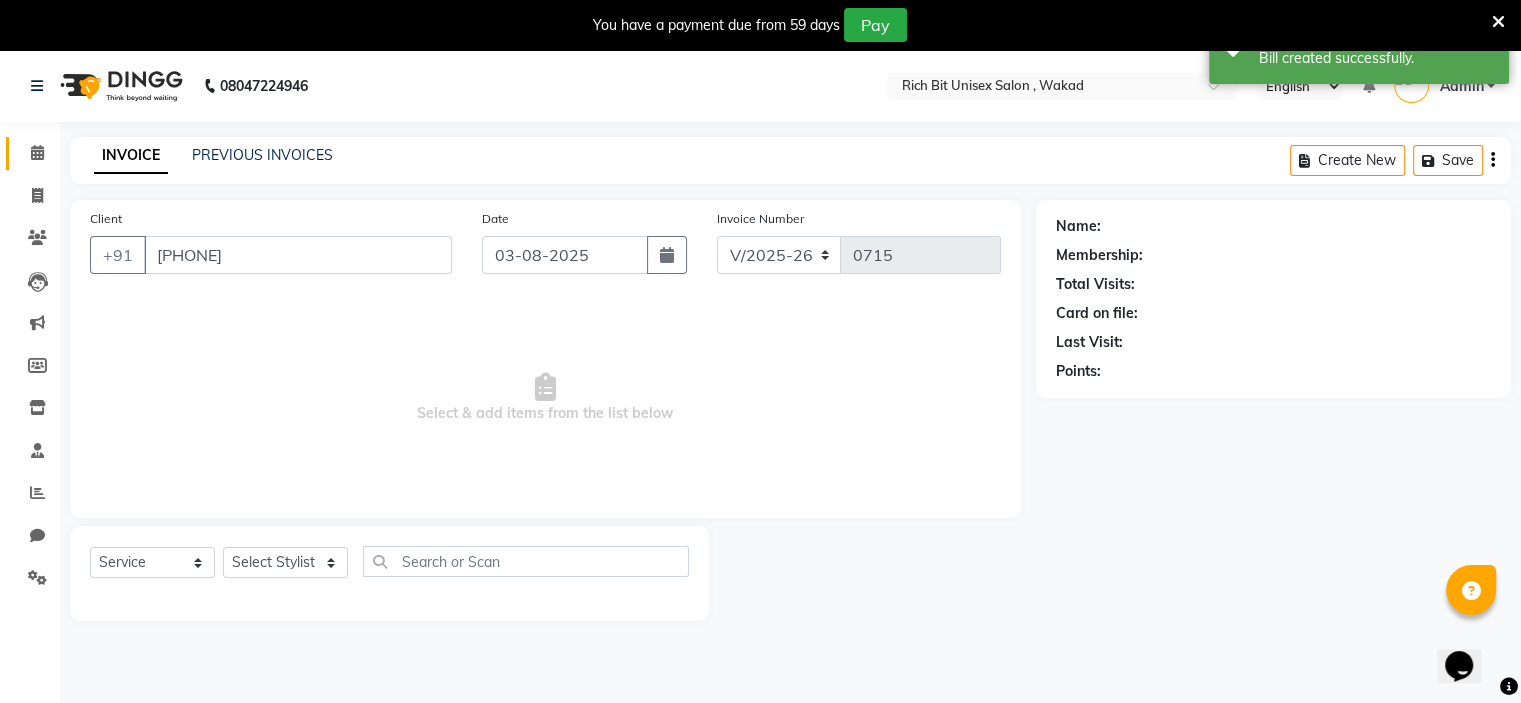 select on "70823" 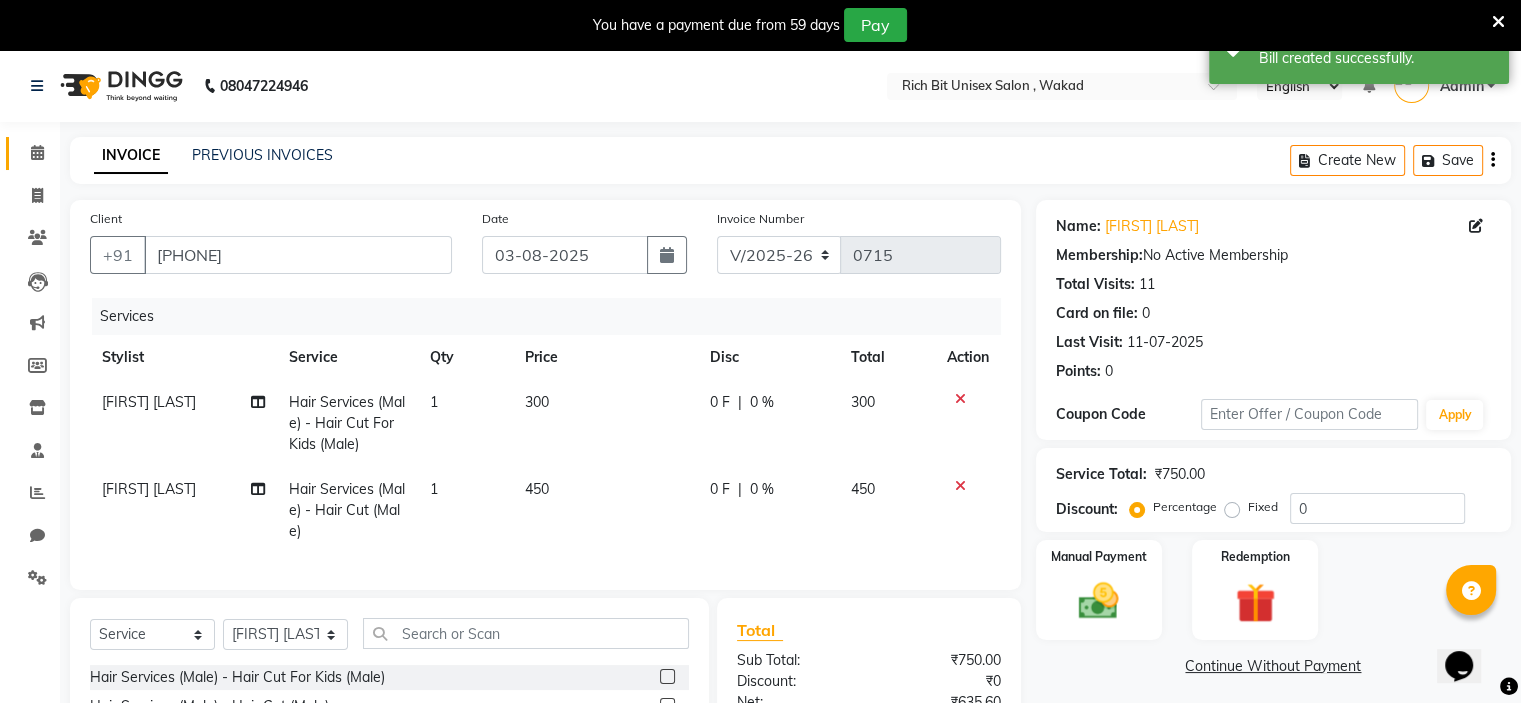 scroll, scrollTop: 236, scrollLeft: 0, axis: vertical 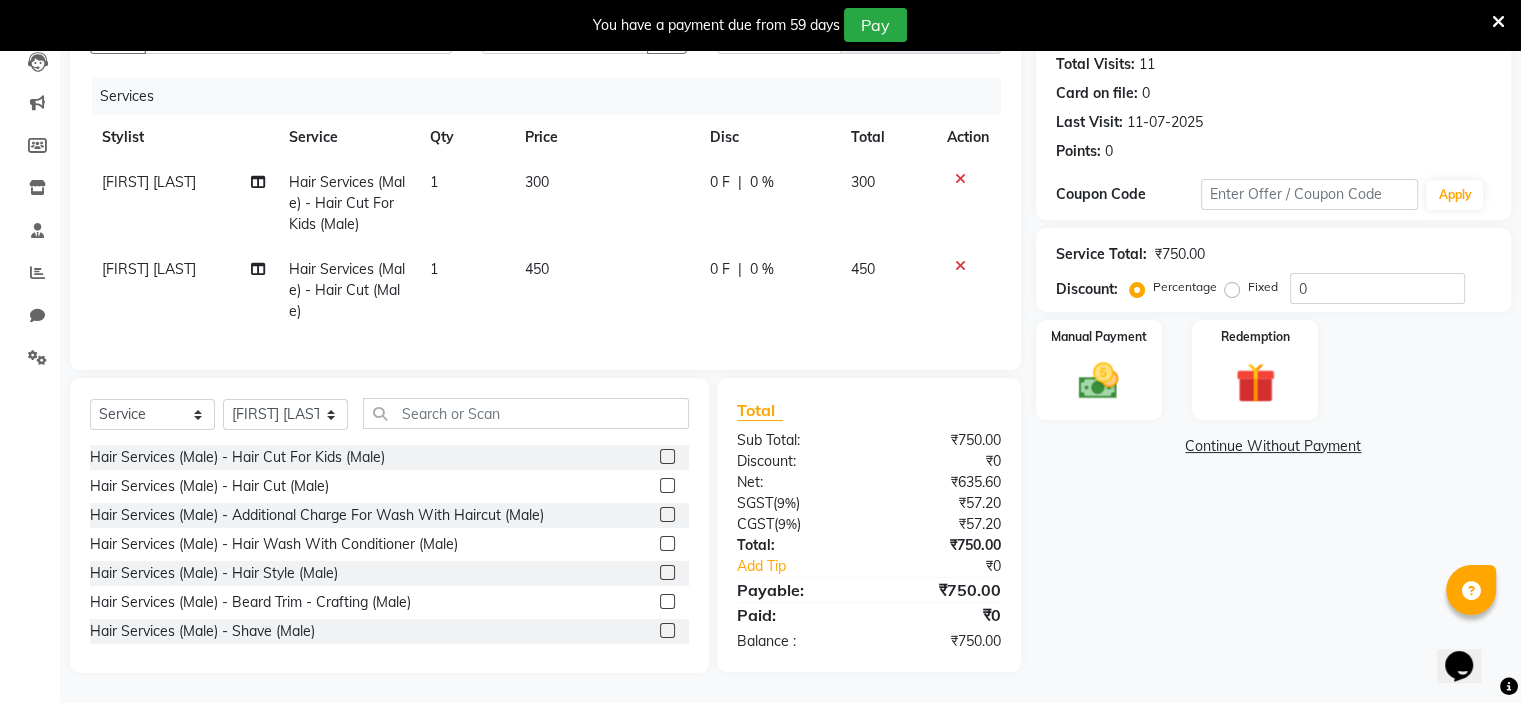 click on "0 F | 0 %" 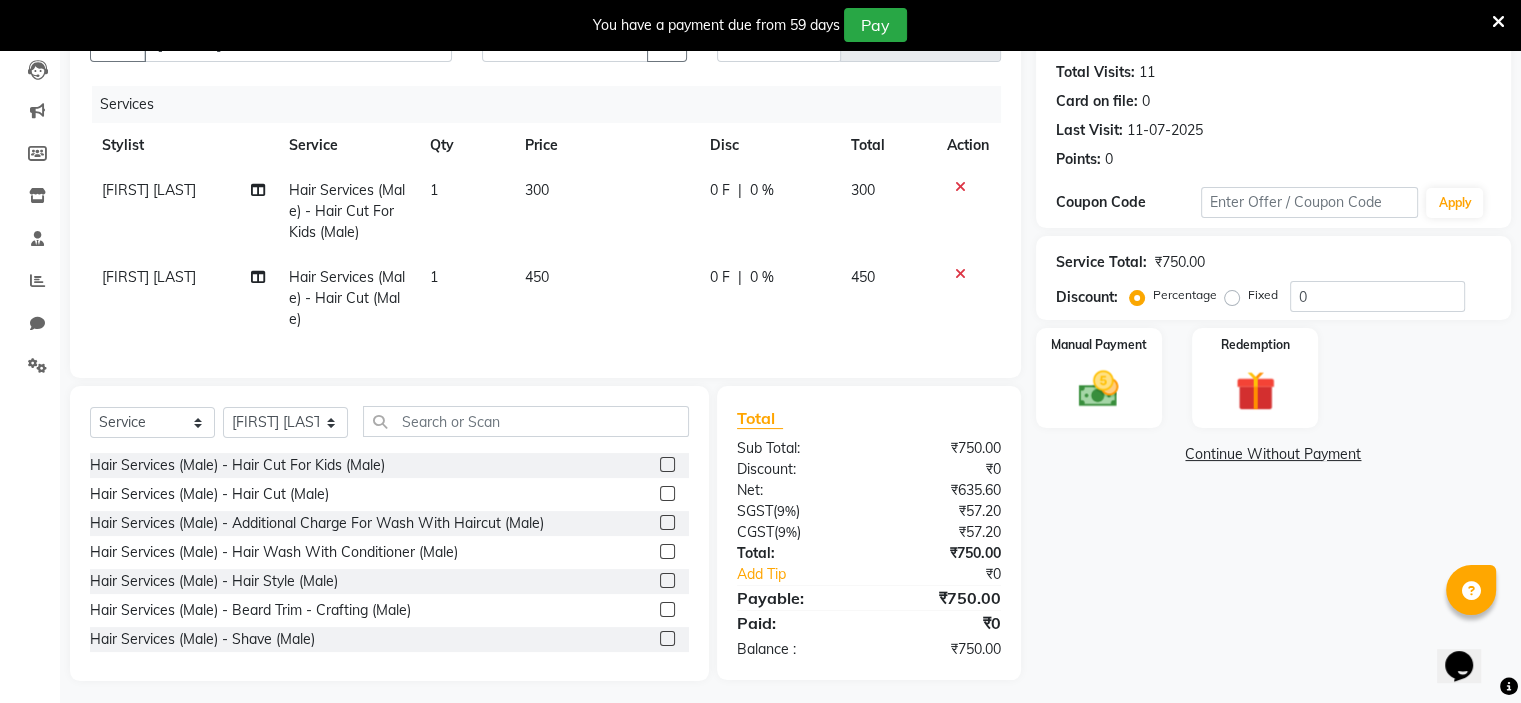 select on "70823" 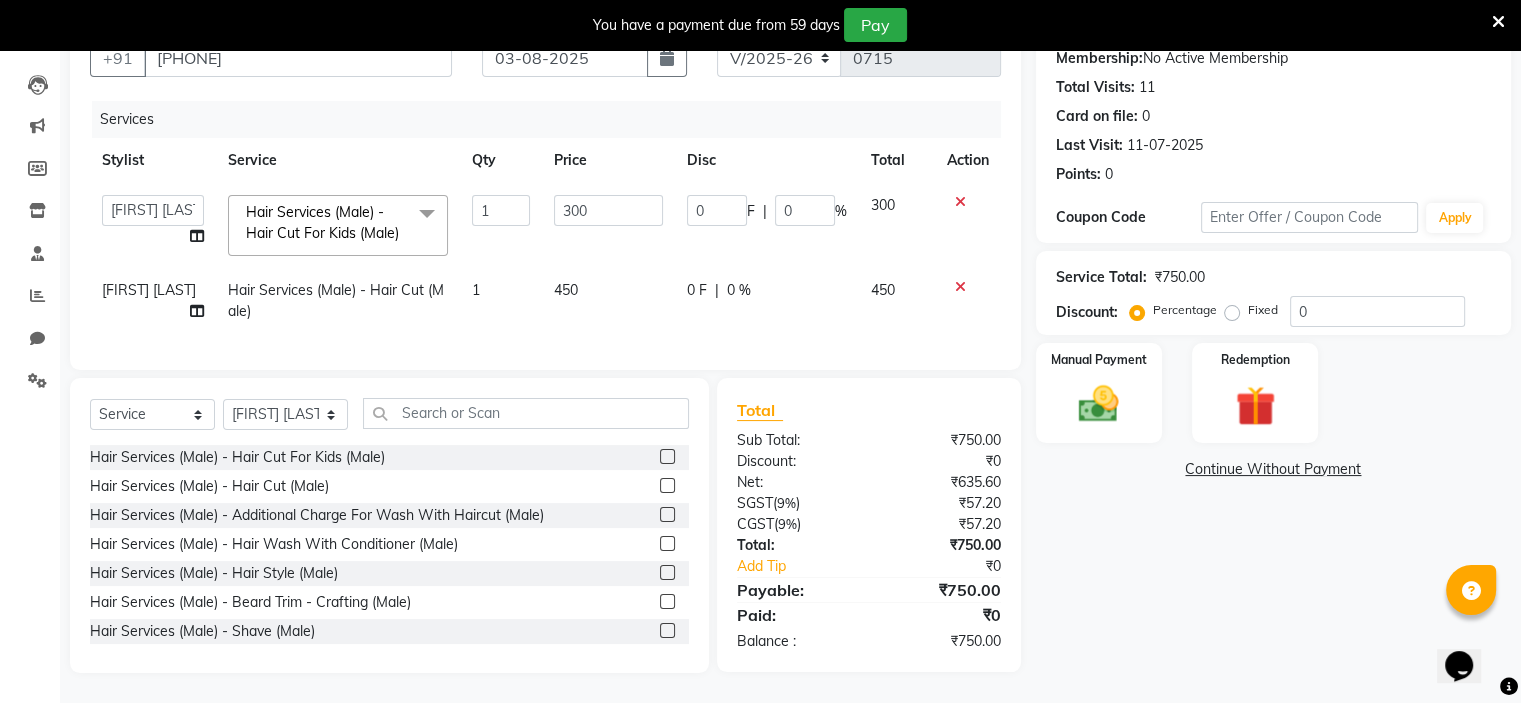 click on "0 F | 0 %" 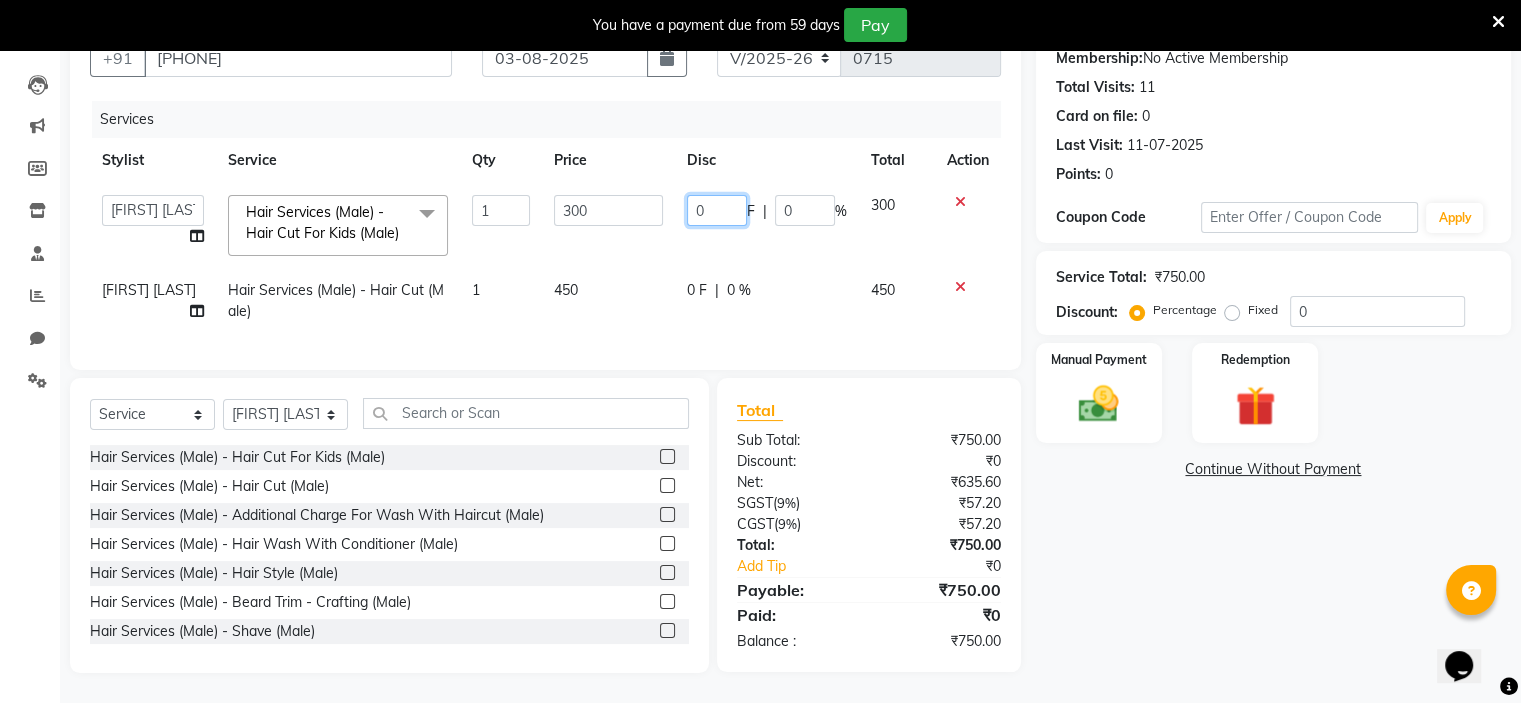 click on "0" 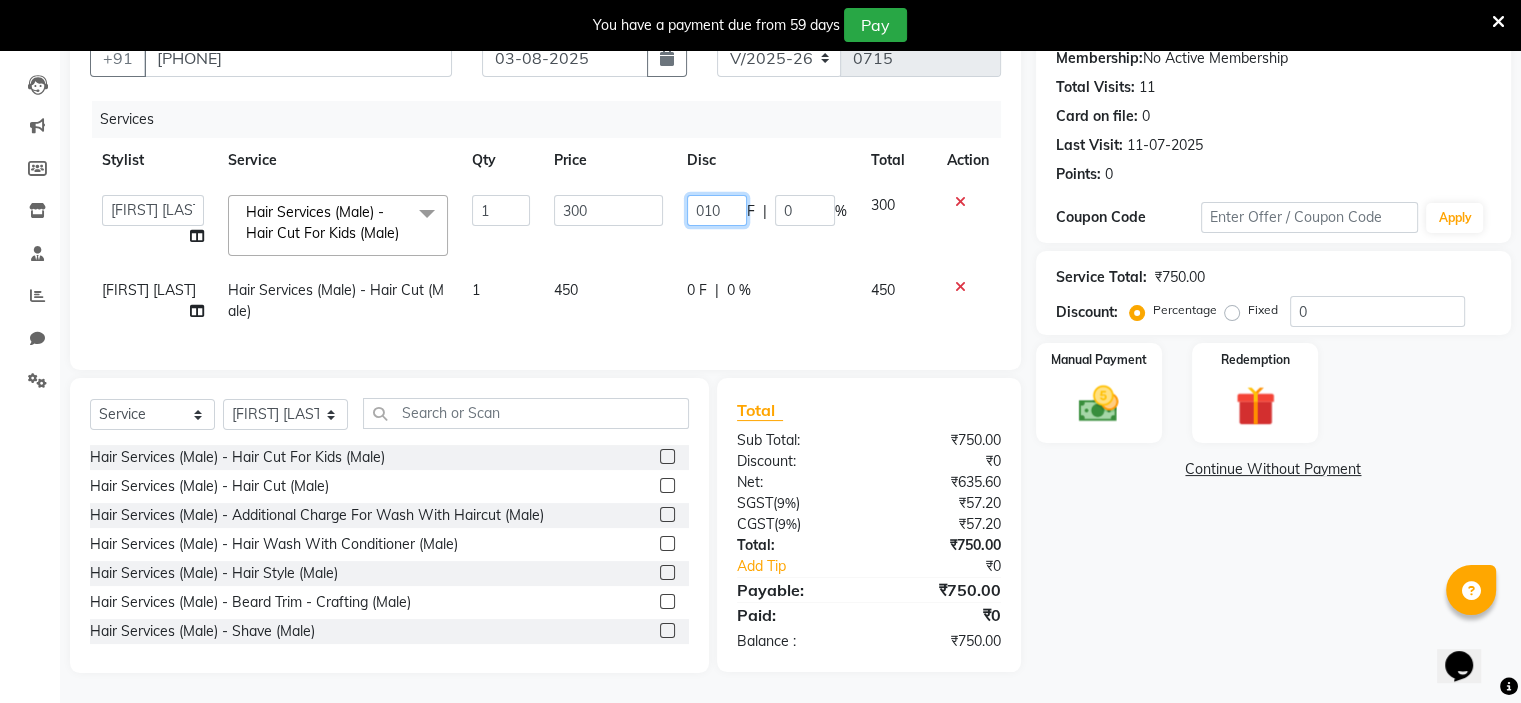 type on "0100" 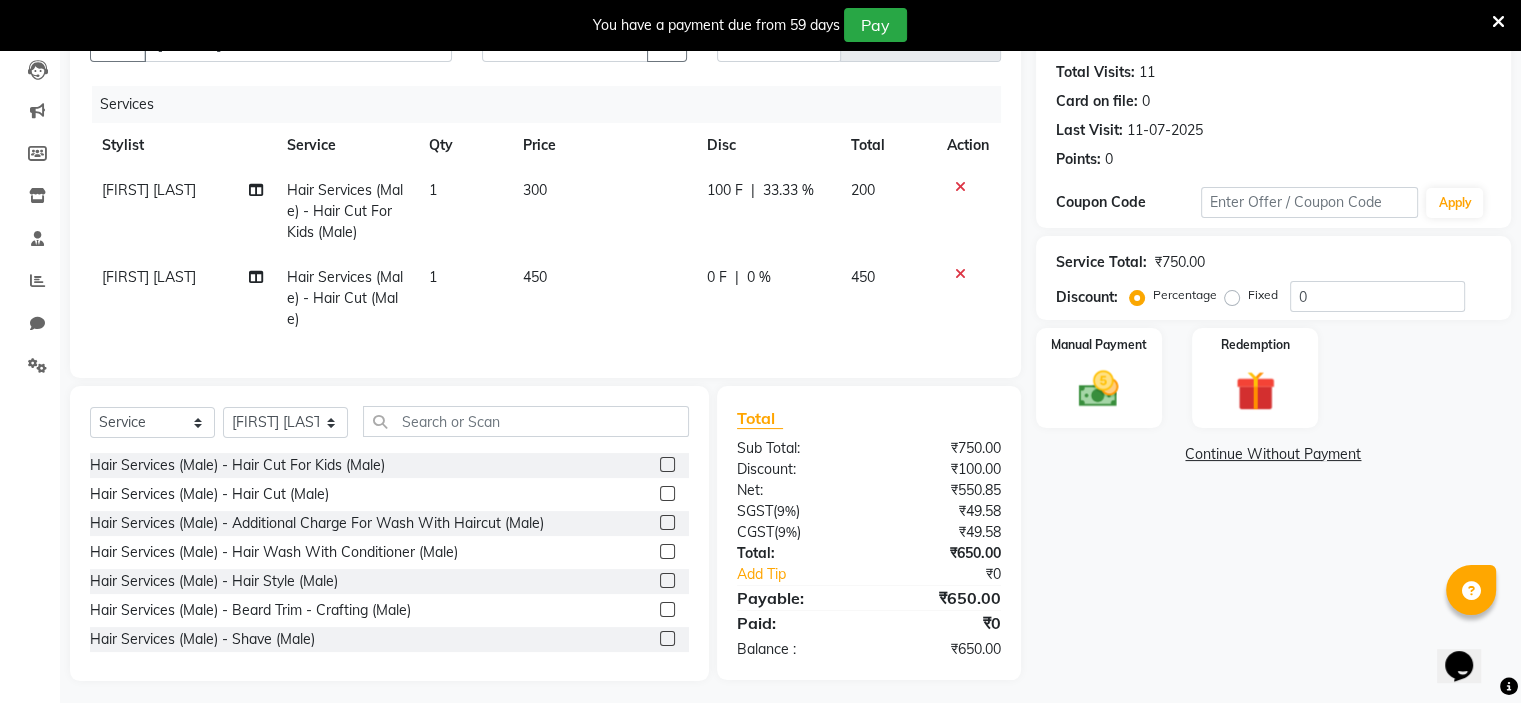 click on "Rohit Sonawane Hair Services (Male) - Hair Cut For Kids (Male) 1 300 100 F | 33.33 % 200 Rohit Sonawane Hair Services (Male) - Hair Cut (Male) 1 450 0 F | 0 % 450" 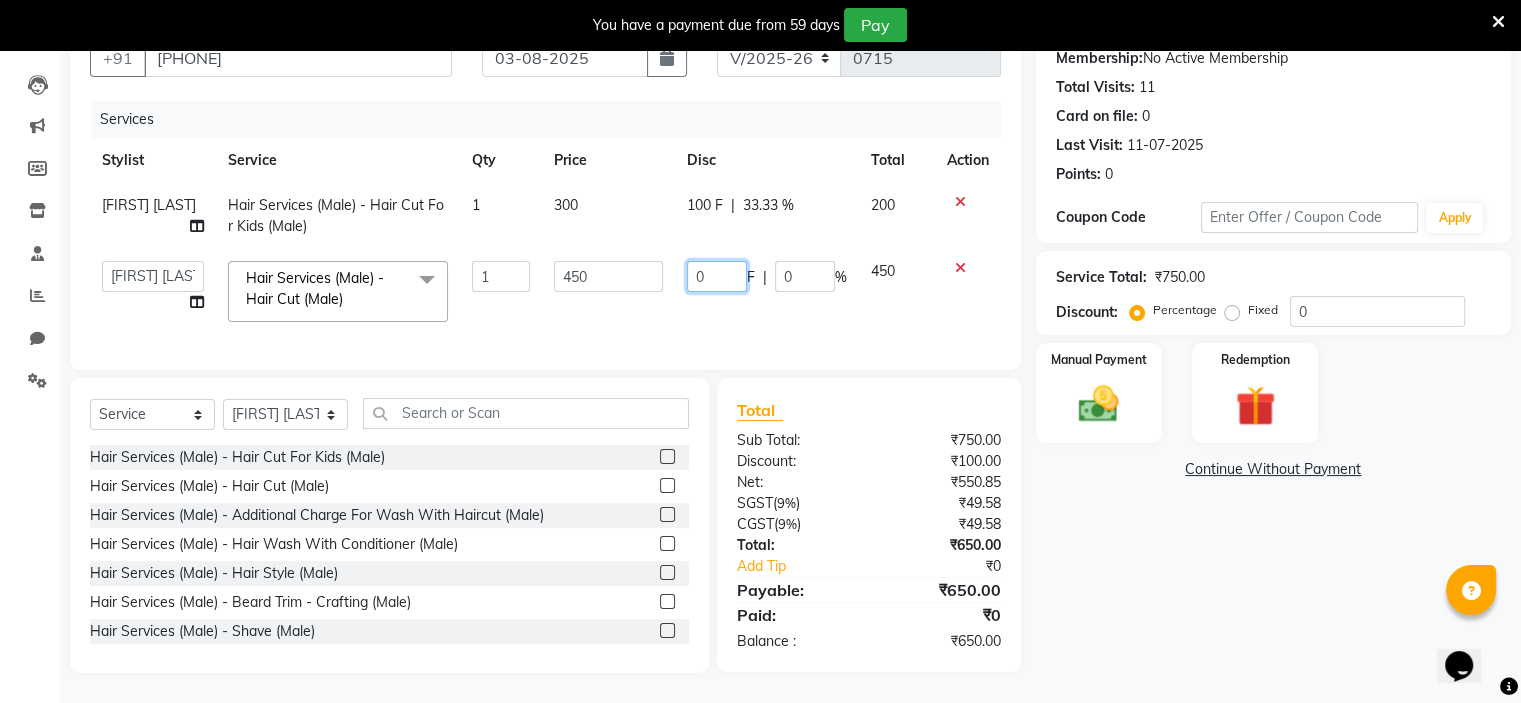 click on "0" 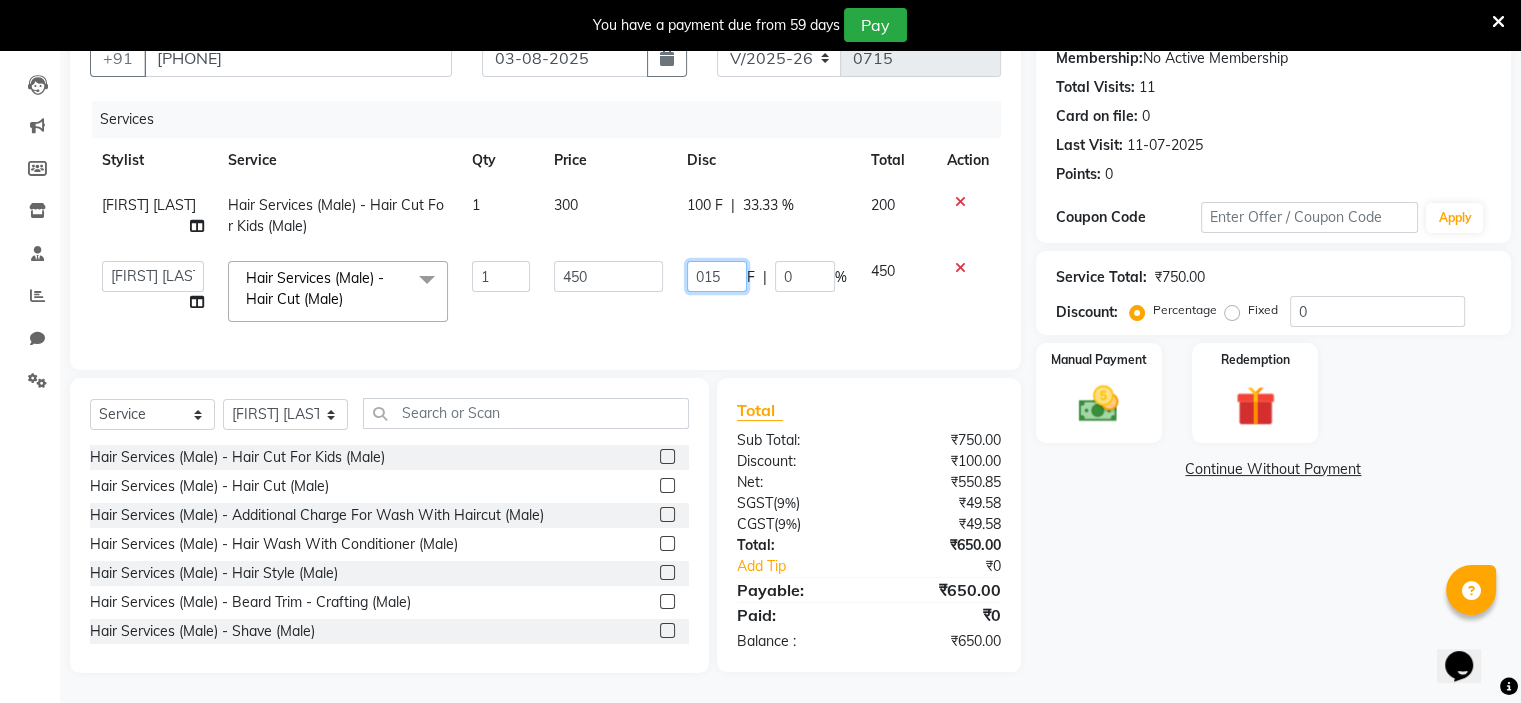 type on "0150" 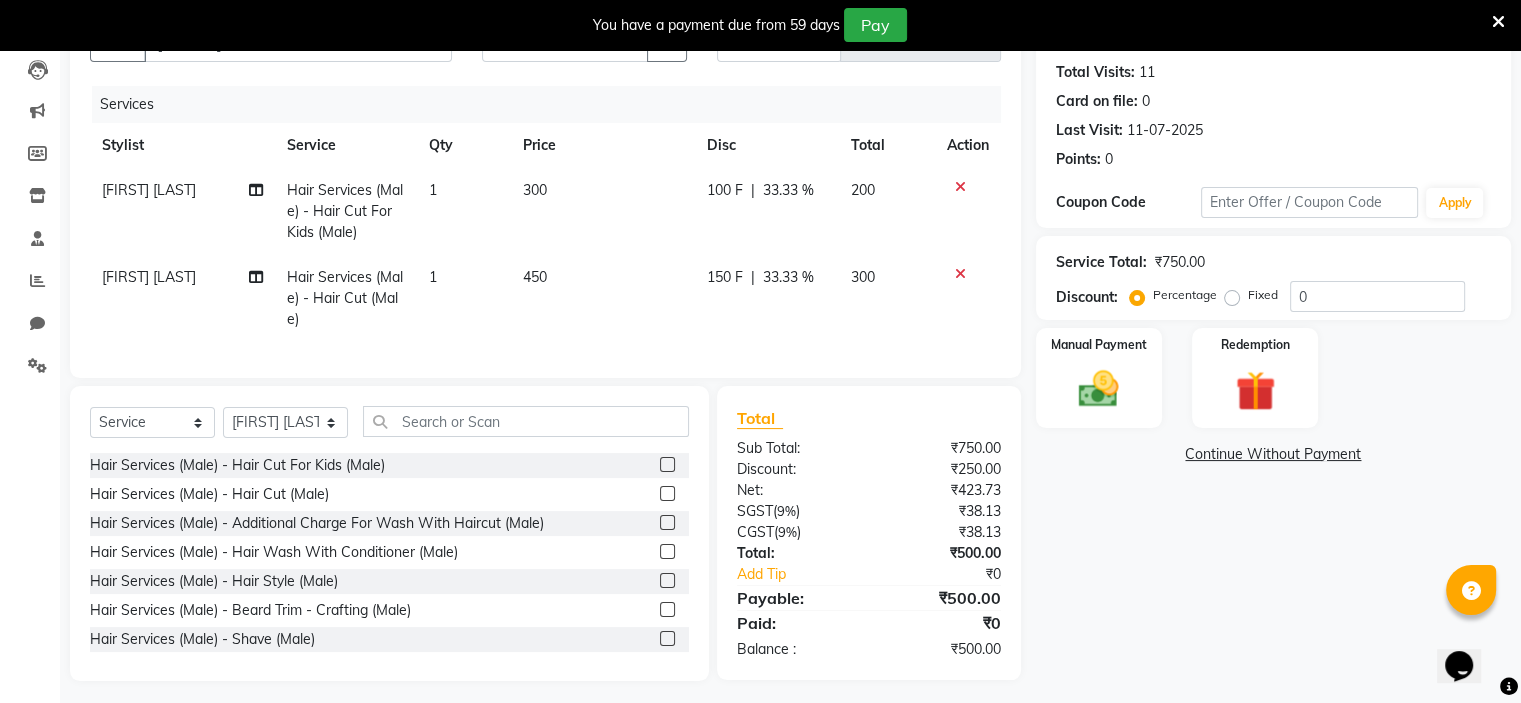 click on "150 F | 33.33 %" 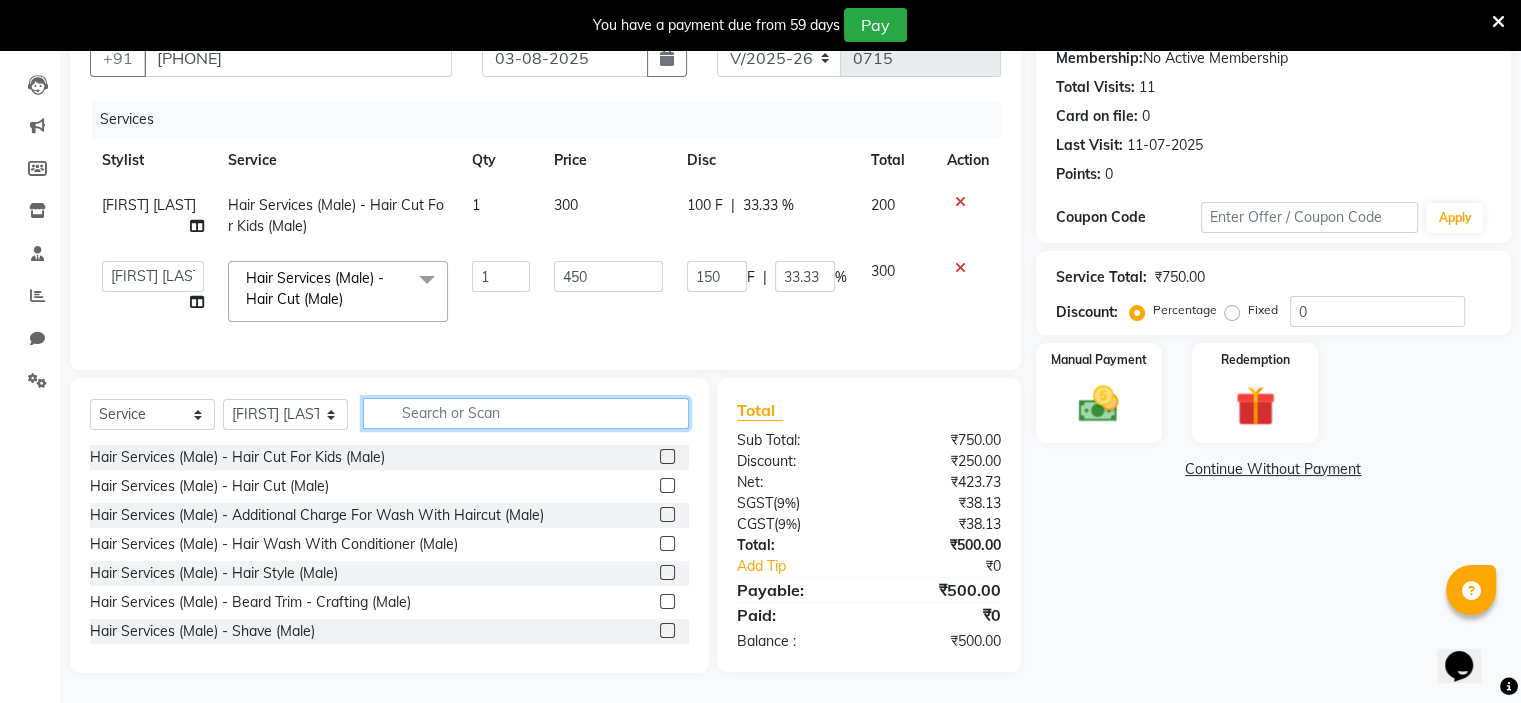 click 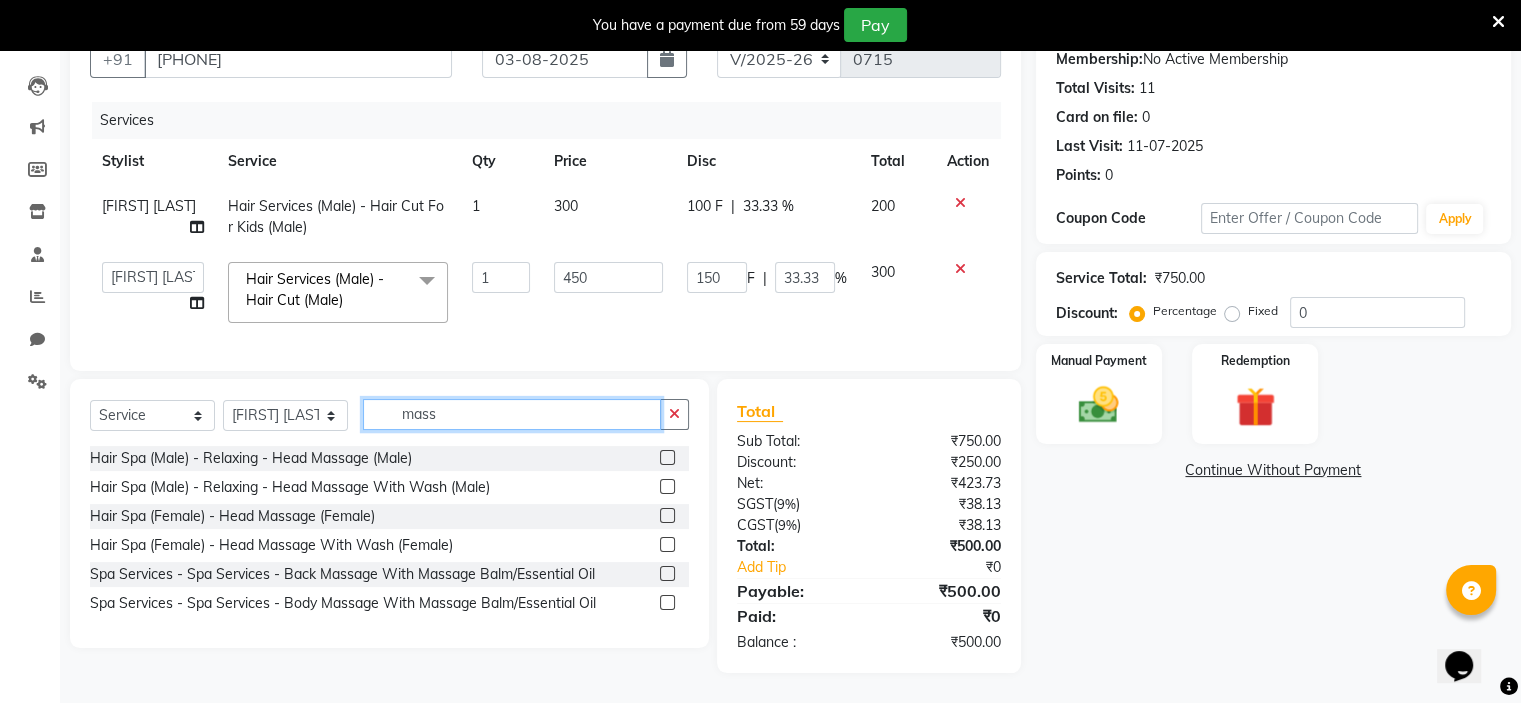 scroll, scrollTop: 211, scrollLeft: 0, axis: vertical 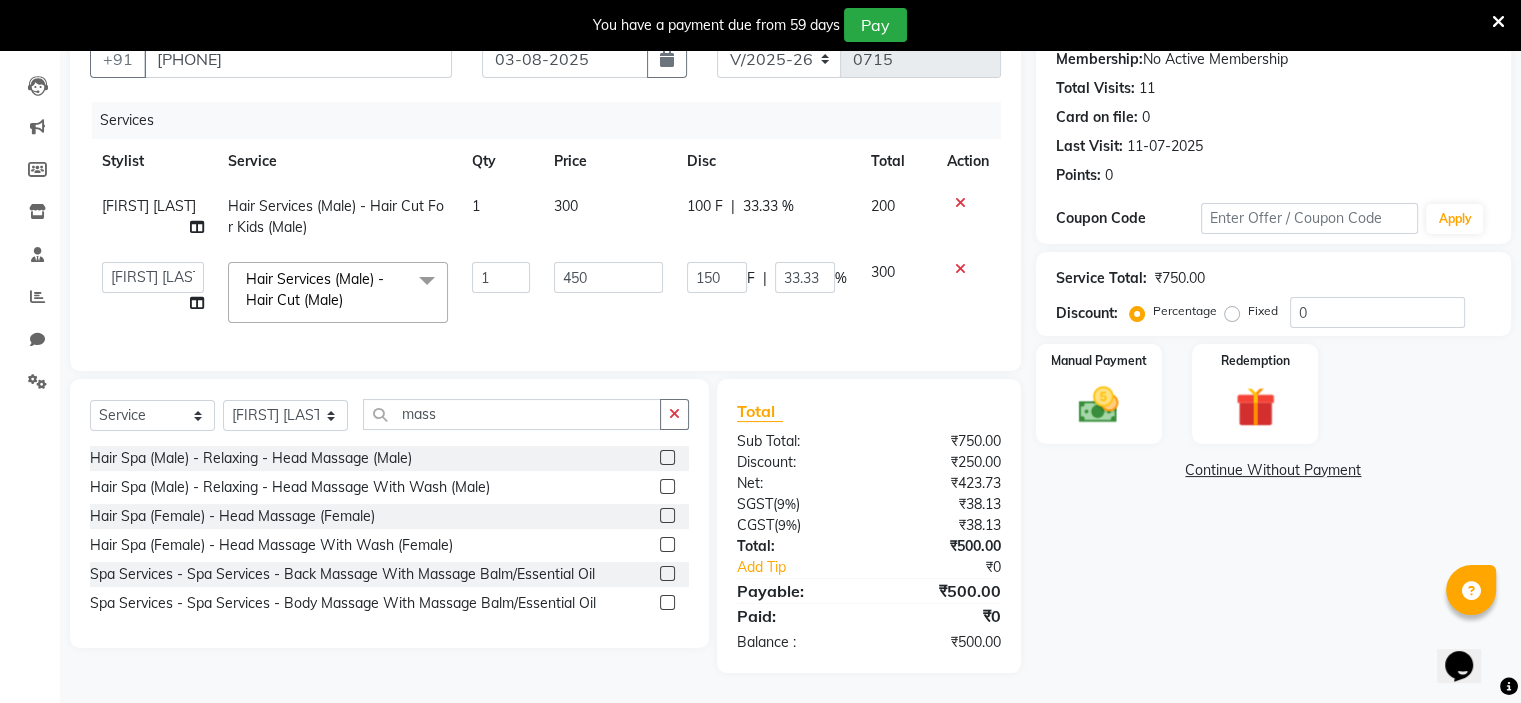 click 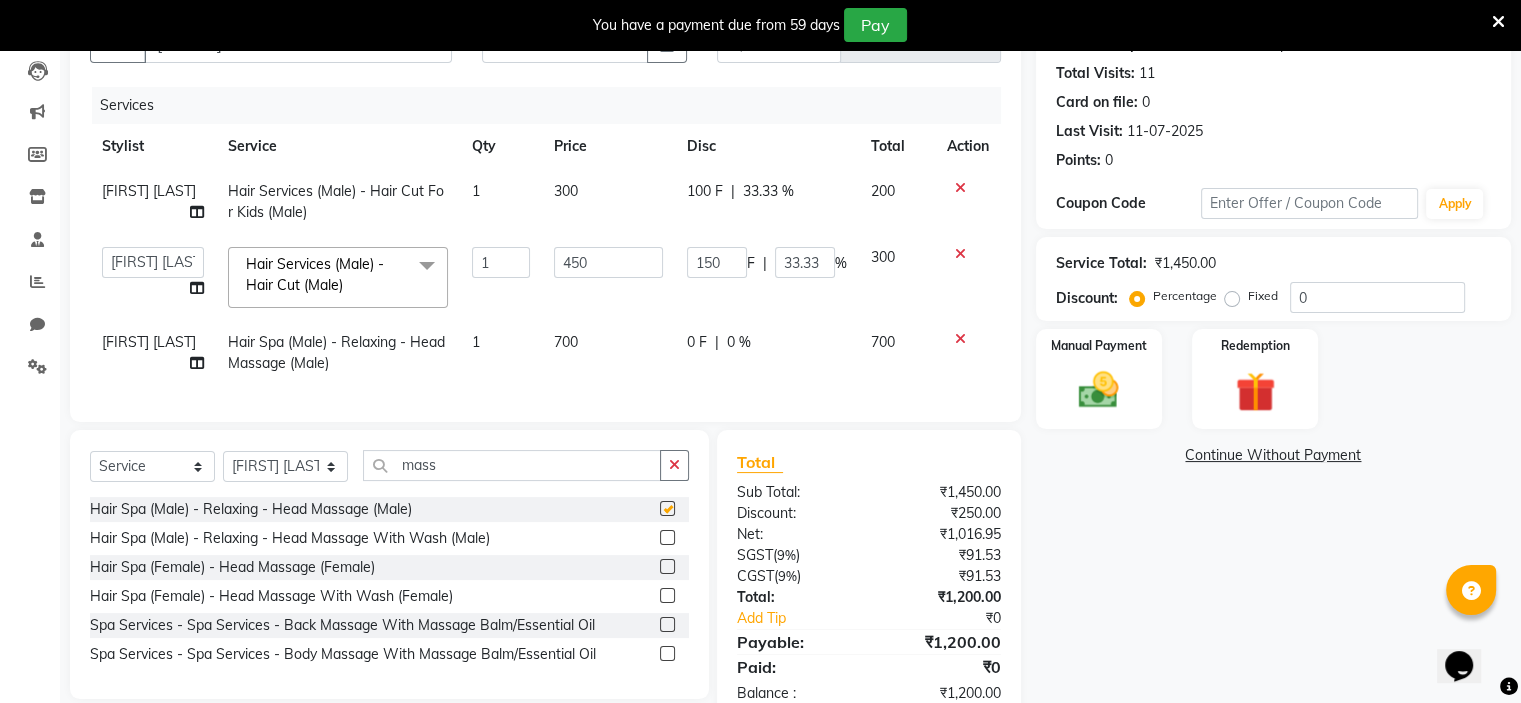 checkbox on "false" 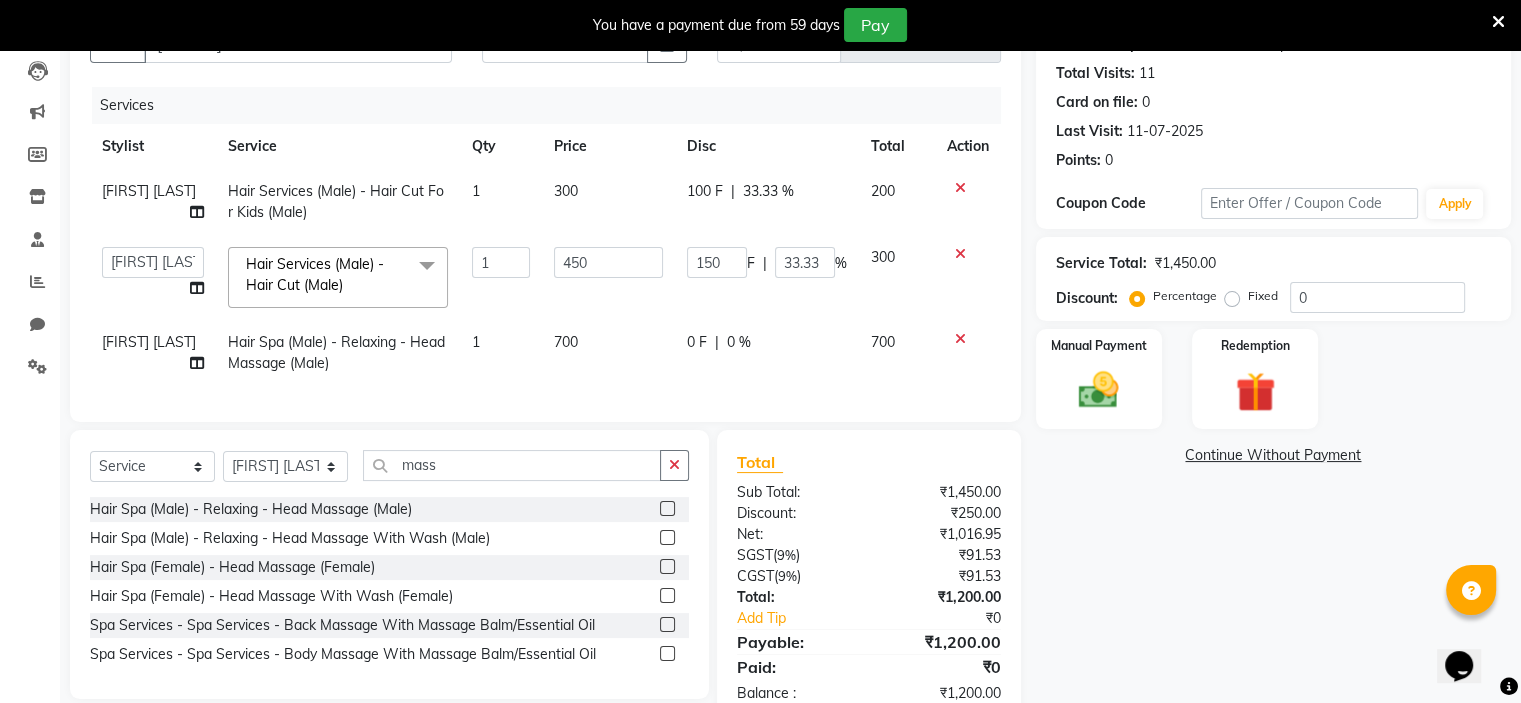 click on "0 F | 0 %" 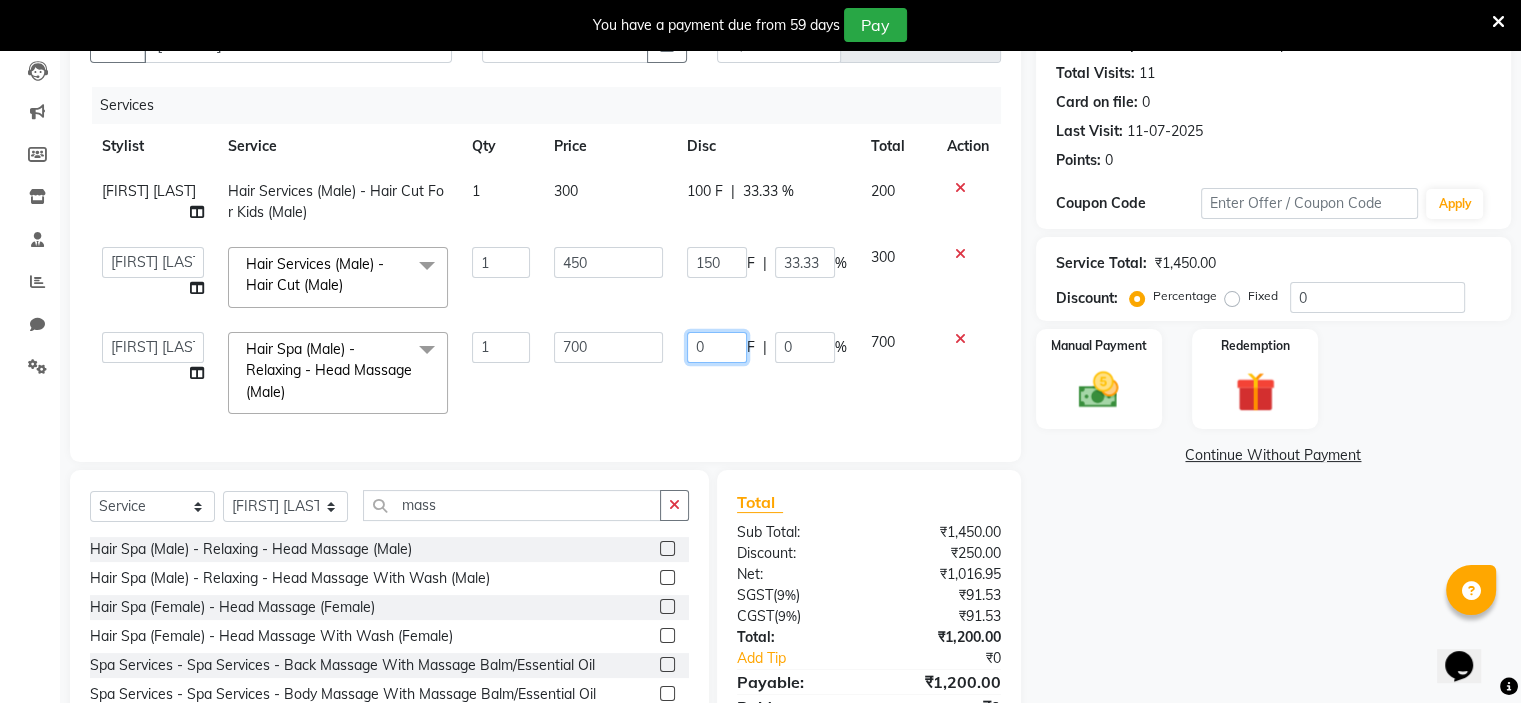 click on "0" 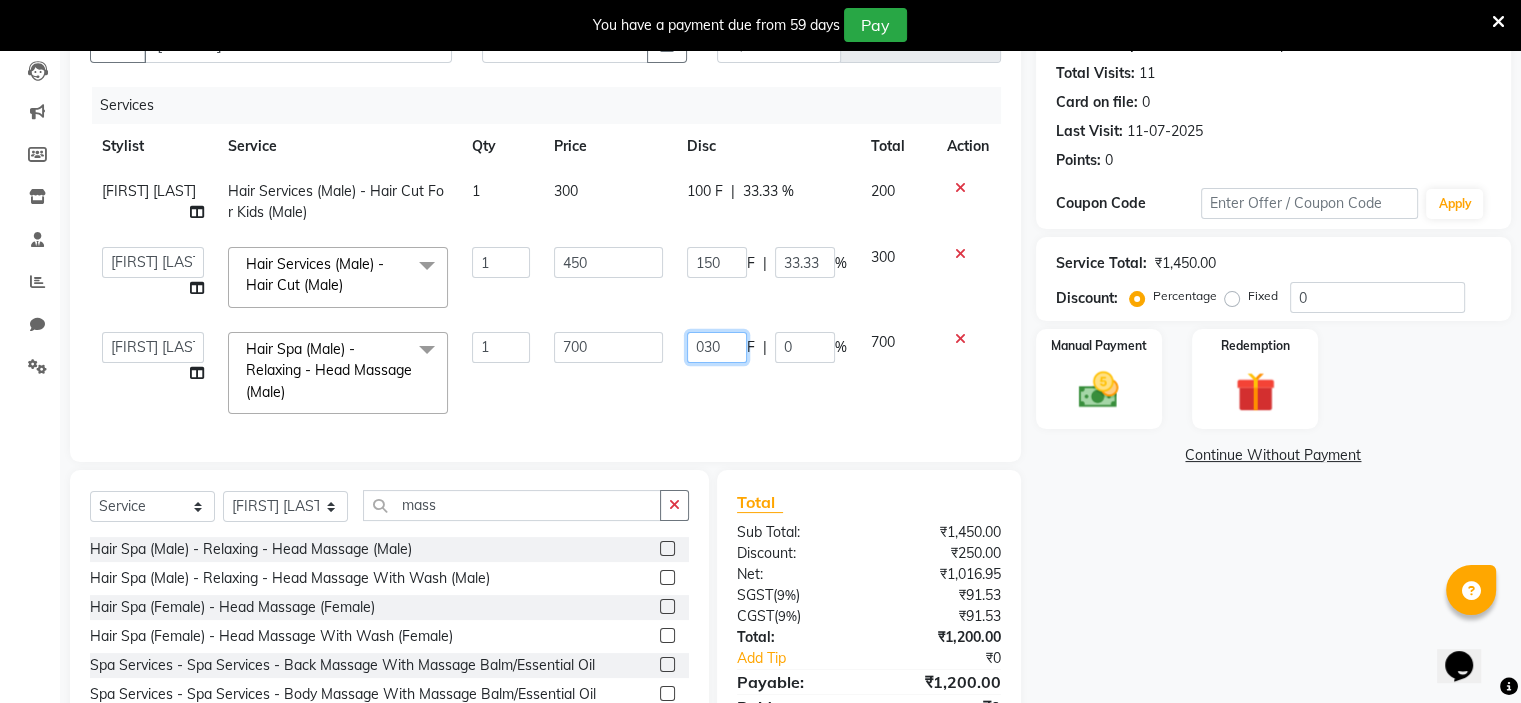 type on "0300" 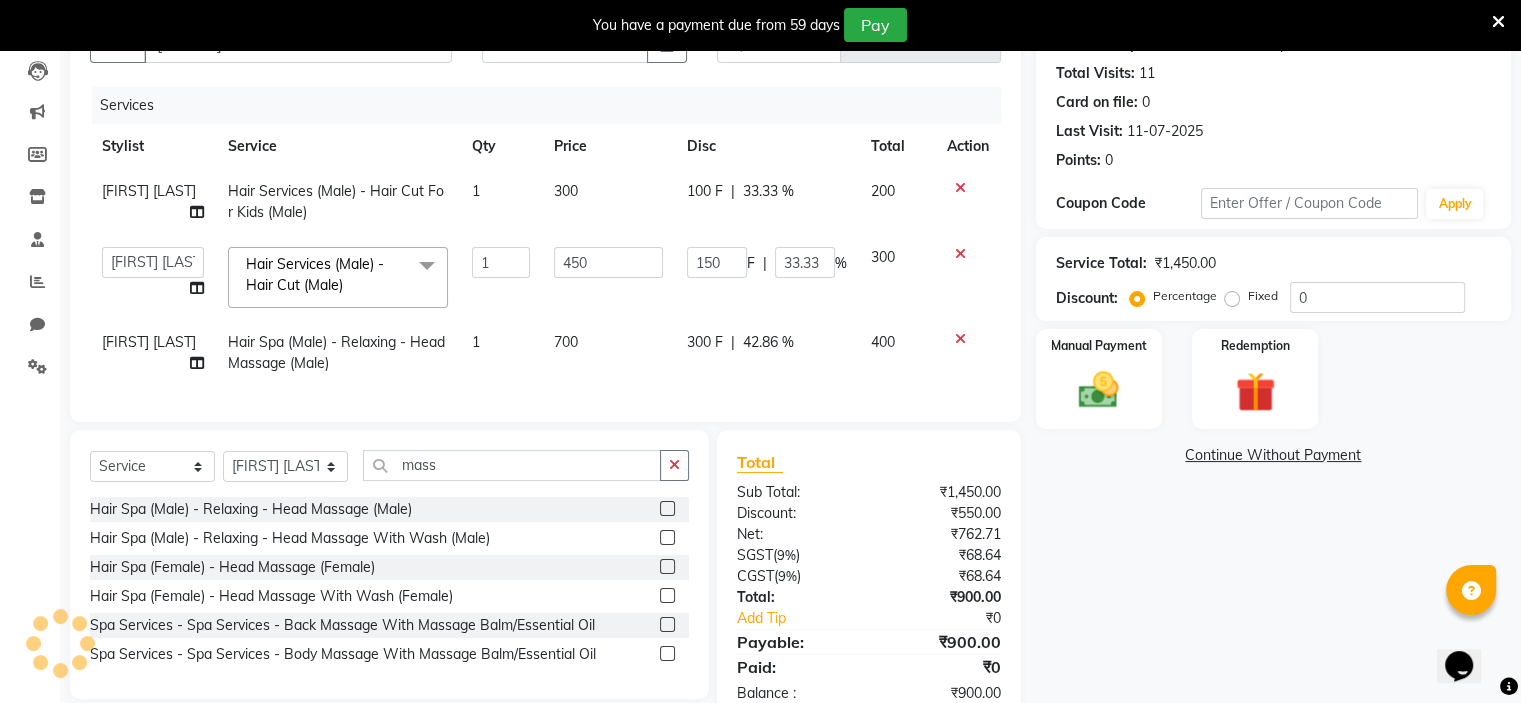 click on "300 F | 42.86 %" 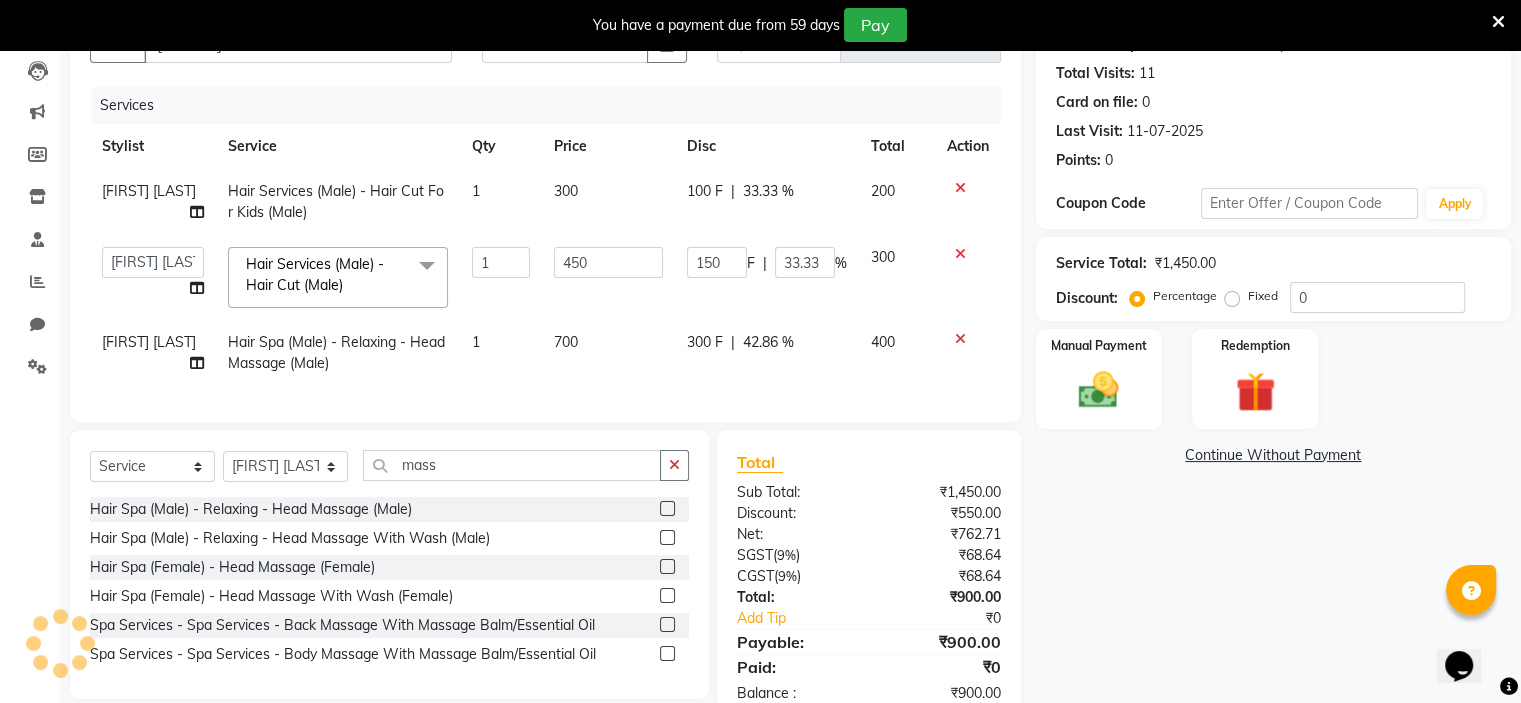select on "70823" 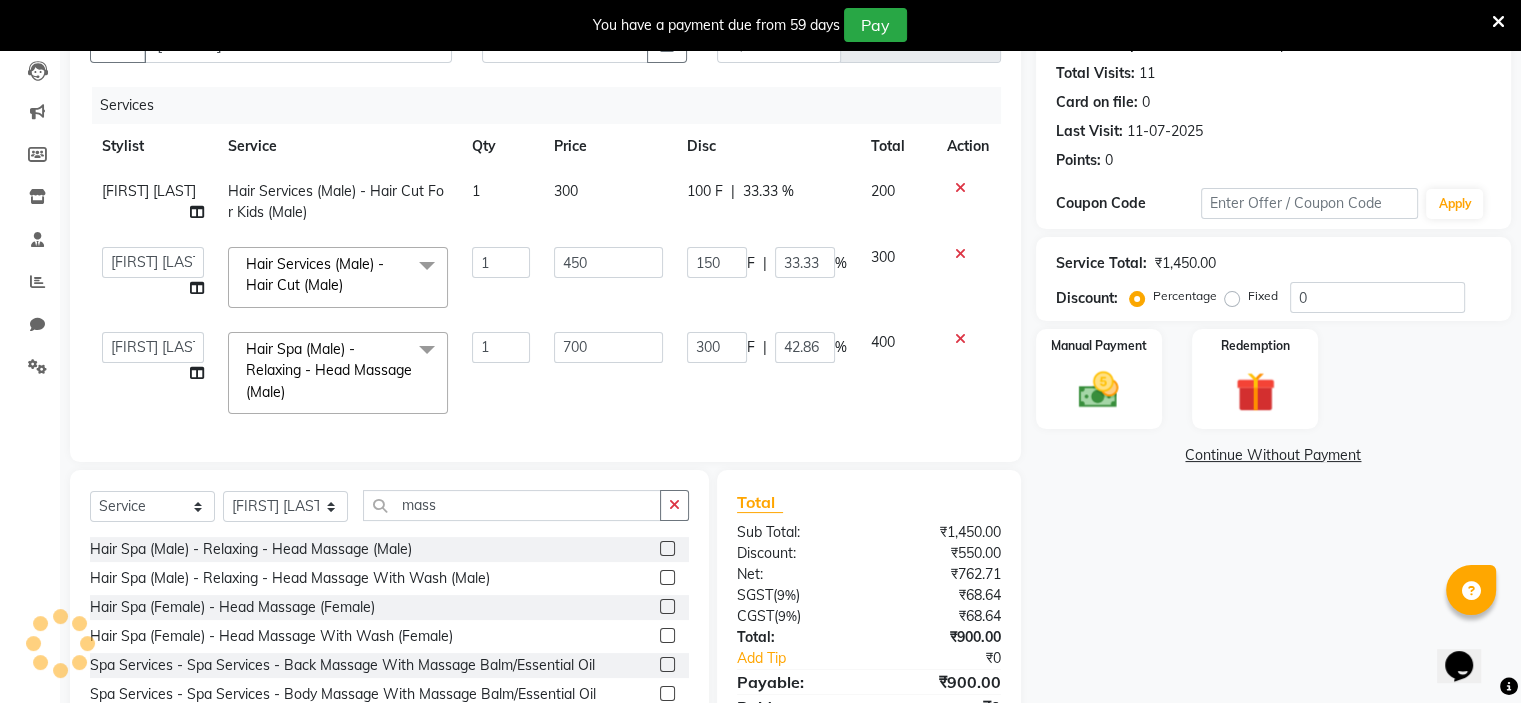scroll, scrollTop: 316, scrollLeft: 0, axis: vertical 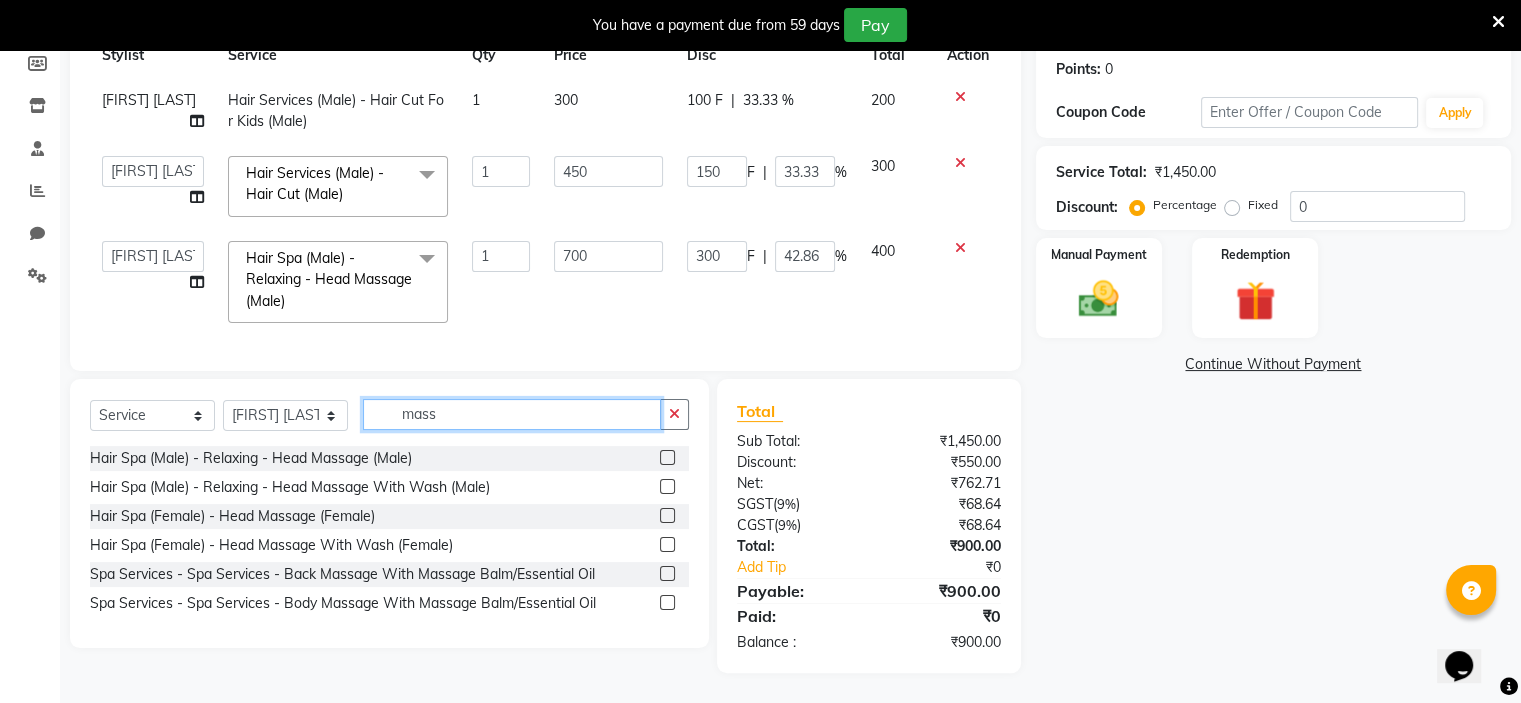 click on "mass" 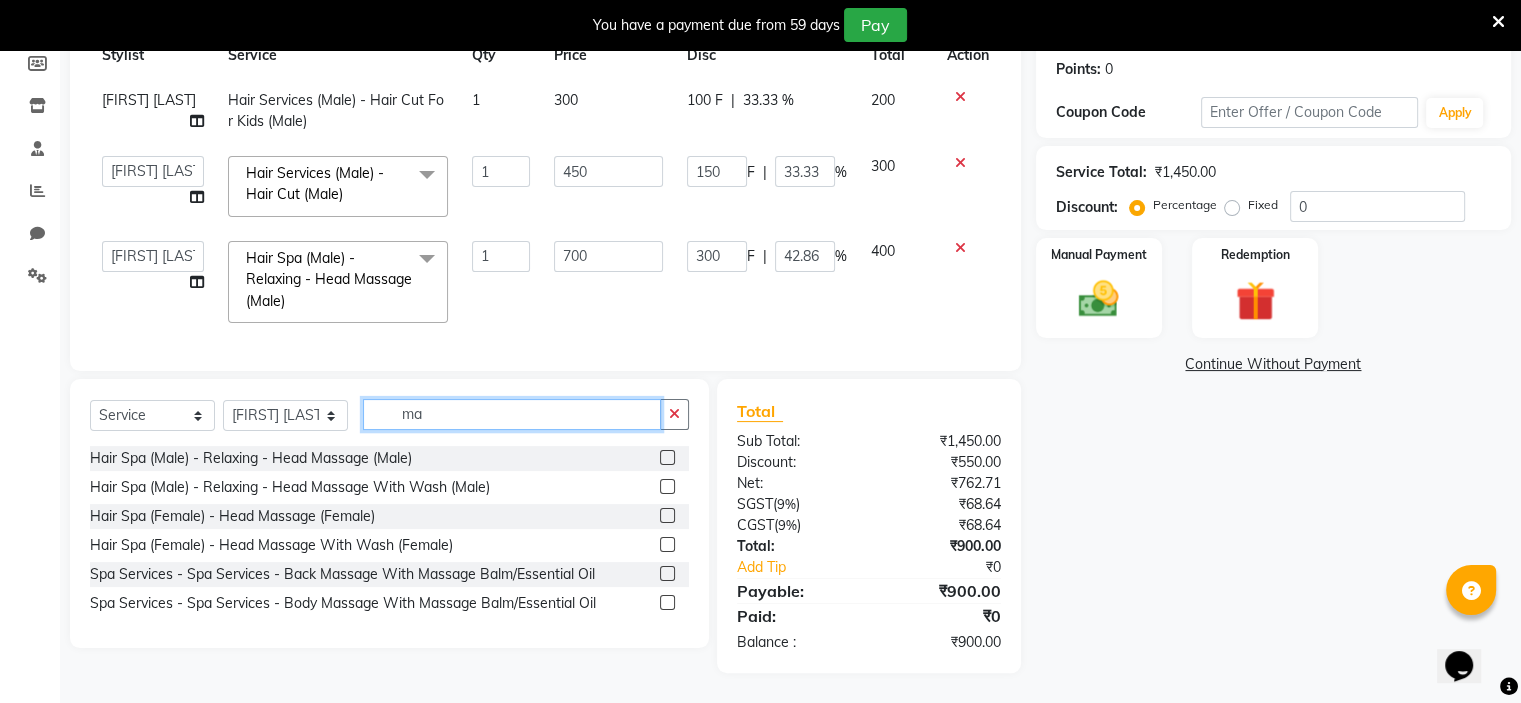 type on "m" 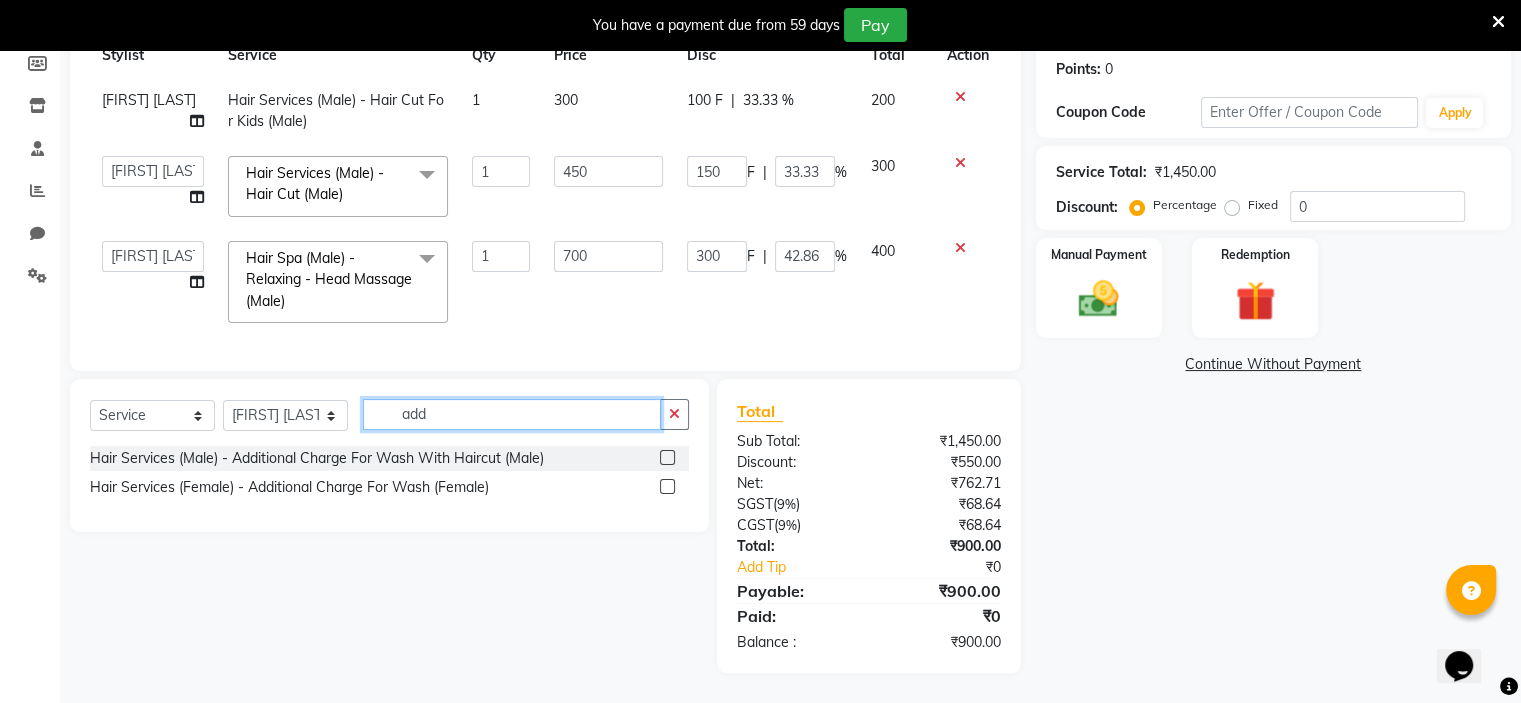 type on "add" 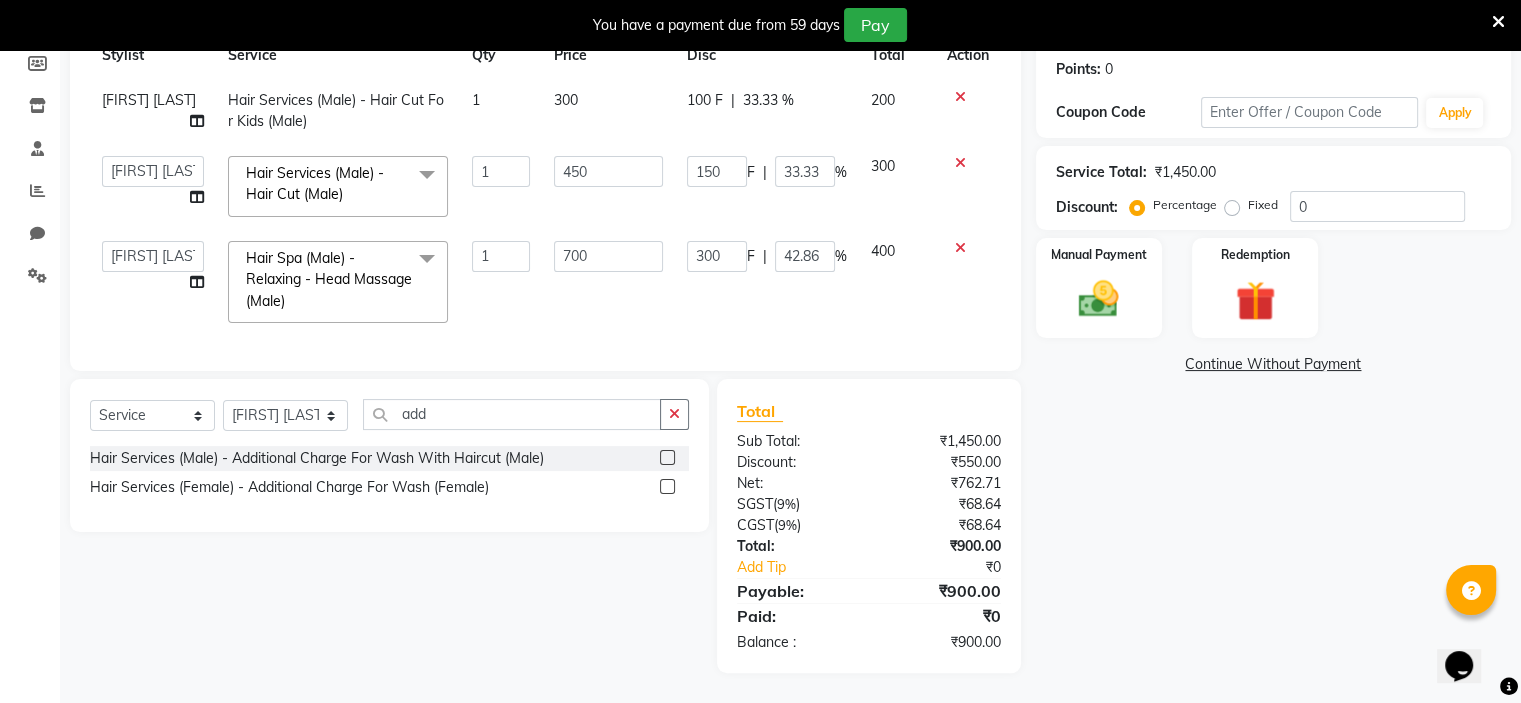 click 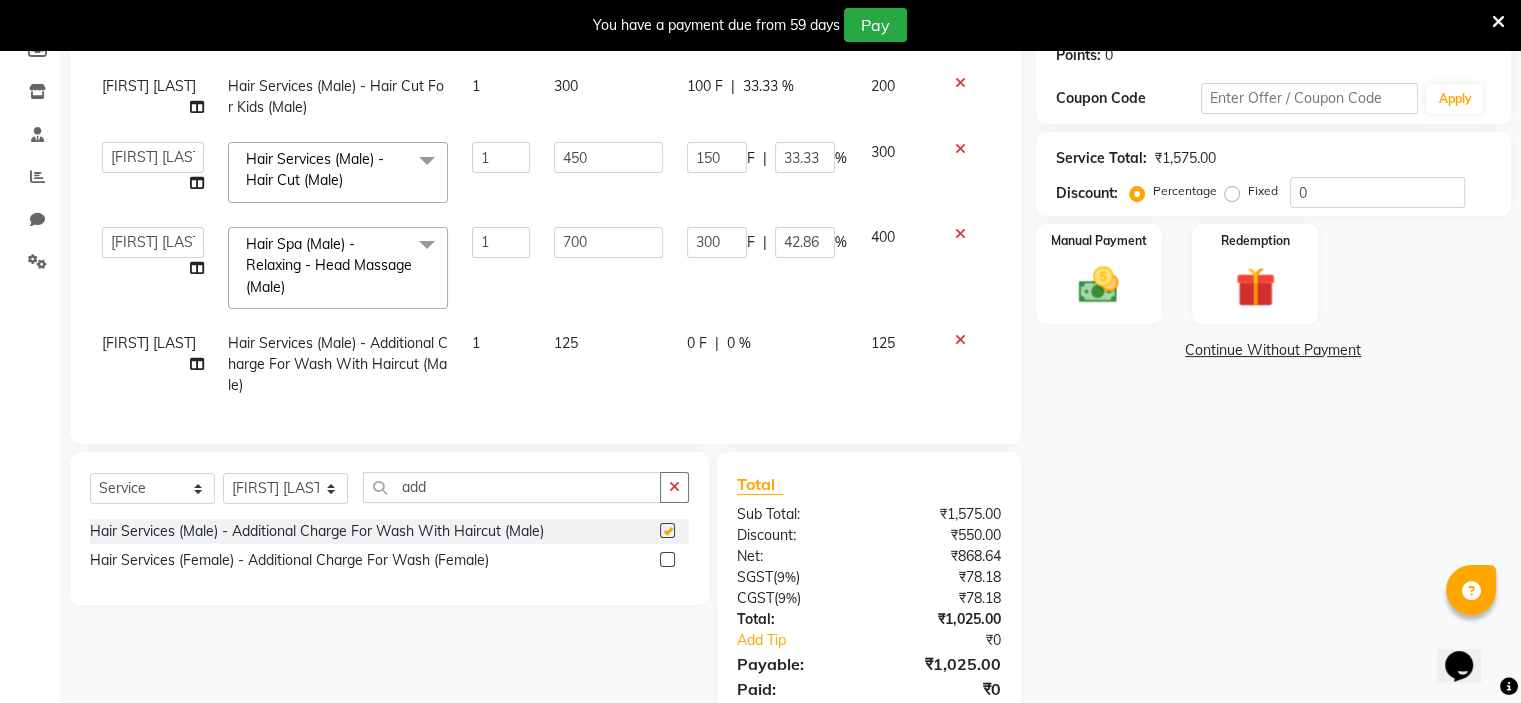 checkbox on "false" 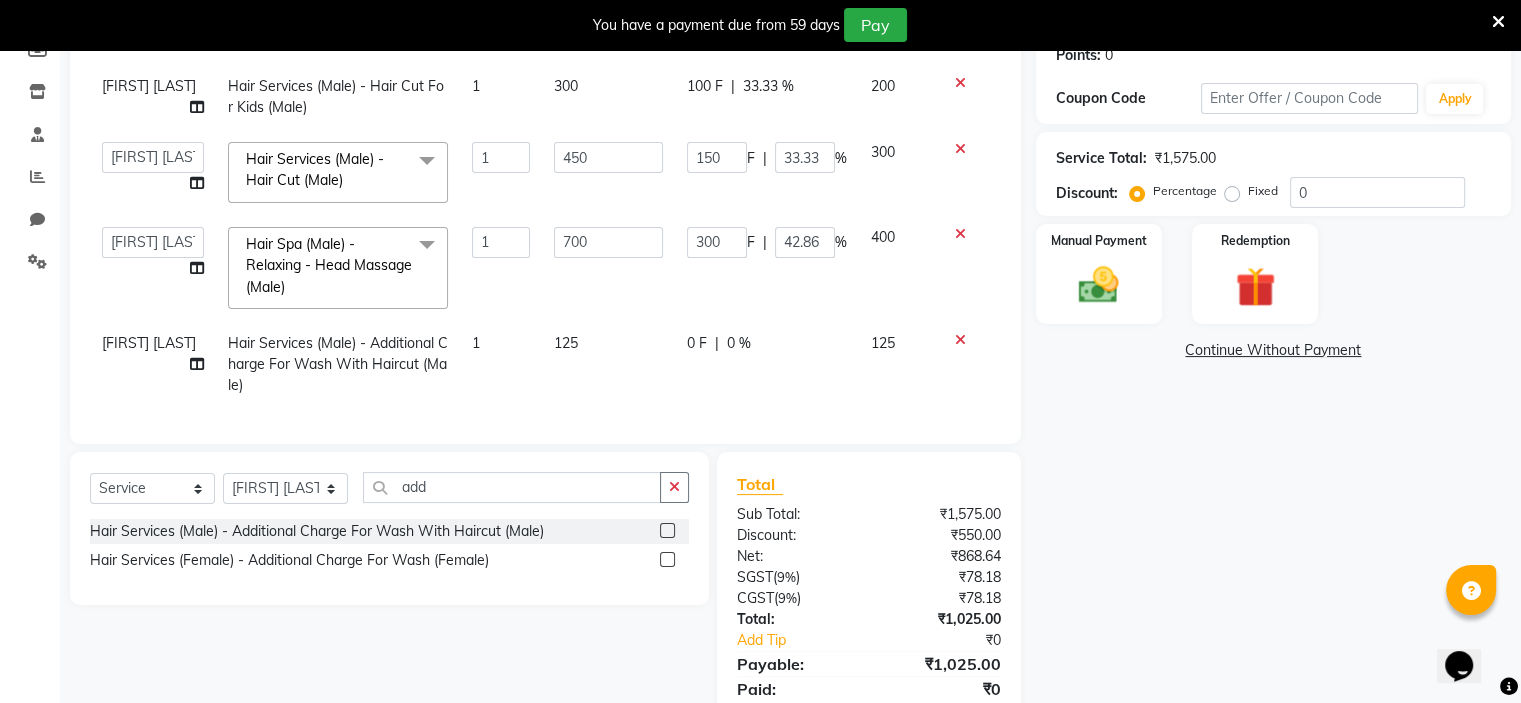 click on "0 F | 0 %" 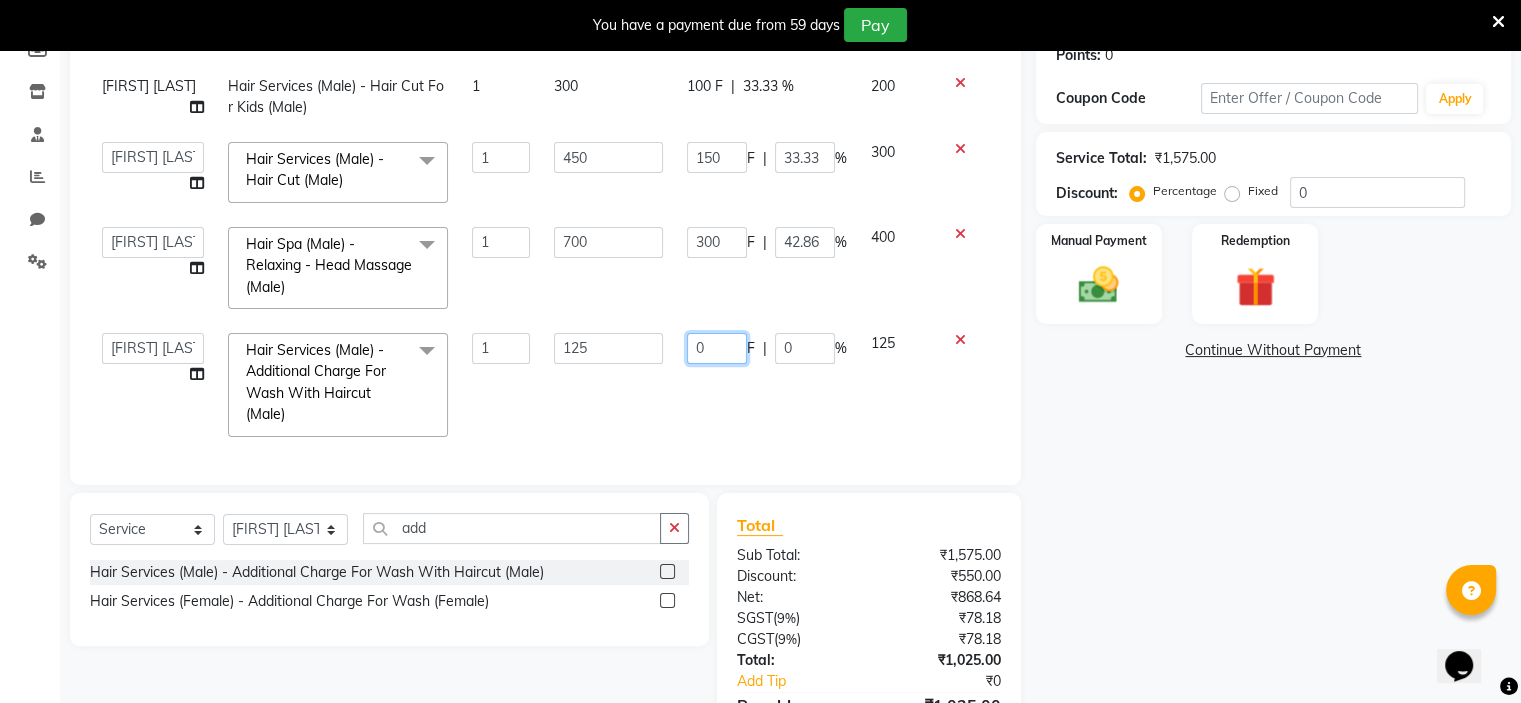 click on "0" 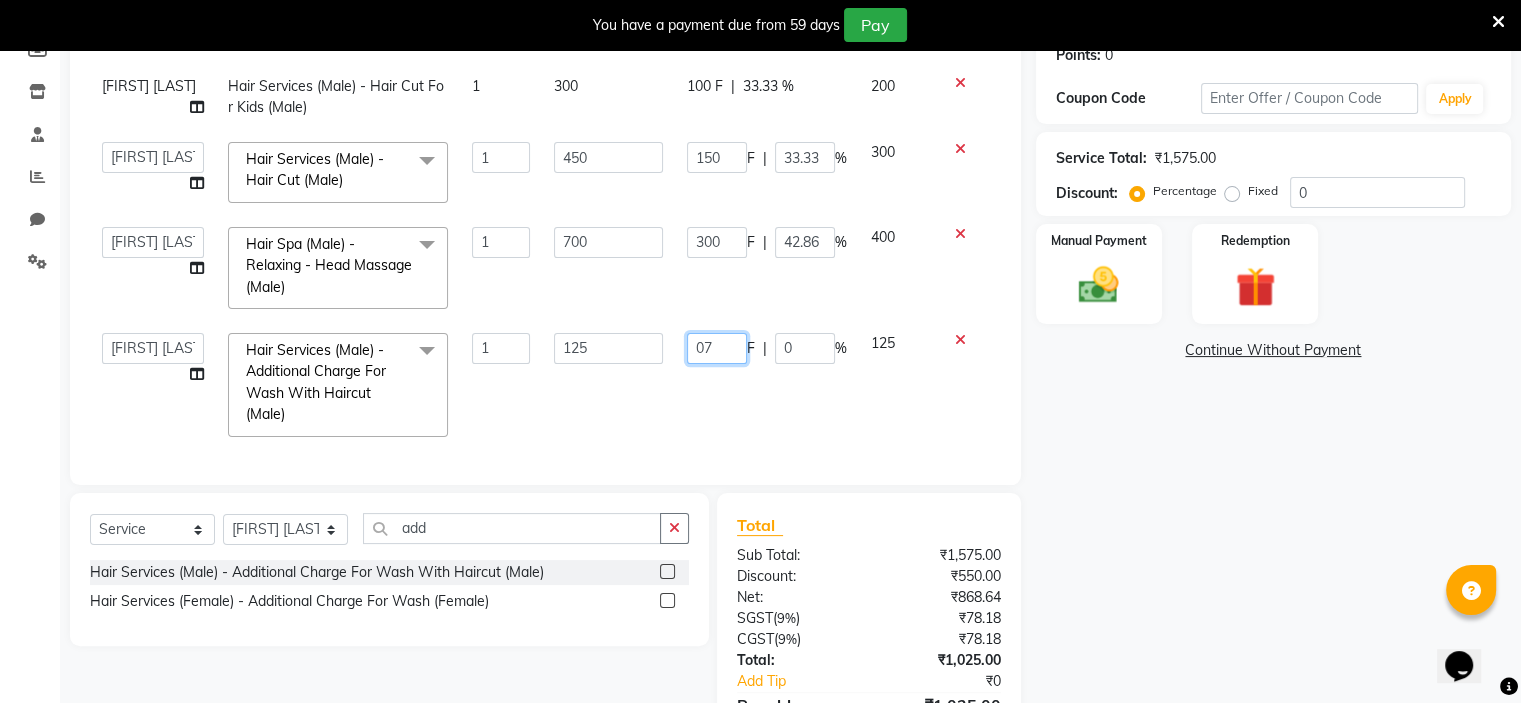 type on "075" 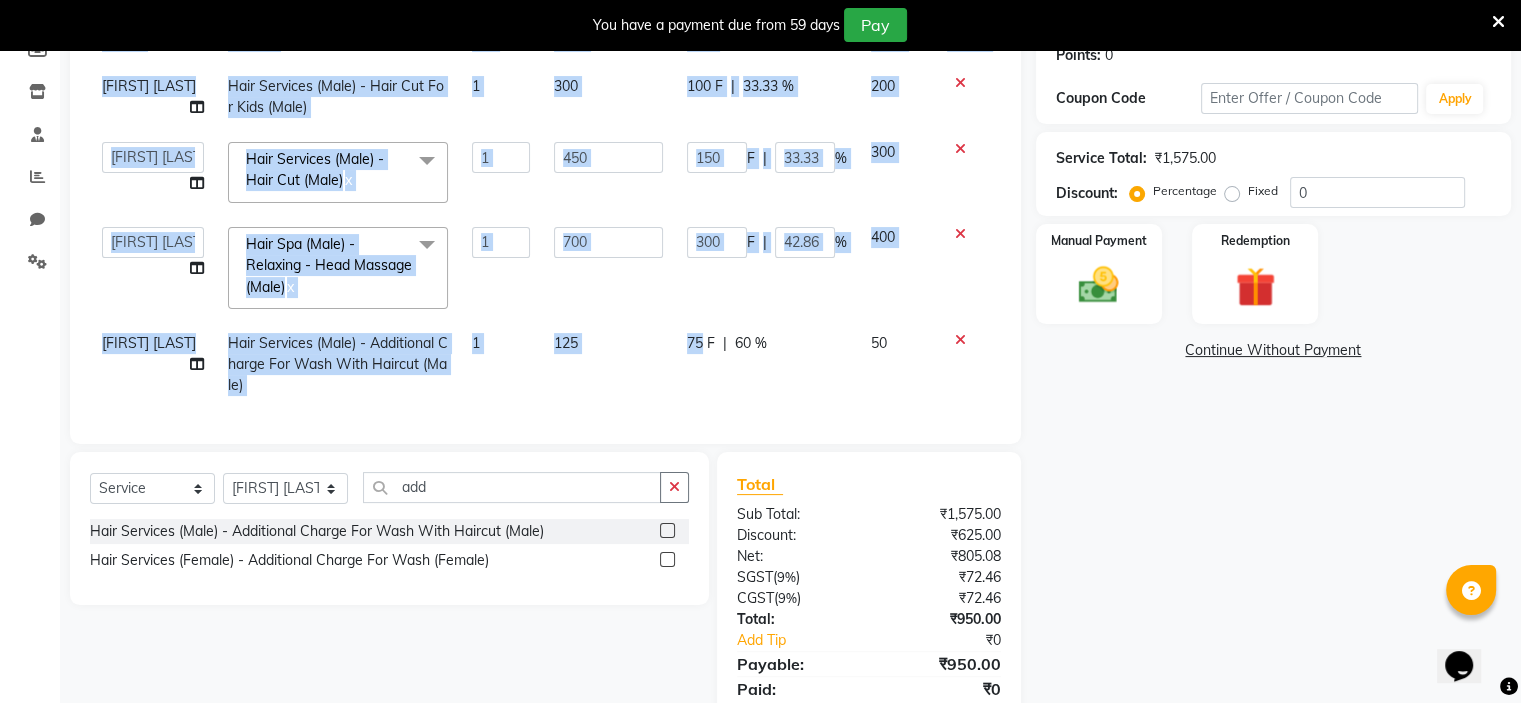 drag, startPoint x: 691, startPoint y: 410, endPoint x: 704, endPoint y: 399, distance: 17.029387 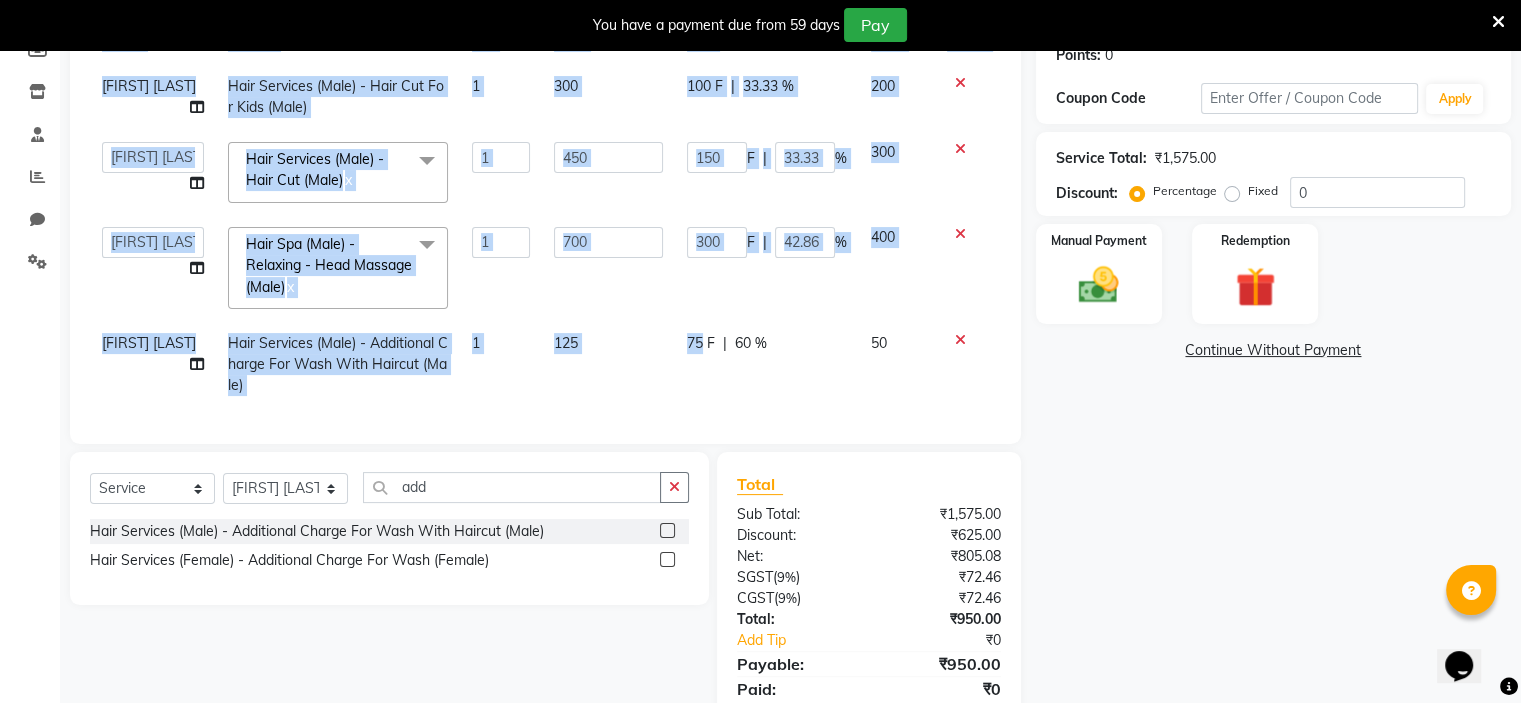 click on "Rohit Sonawane Hair Services (Male) - Additional Charge For Wash With Haircut (Male) 1 125 75 F | 60 % 50" 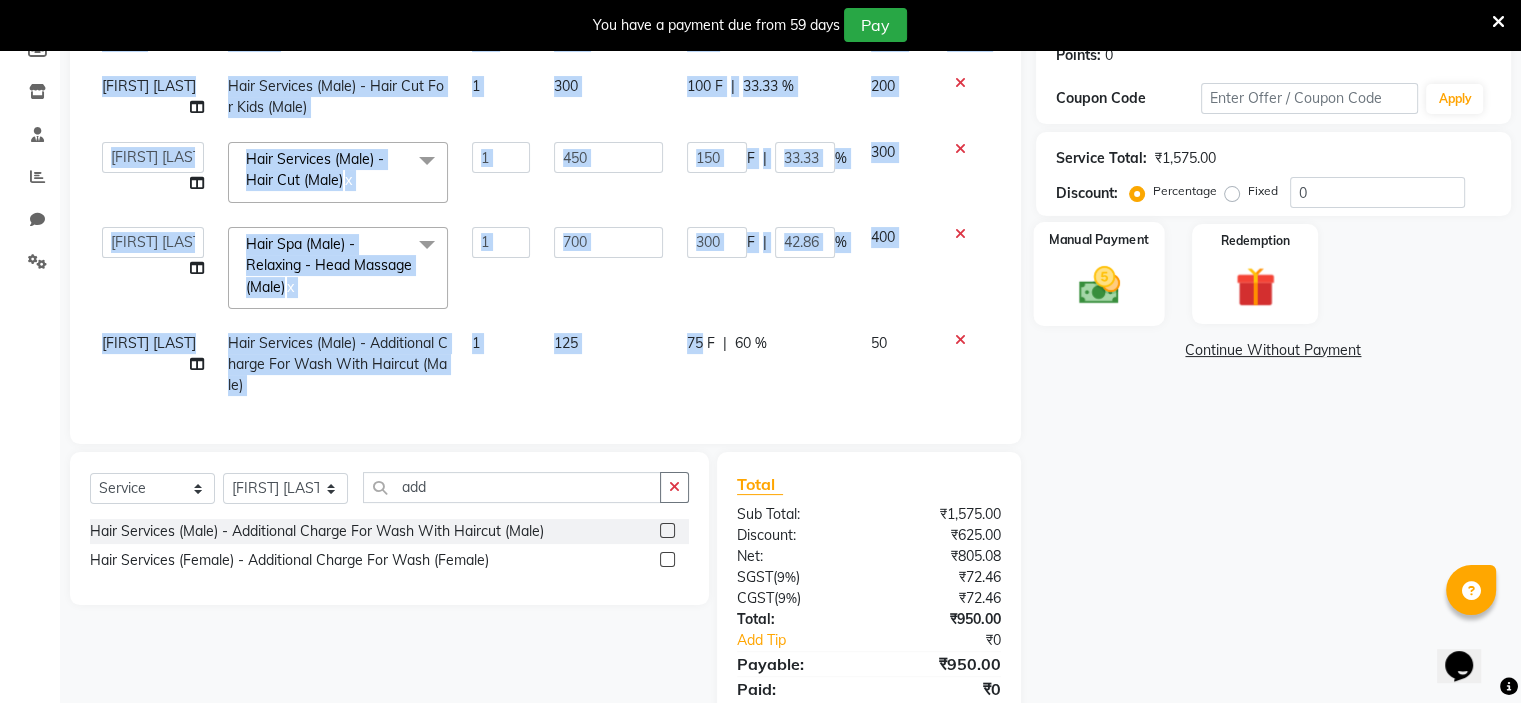 click 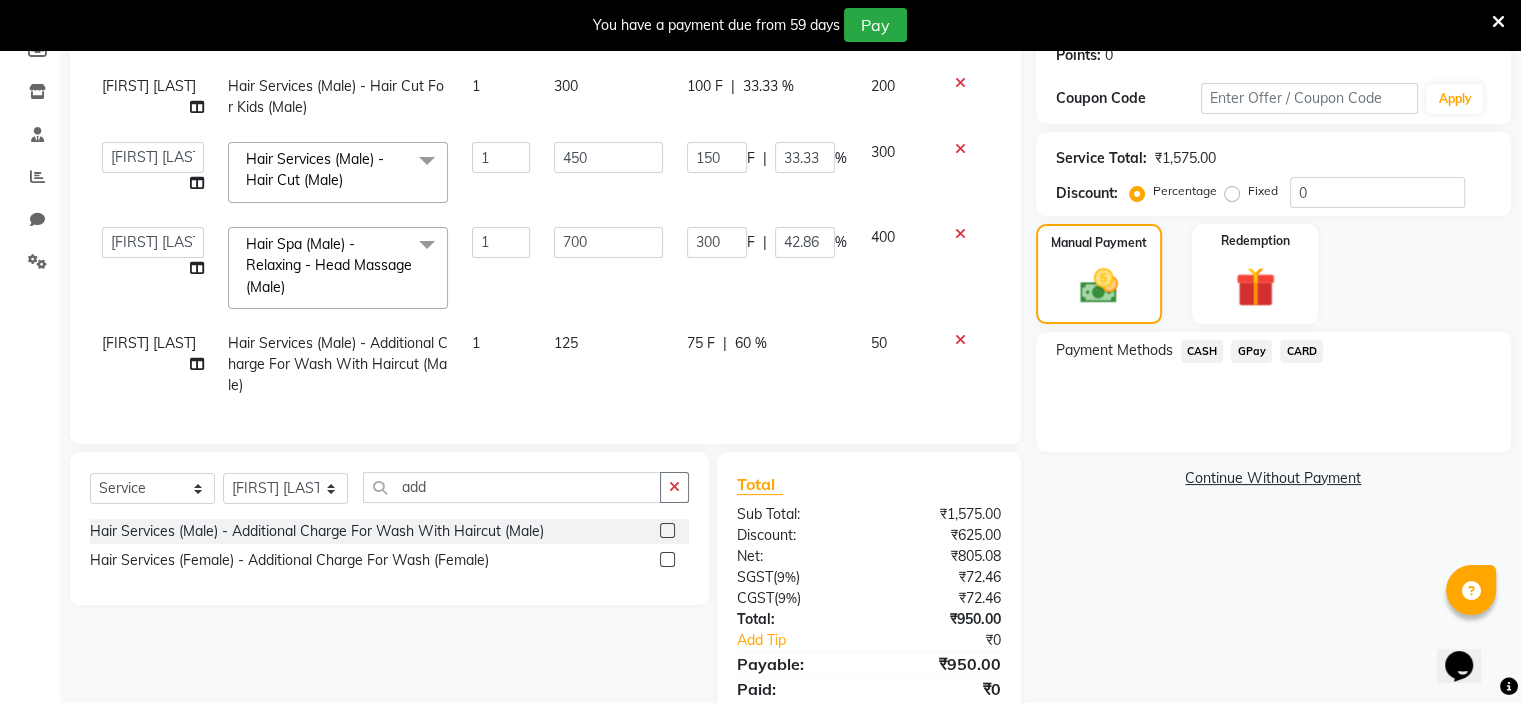 click on "GPay" 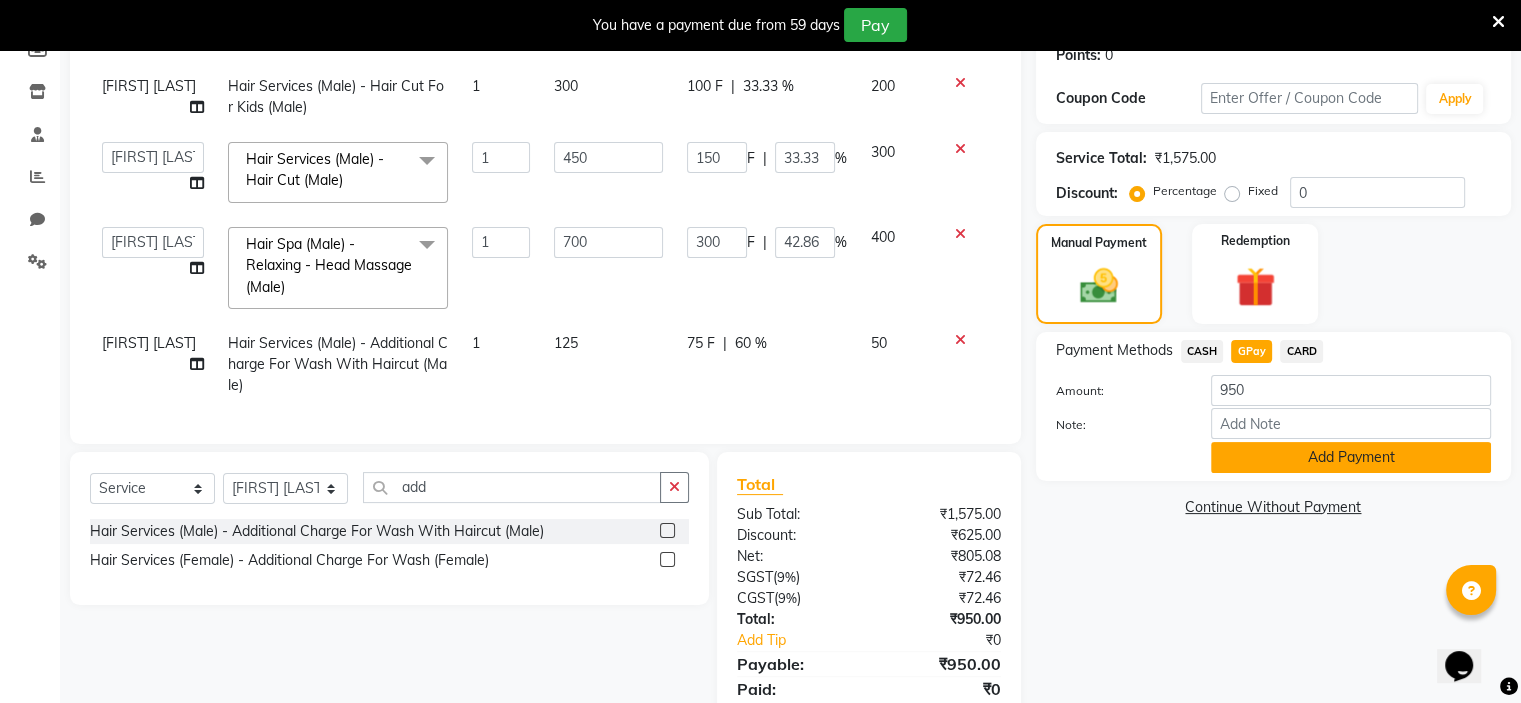 click on "Add Payment" 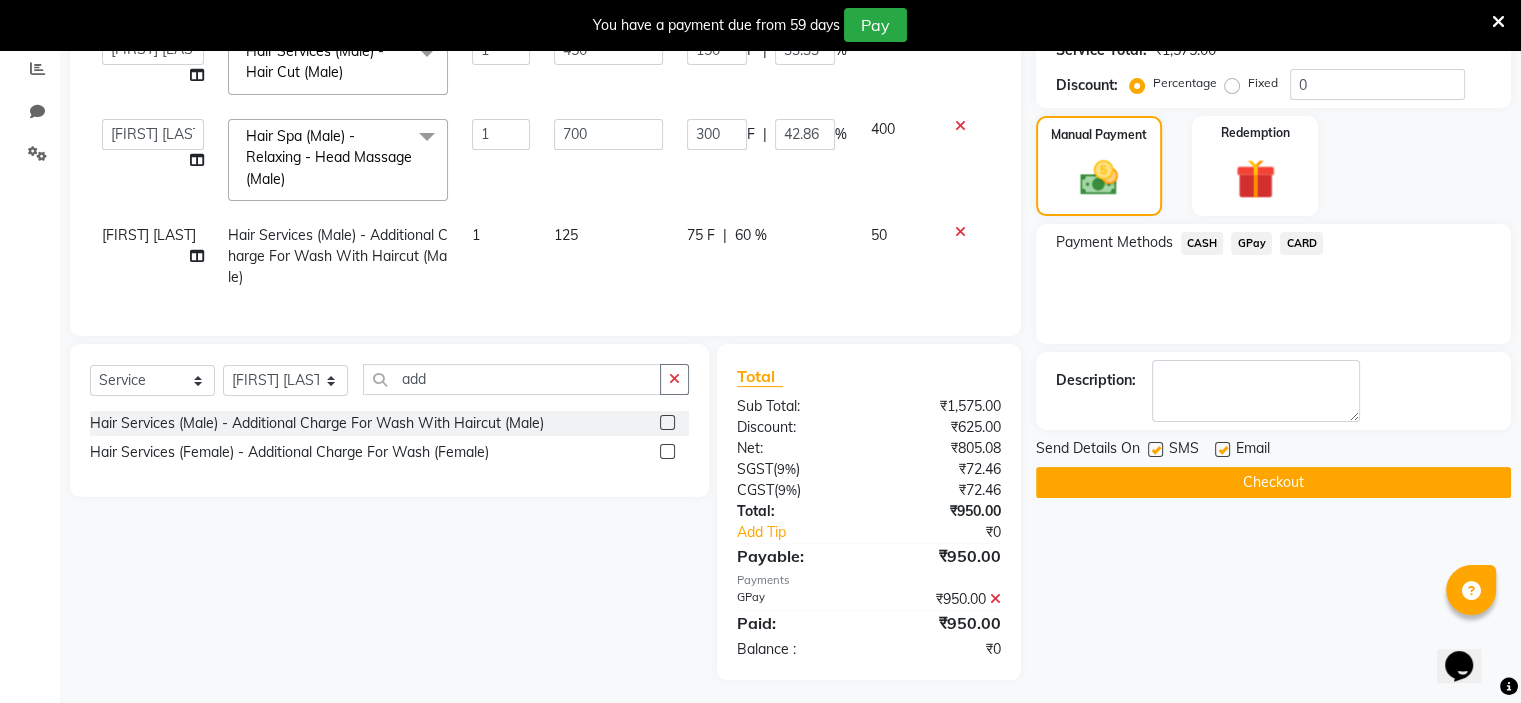 scroll, scrollTop: 445, scrollLeft: 0, axis: vertical 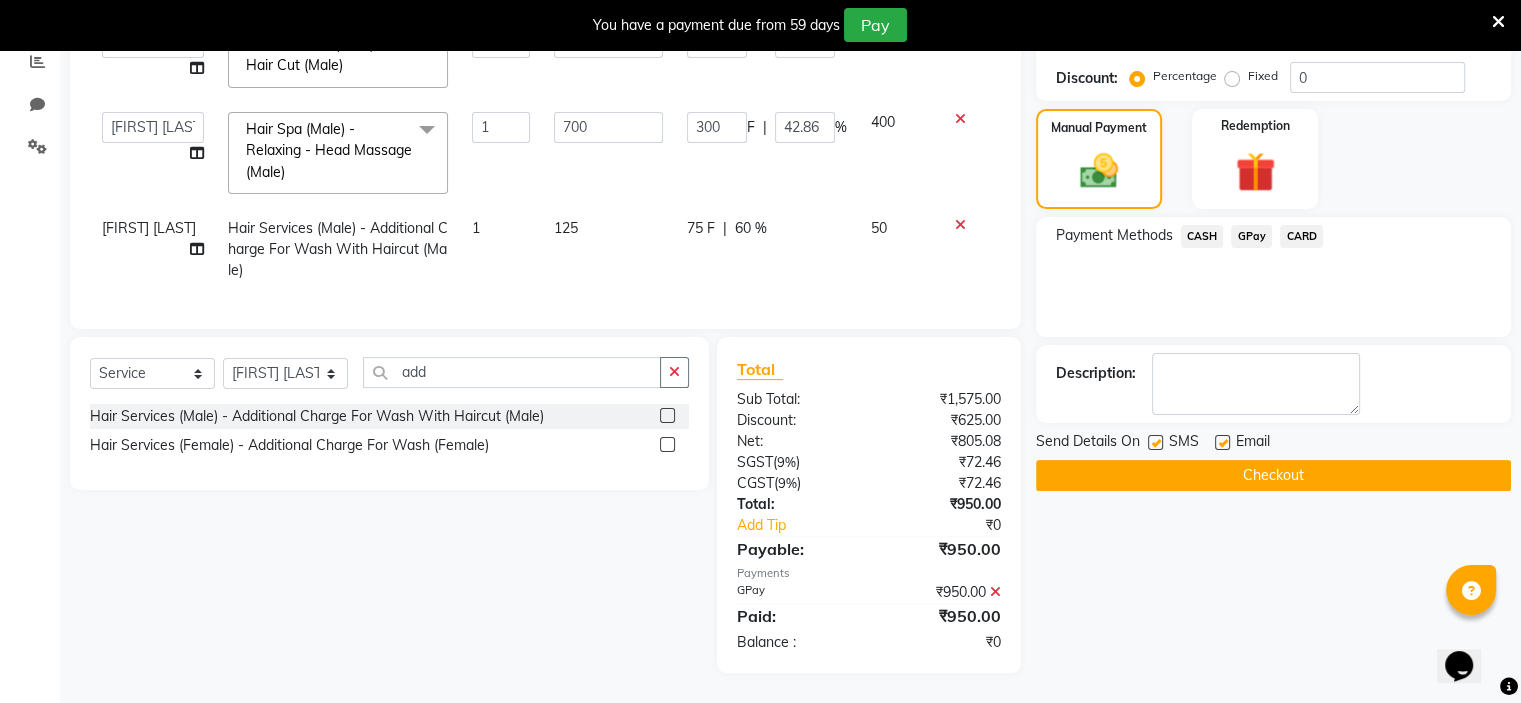 click on "Checkout" 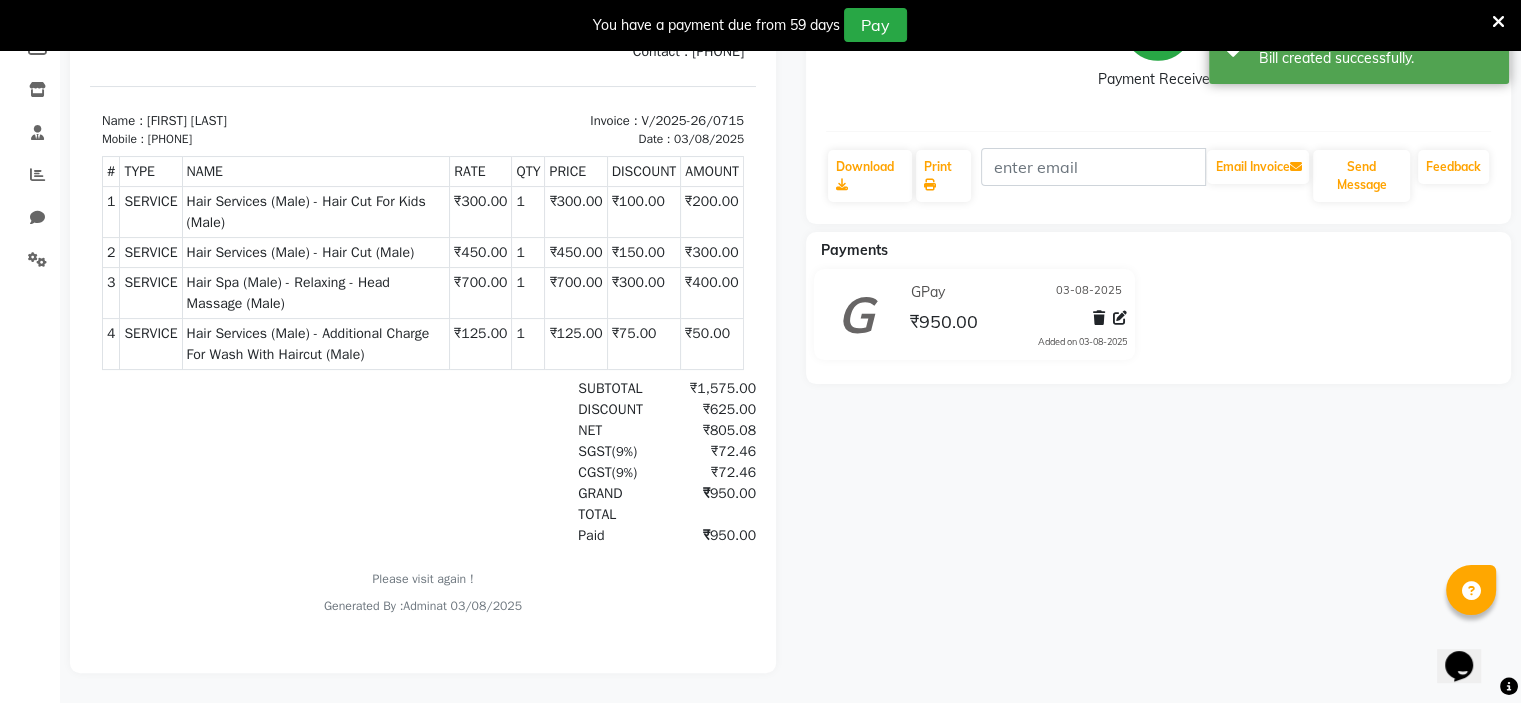 scroll, scrollTop: 0, scrollLeft: 0, axis: both 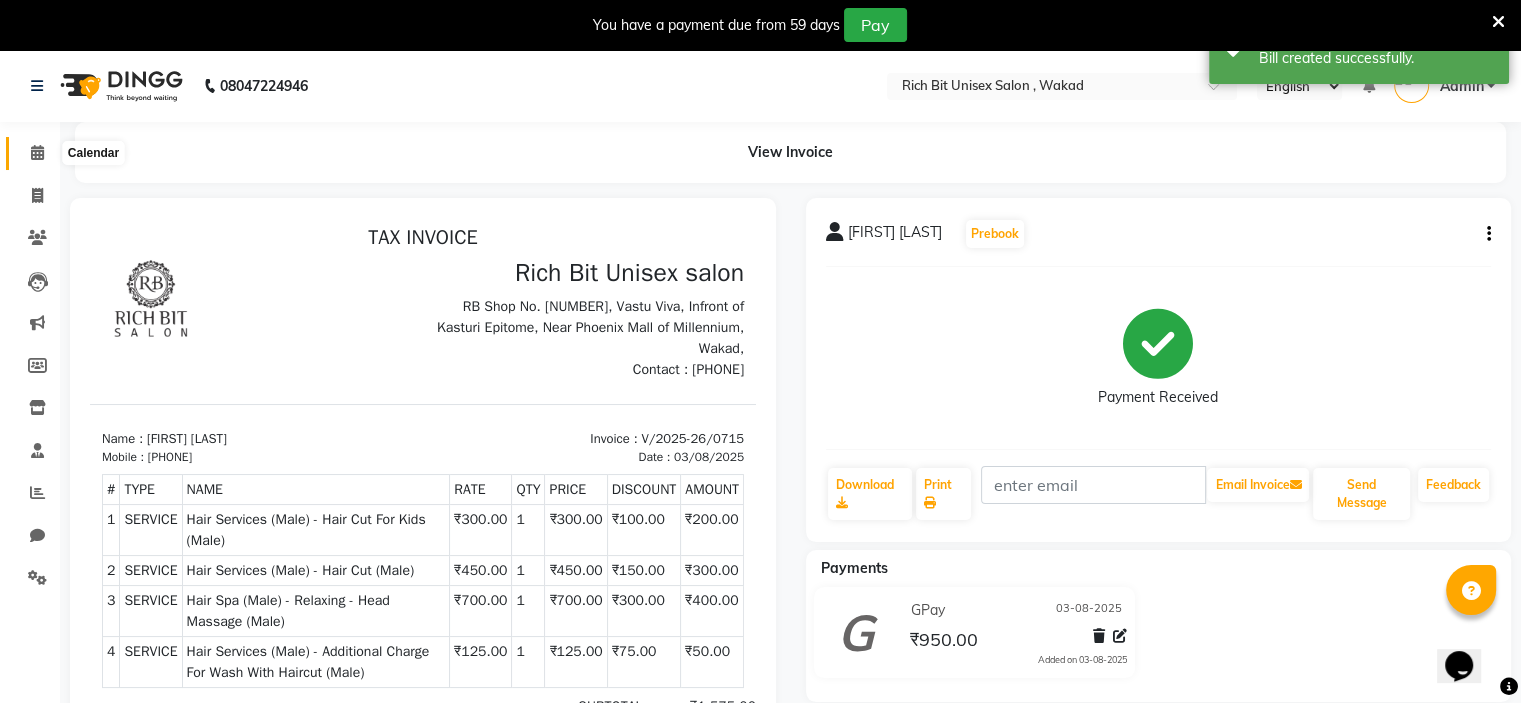 click 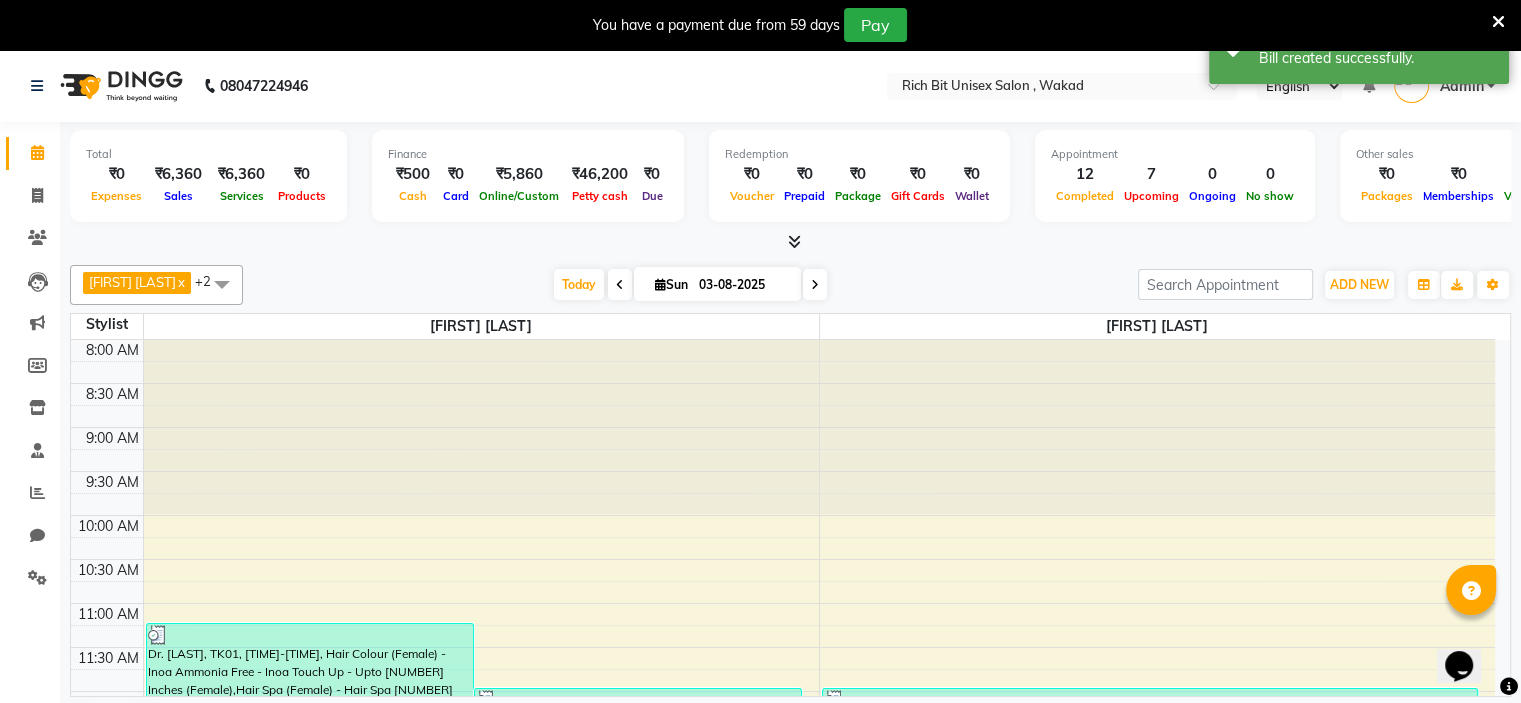 scroll, scrollTop: 500, scrollLeft: 0, axis: vertical 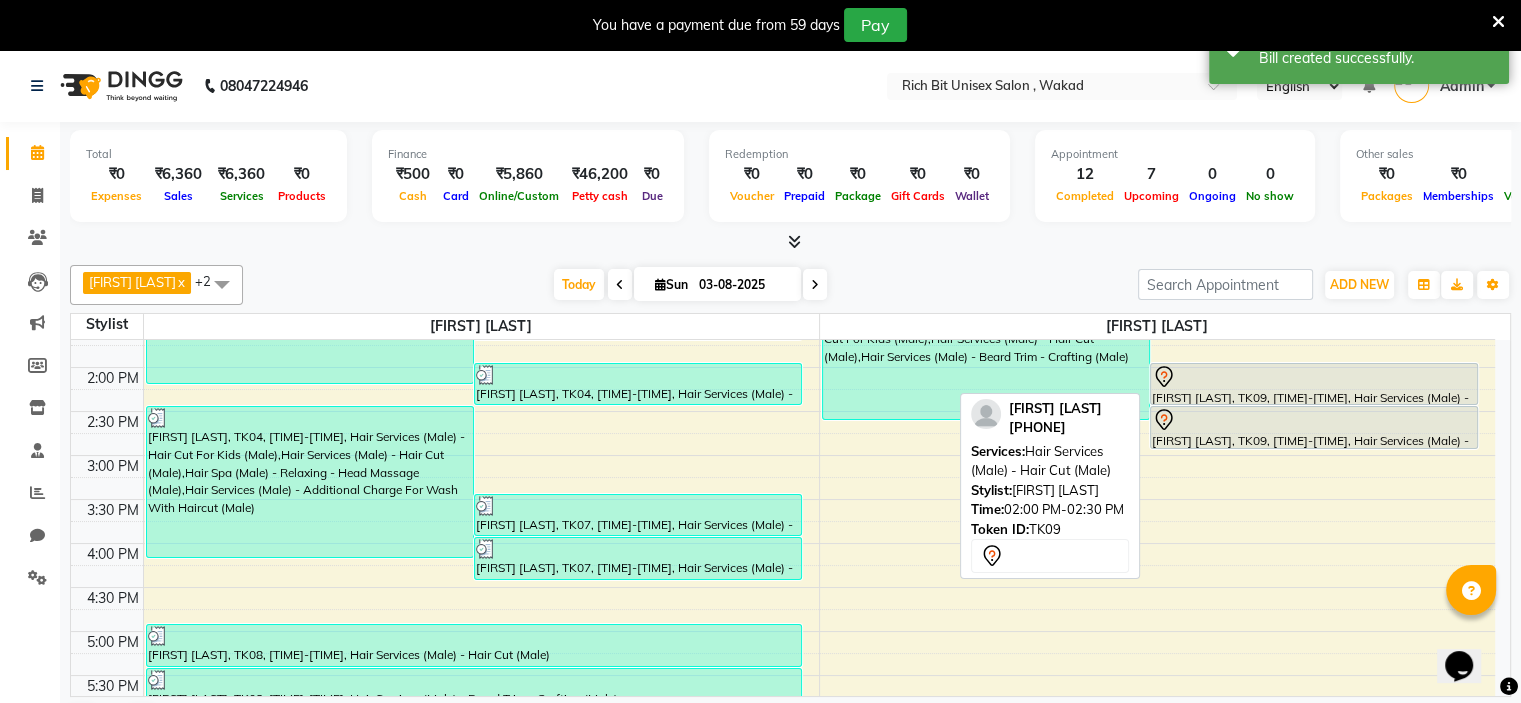click at bounding box center [1314, 377] 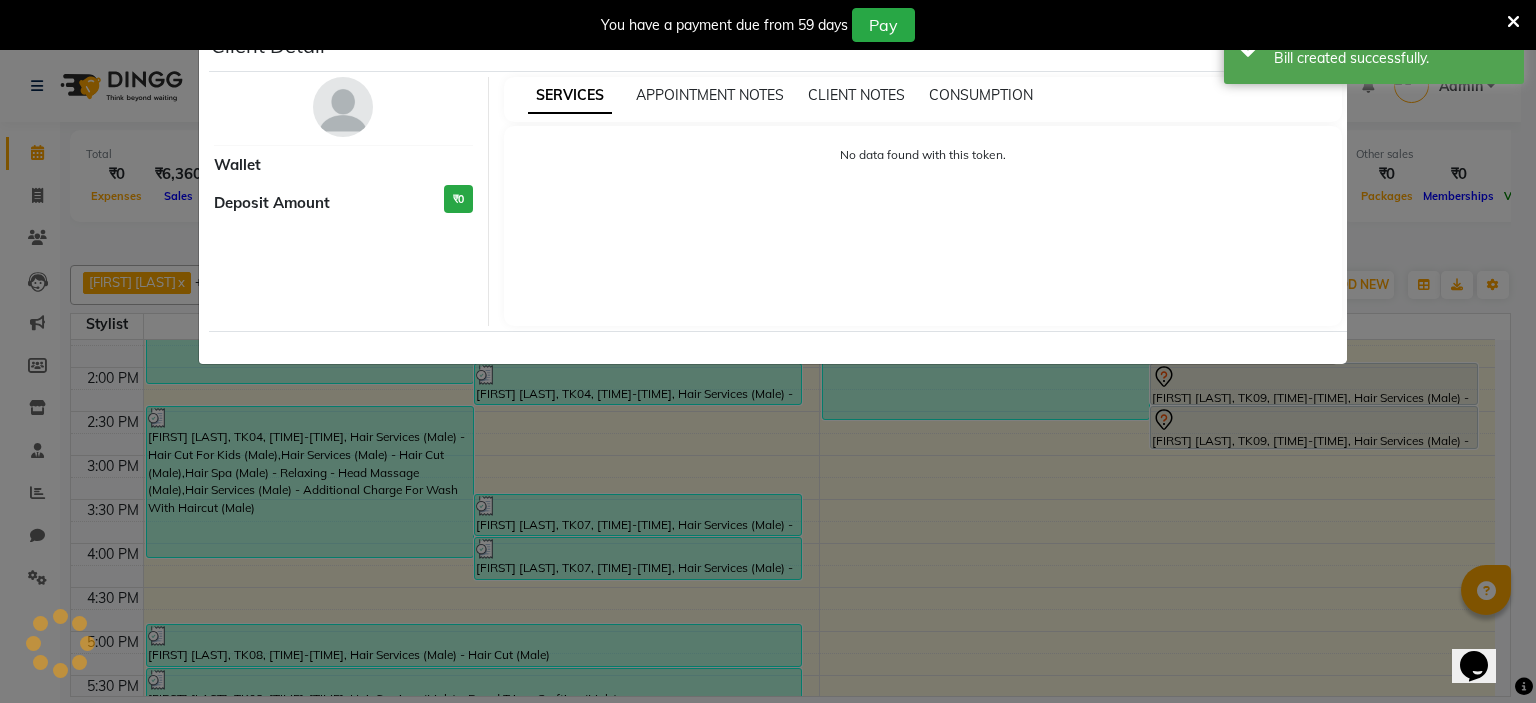 select on "7" 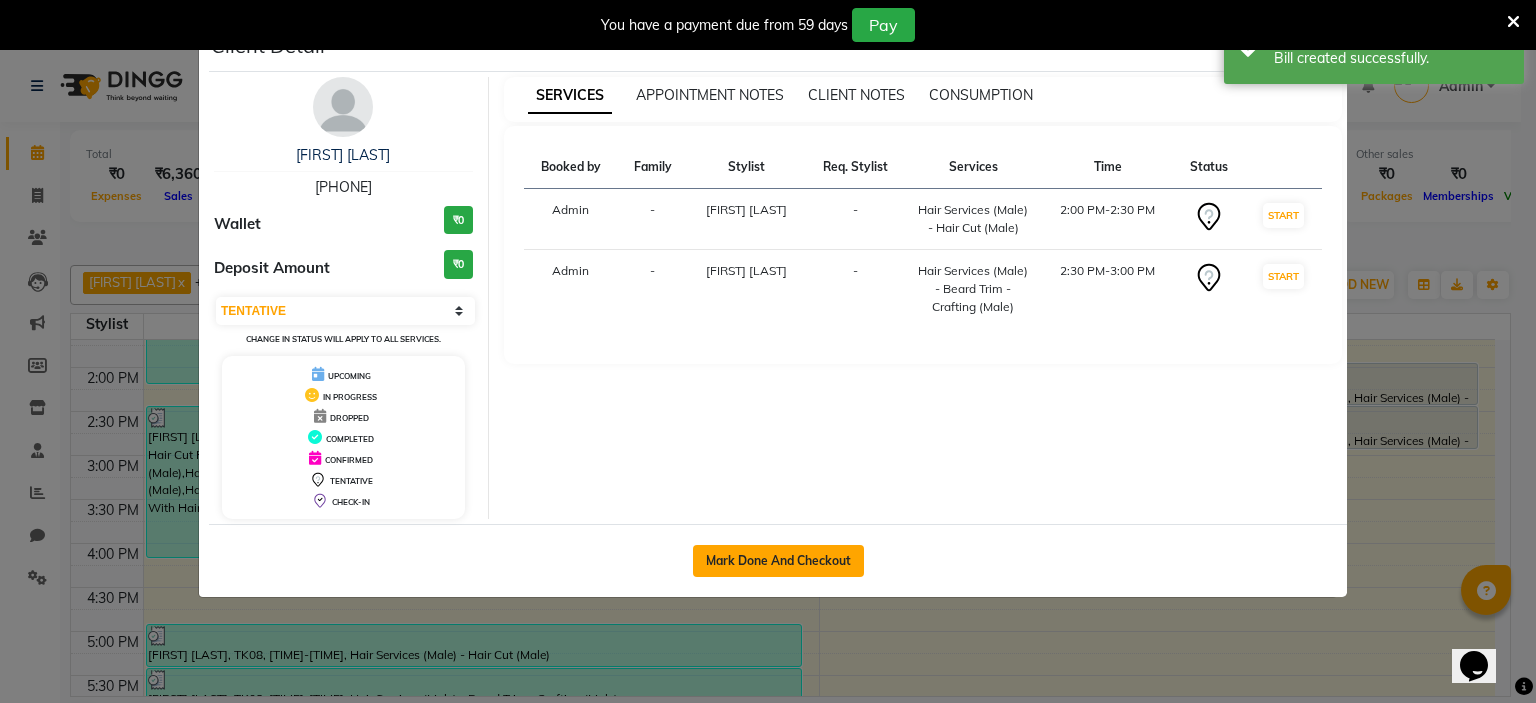 click on "Mark Done And Checkout" 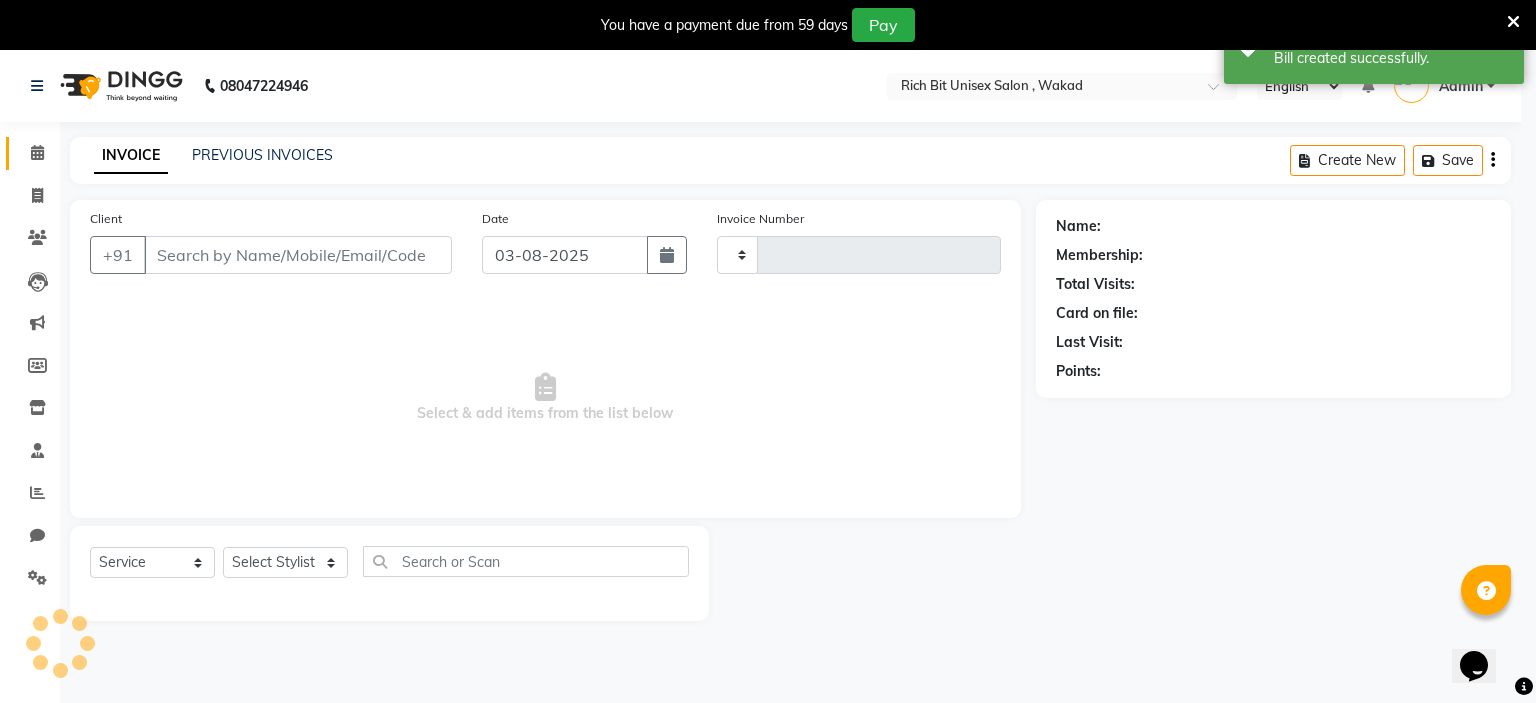 type on "0716" 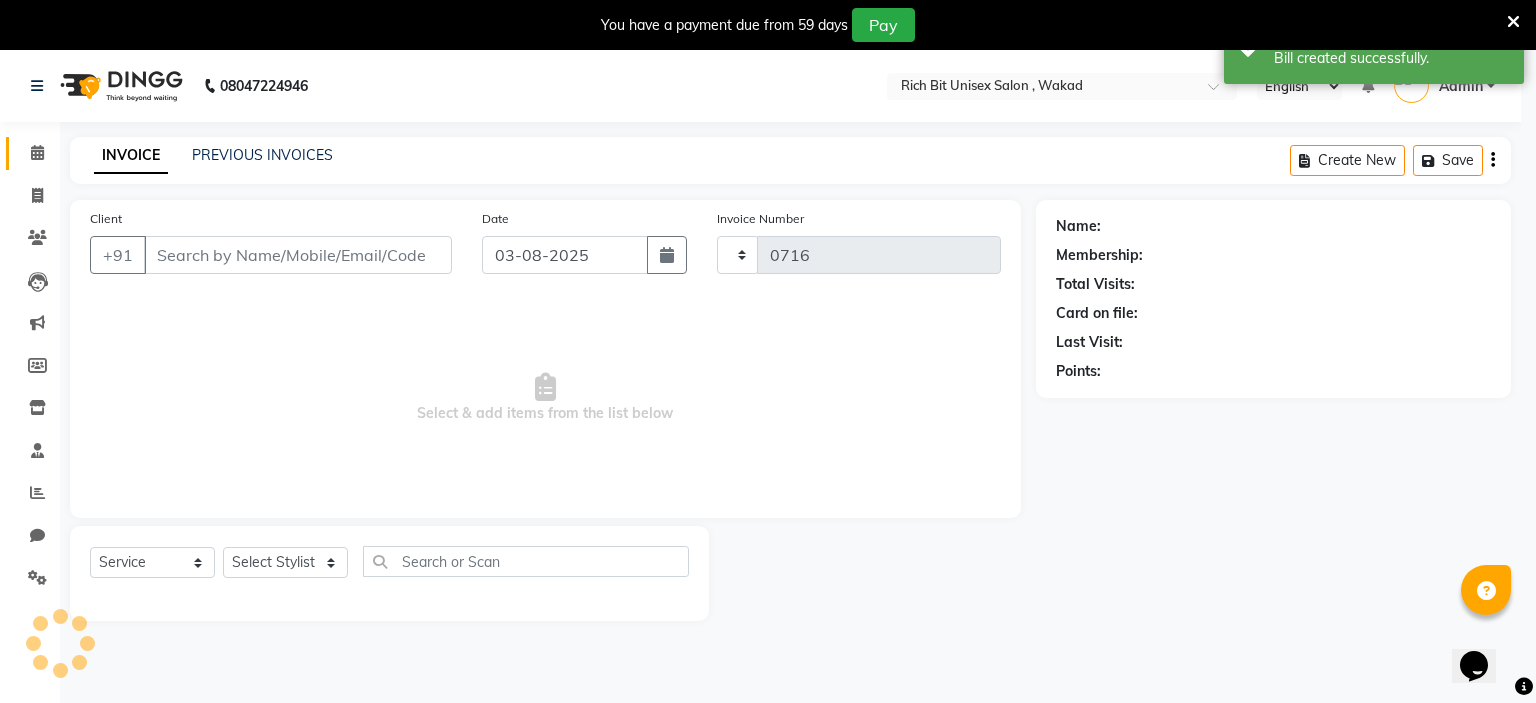 select on "7834" 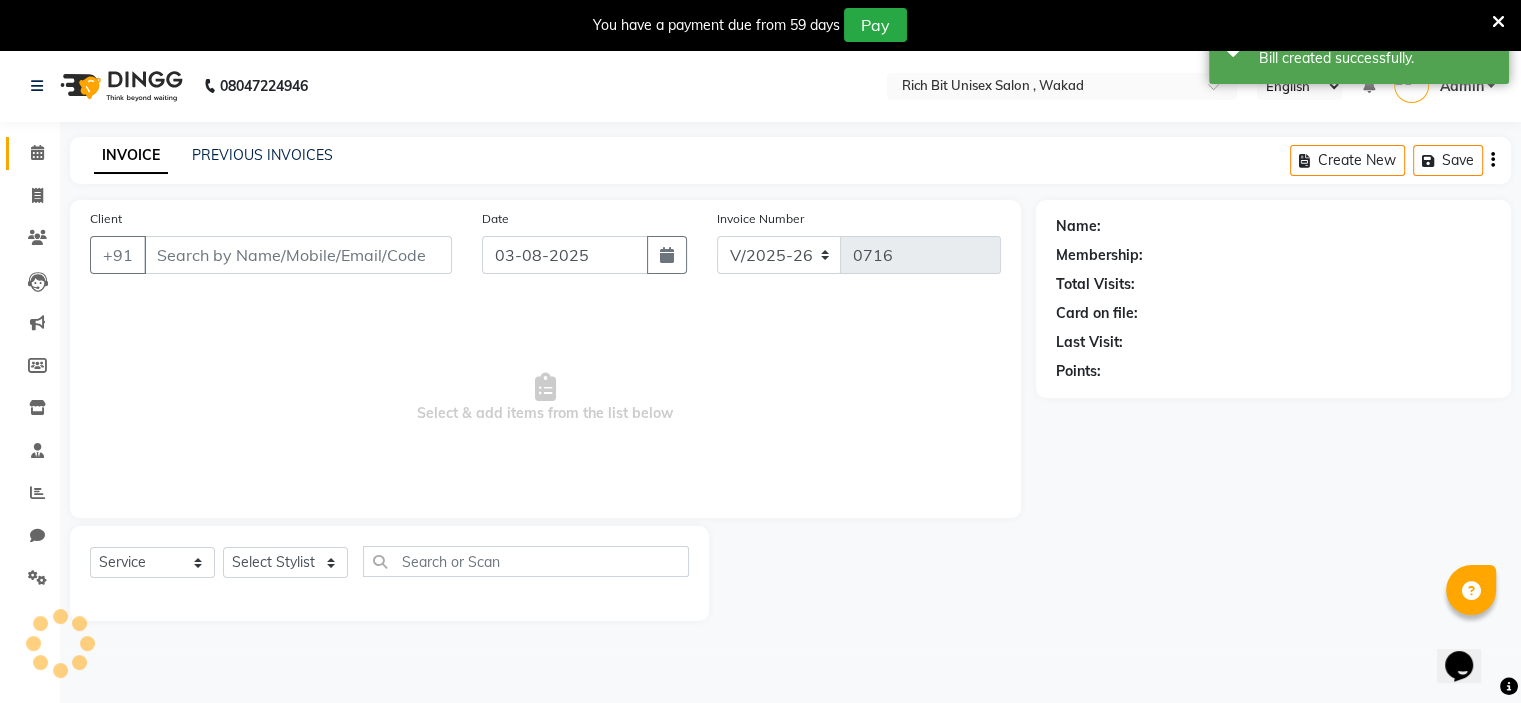 type on "[PHONE]" 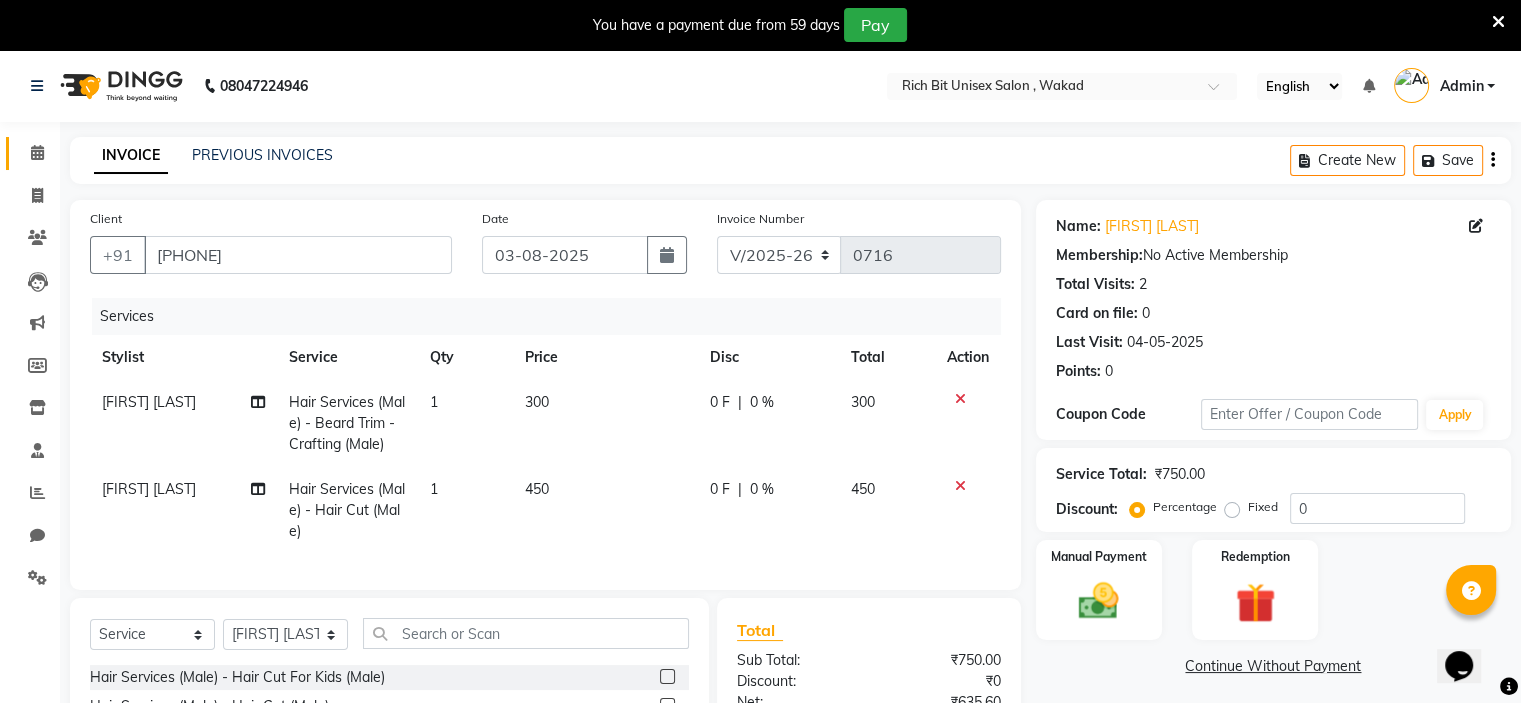 scroll, scrollTop: 236, scrollLeft: 0, axis: vertical 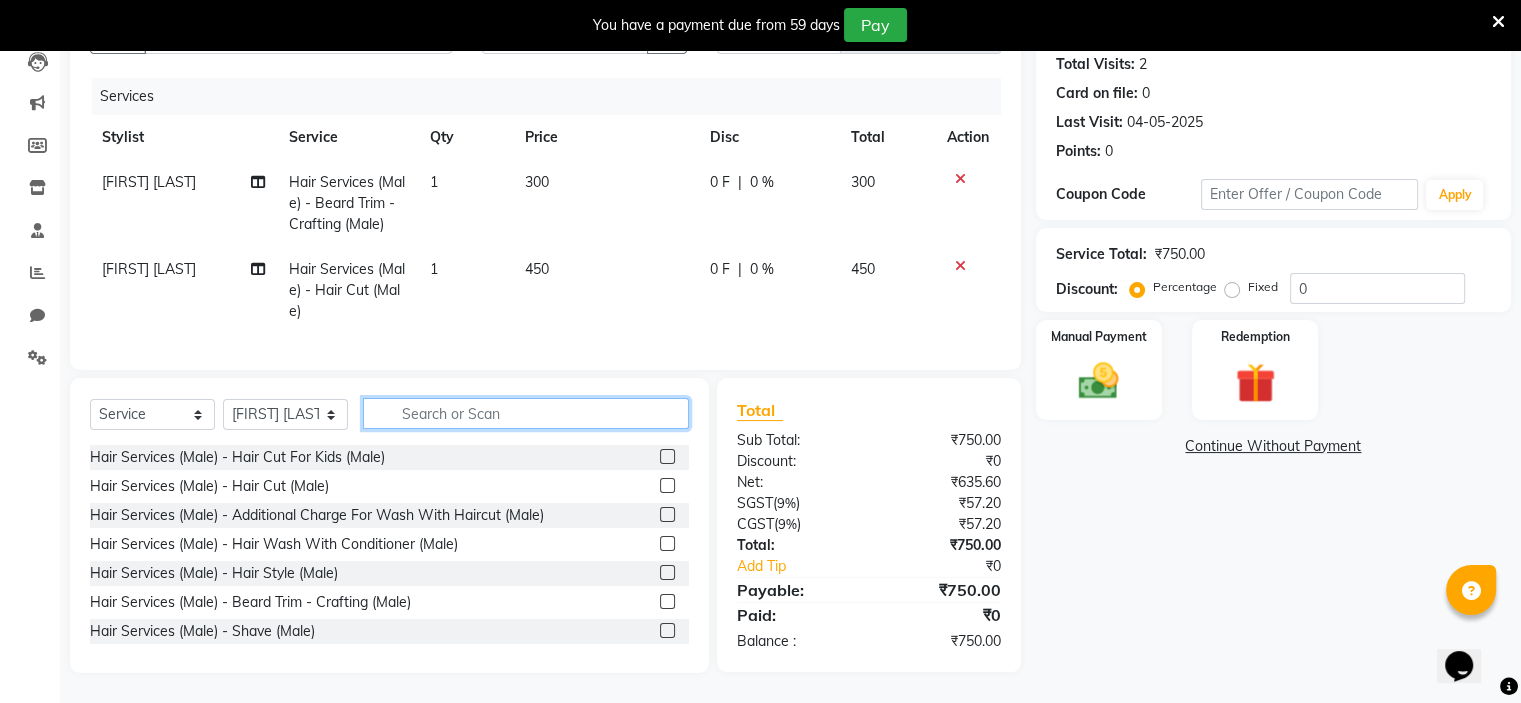 click 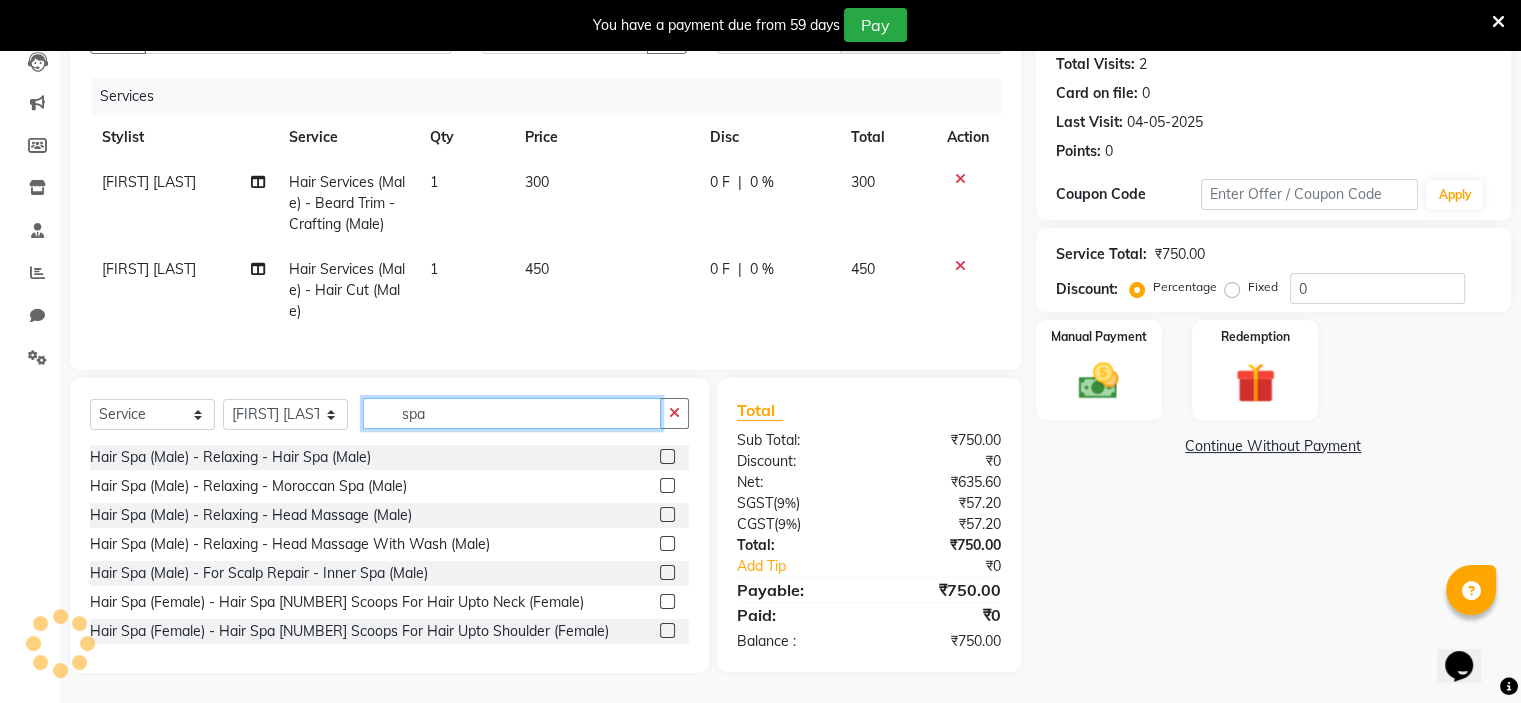 type on "spa" 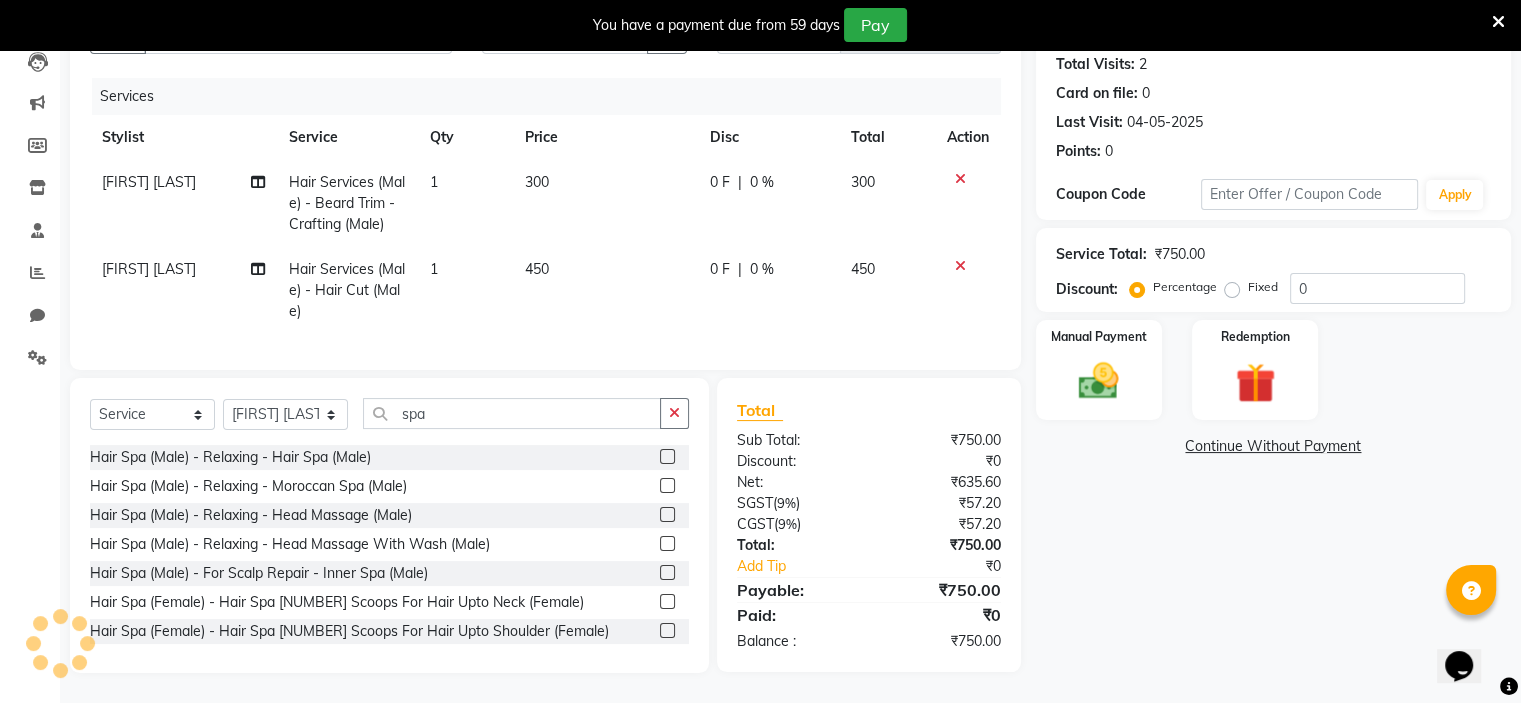 click 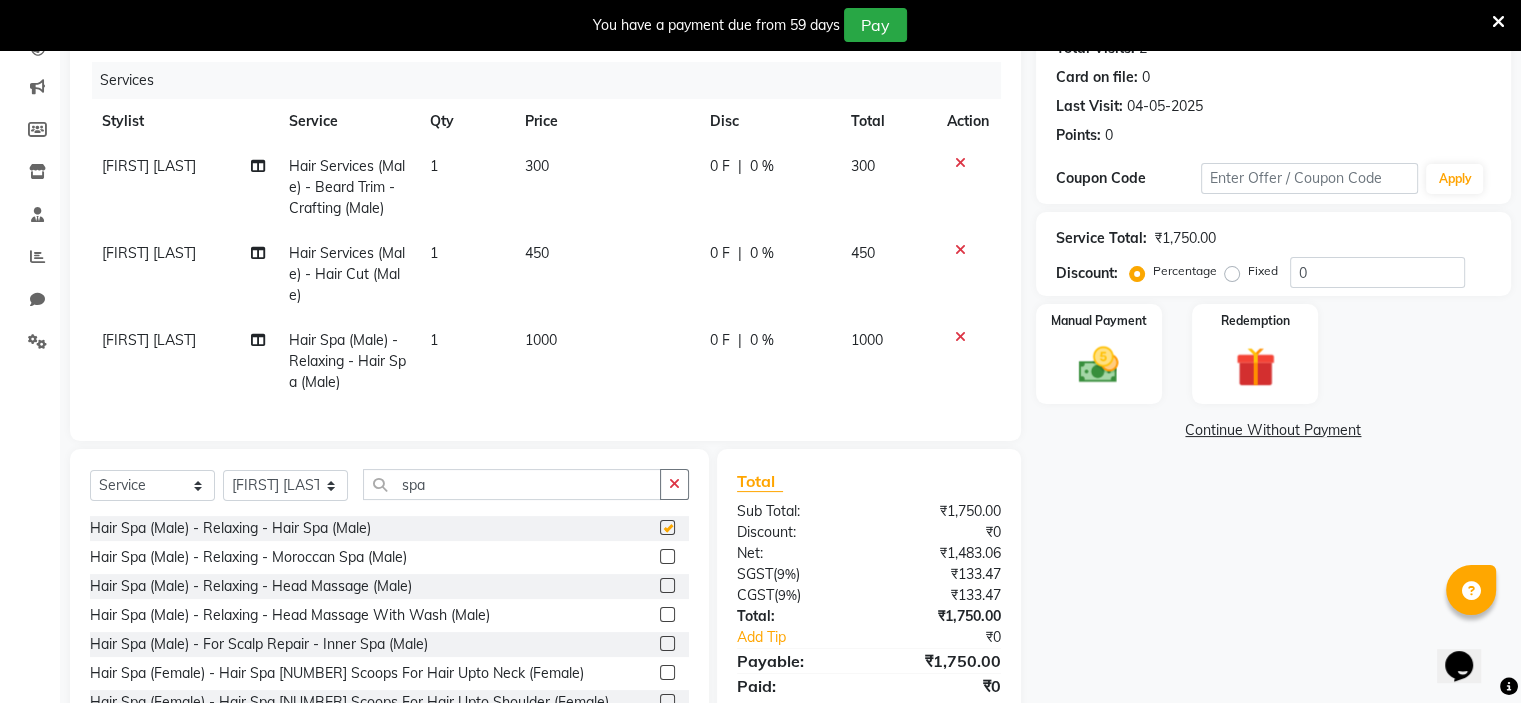 checkbox on "false" 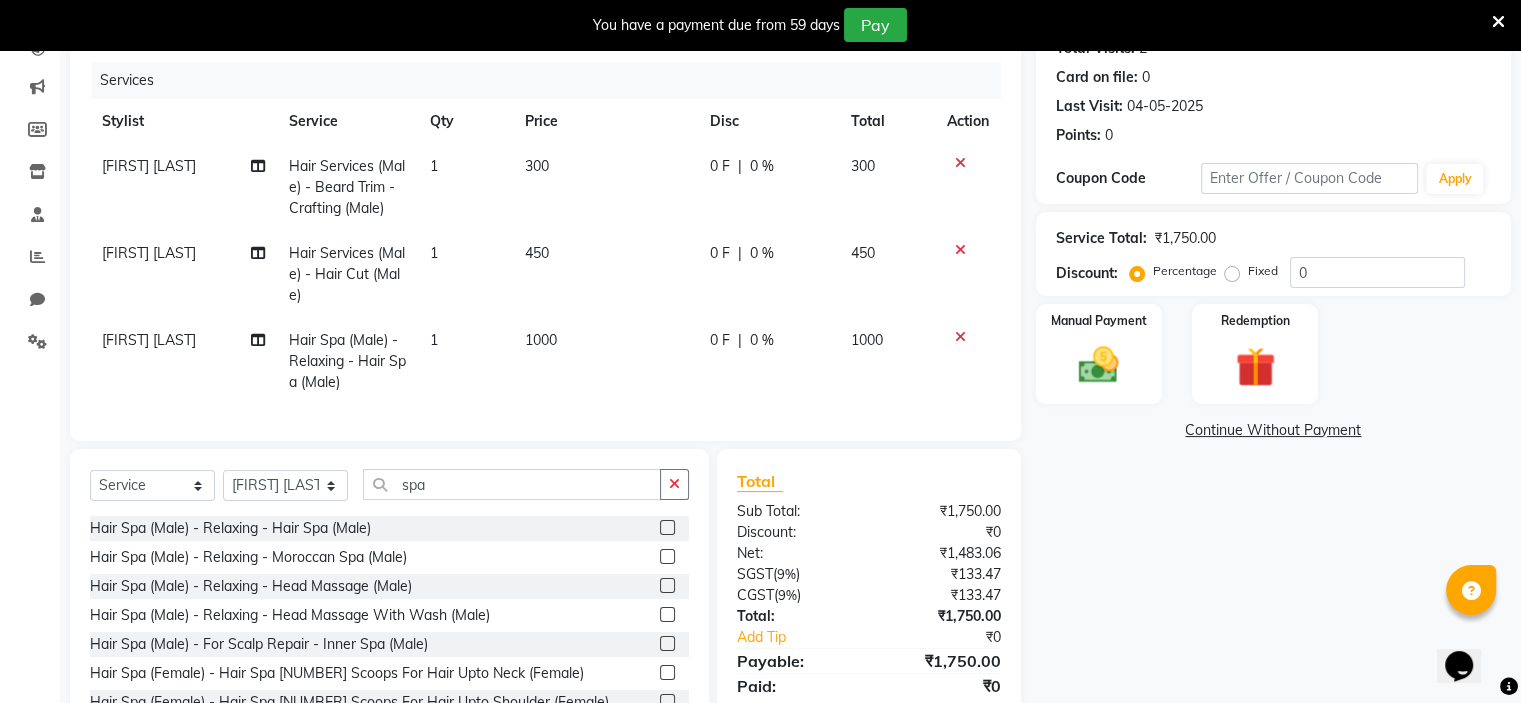 click on "0 F | 0 %" 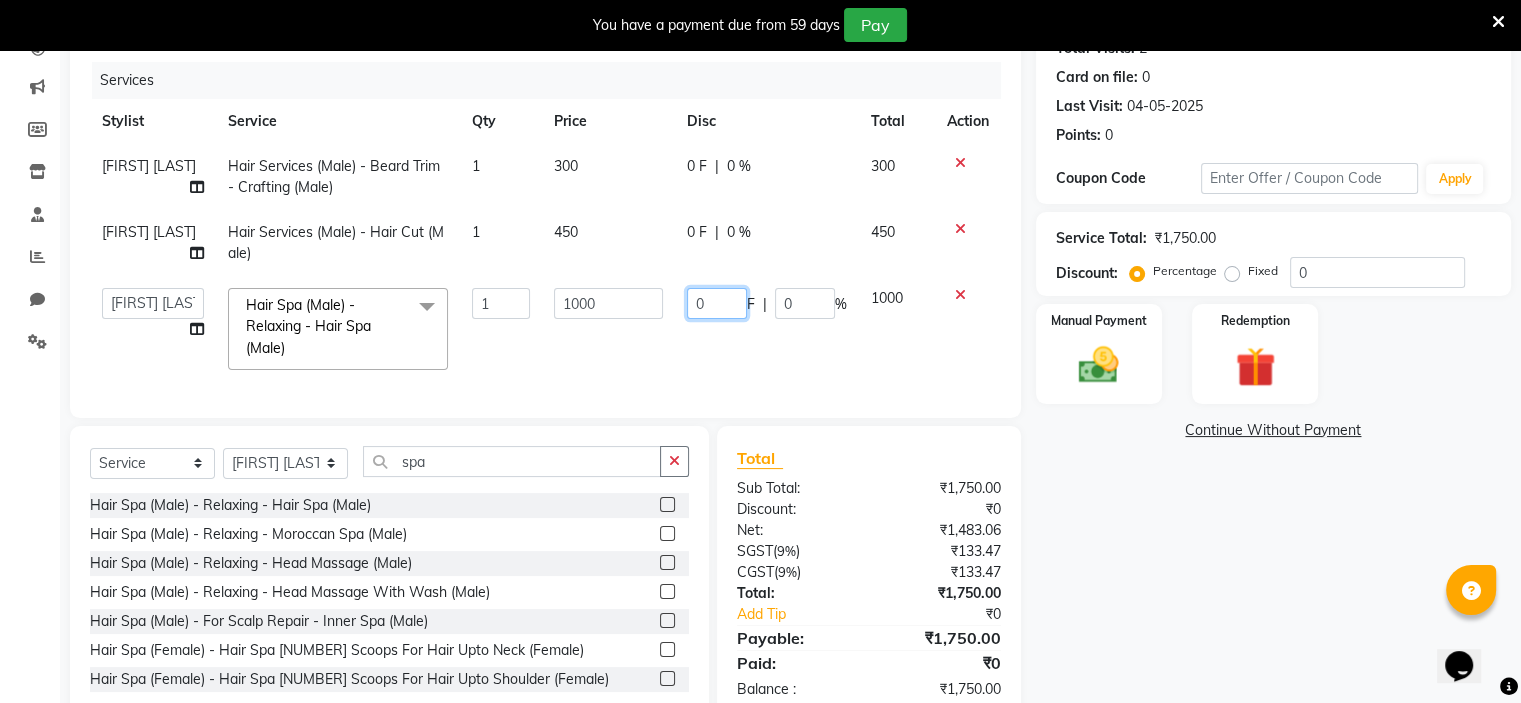 click on "0" 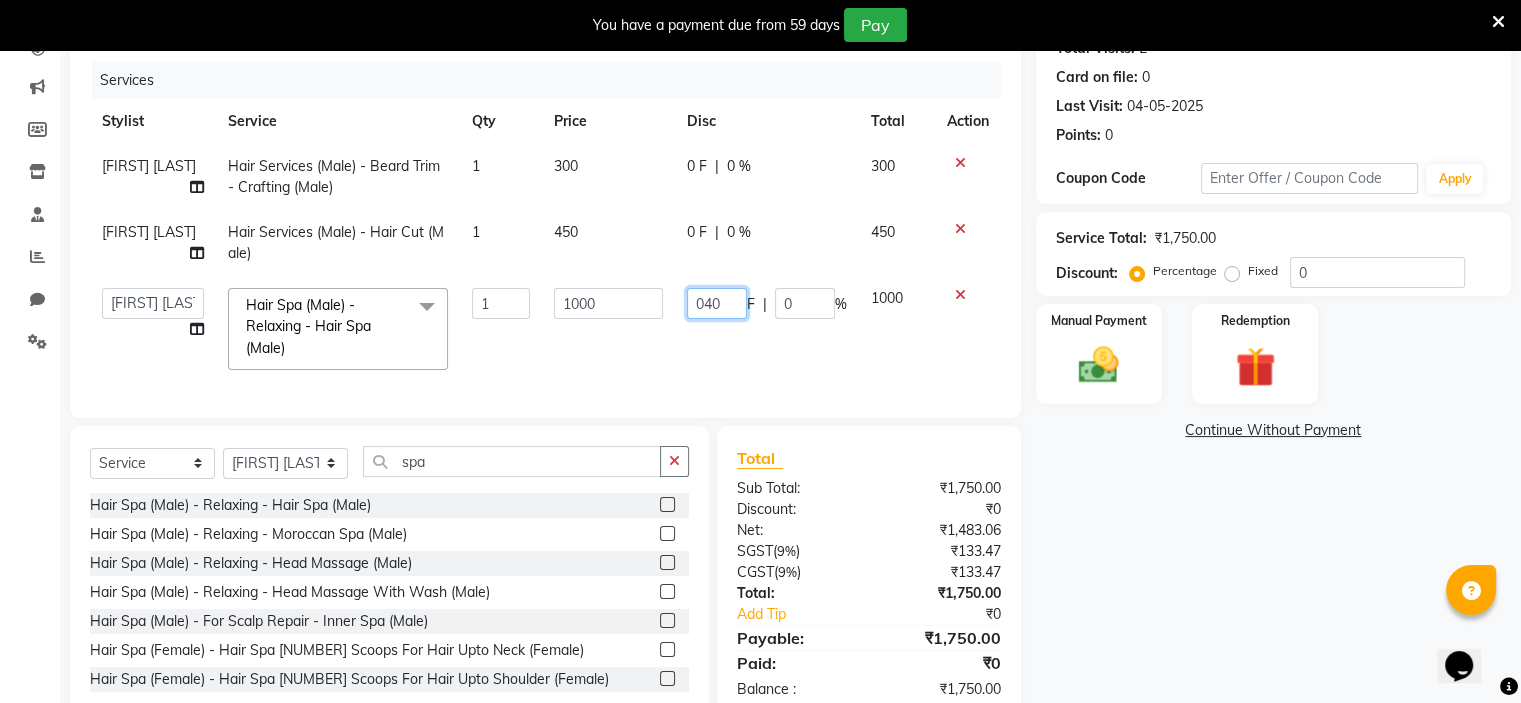 type on "0400" 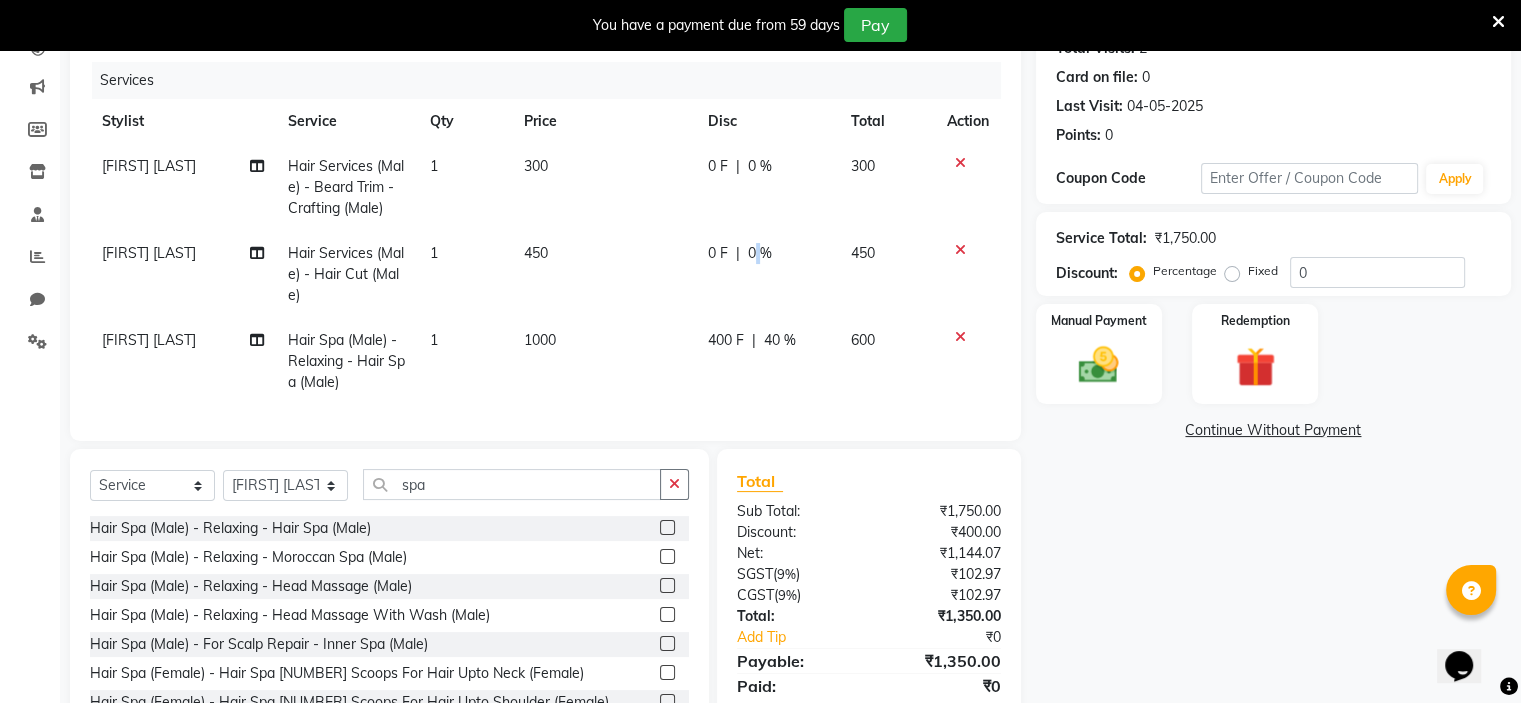 drag, startPoint x: 760, startPoint y: 263, endPoint x: 748, endPoint y: 251, distance: 16.970562 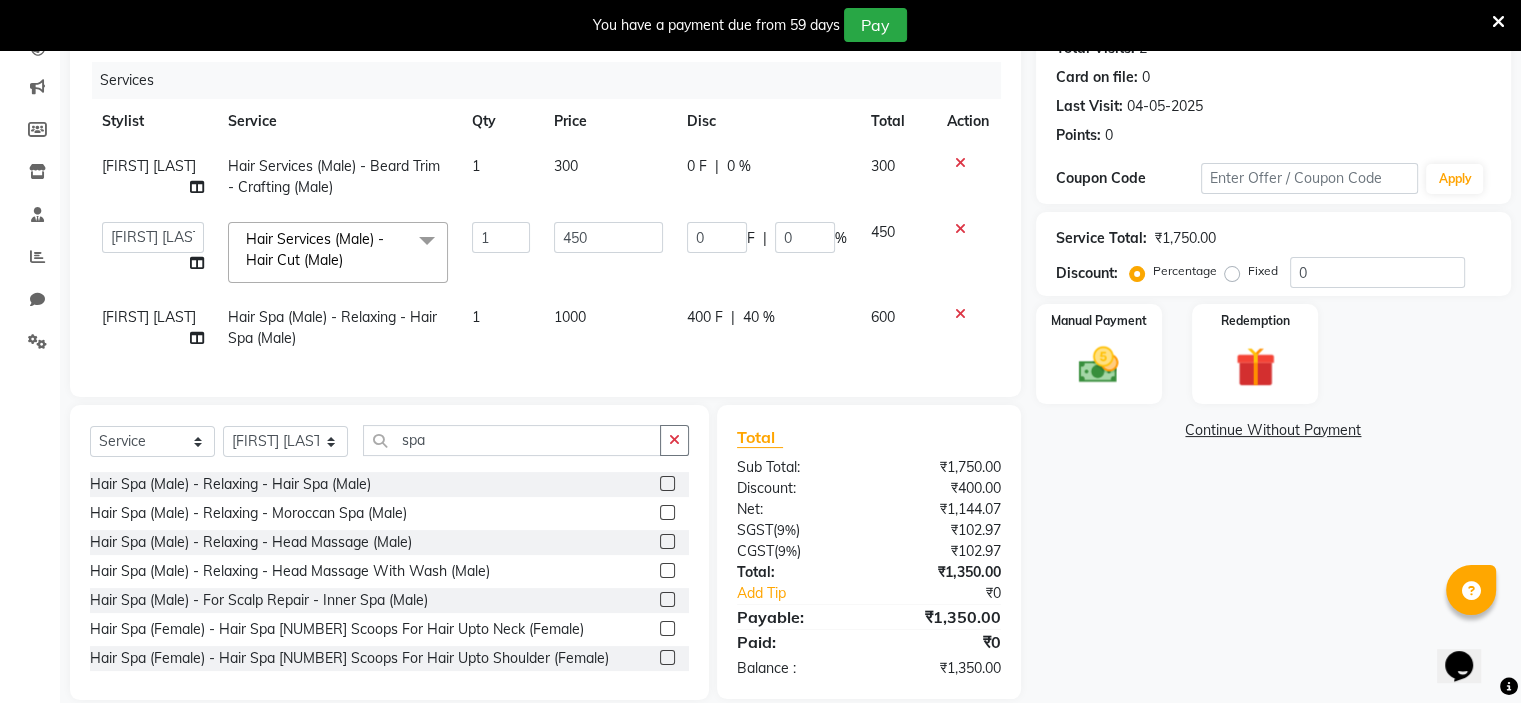 click on "F" 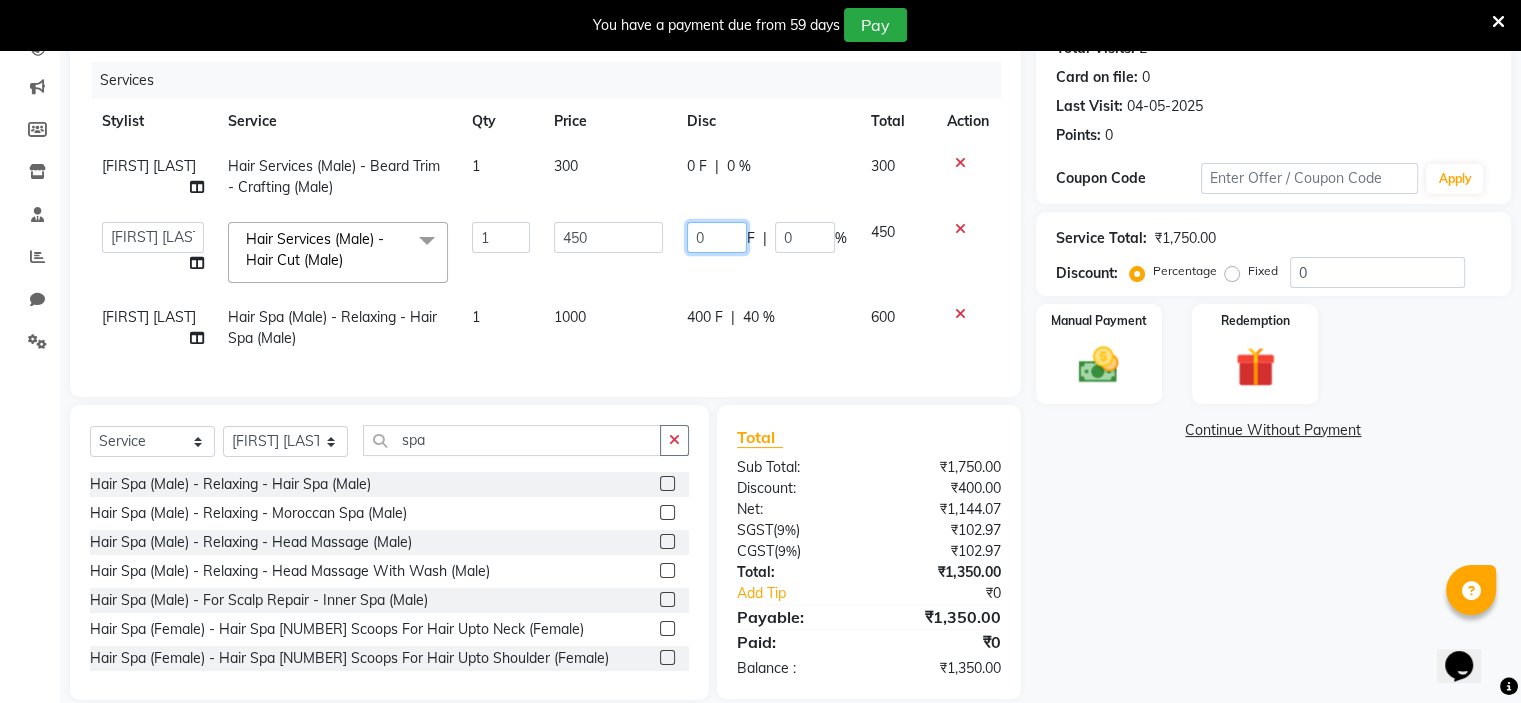 click on "0" 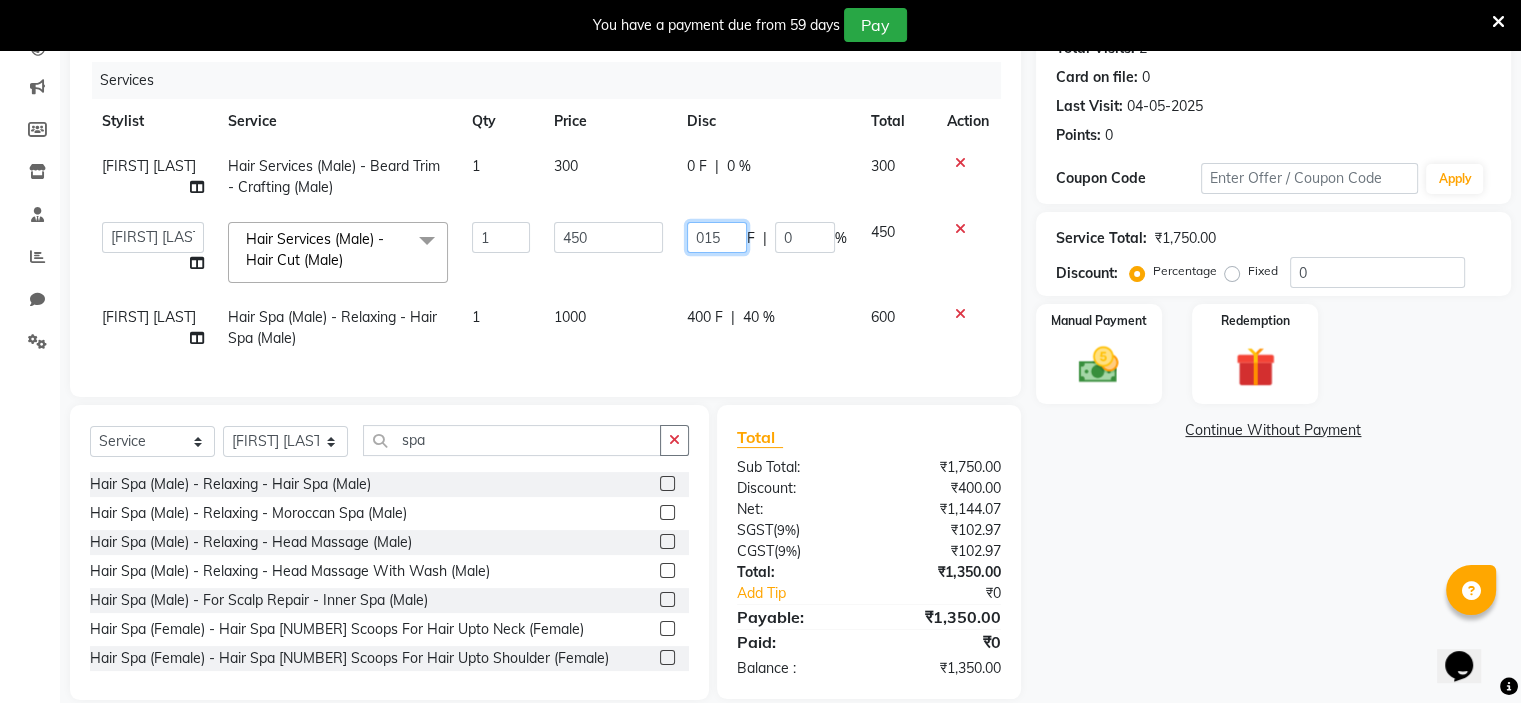 type on "0150" 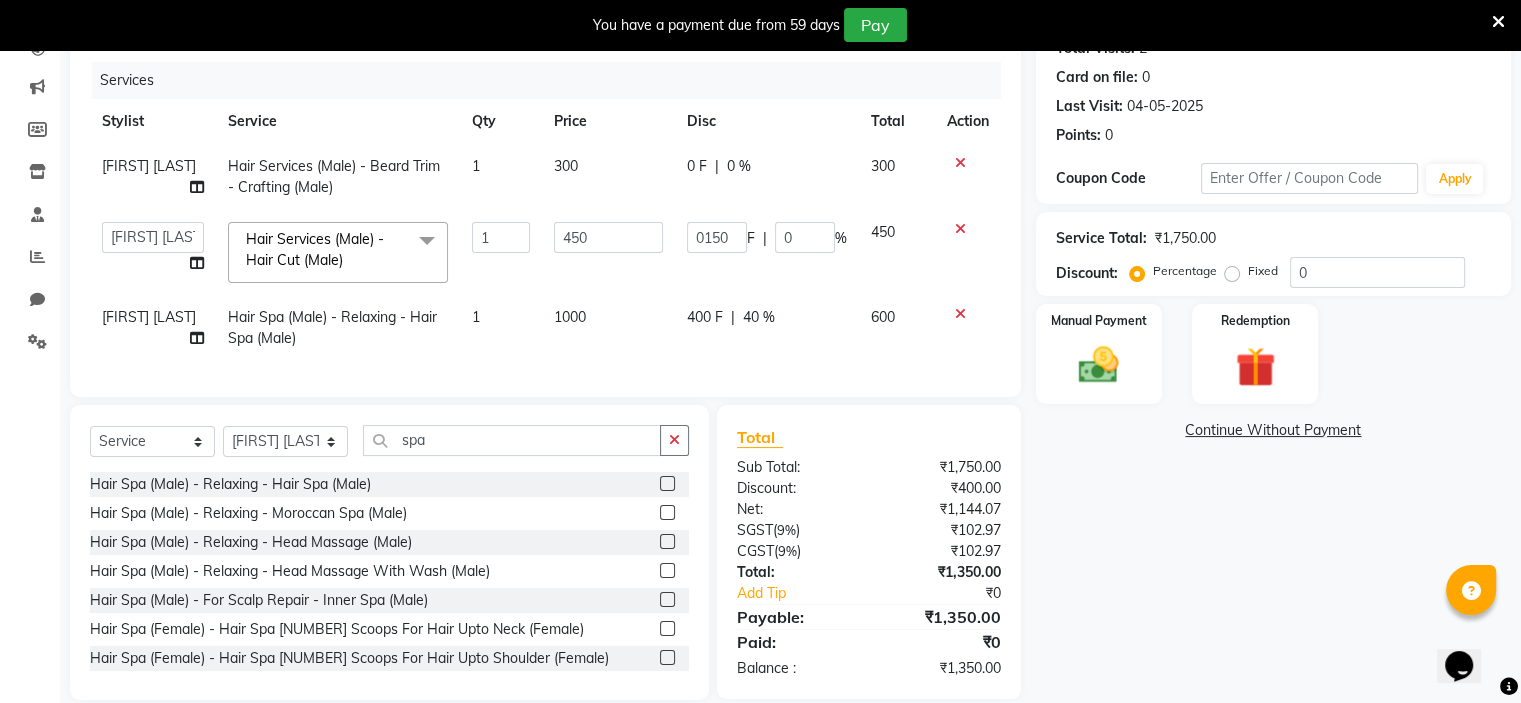 click on "0 F | 0 %" 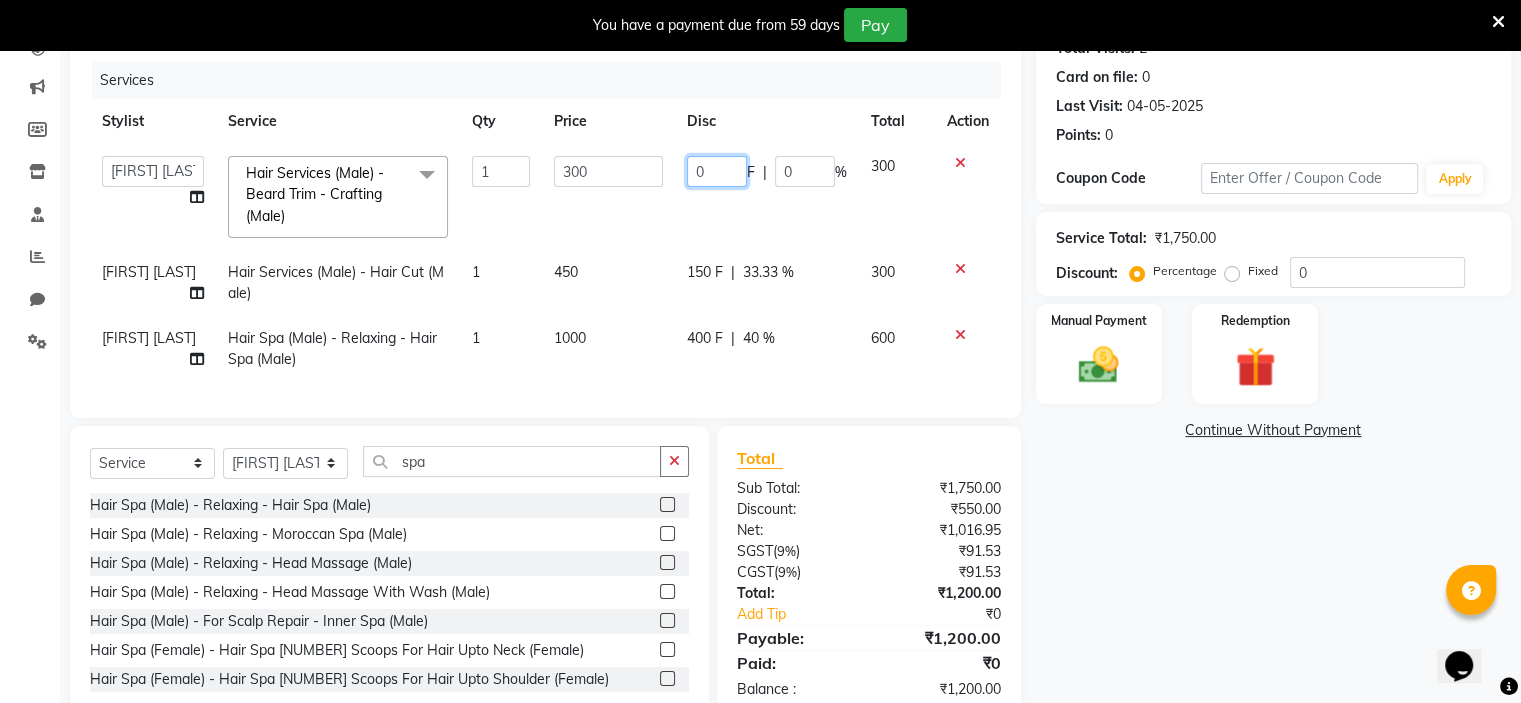 click on "0" 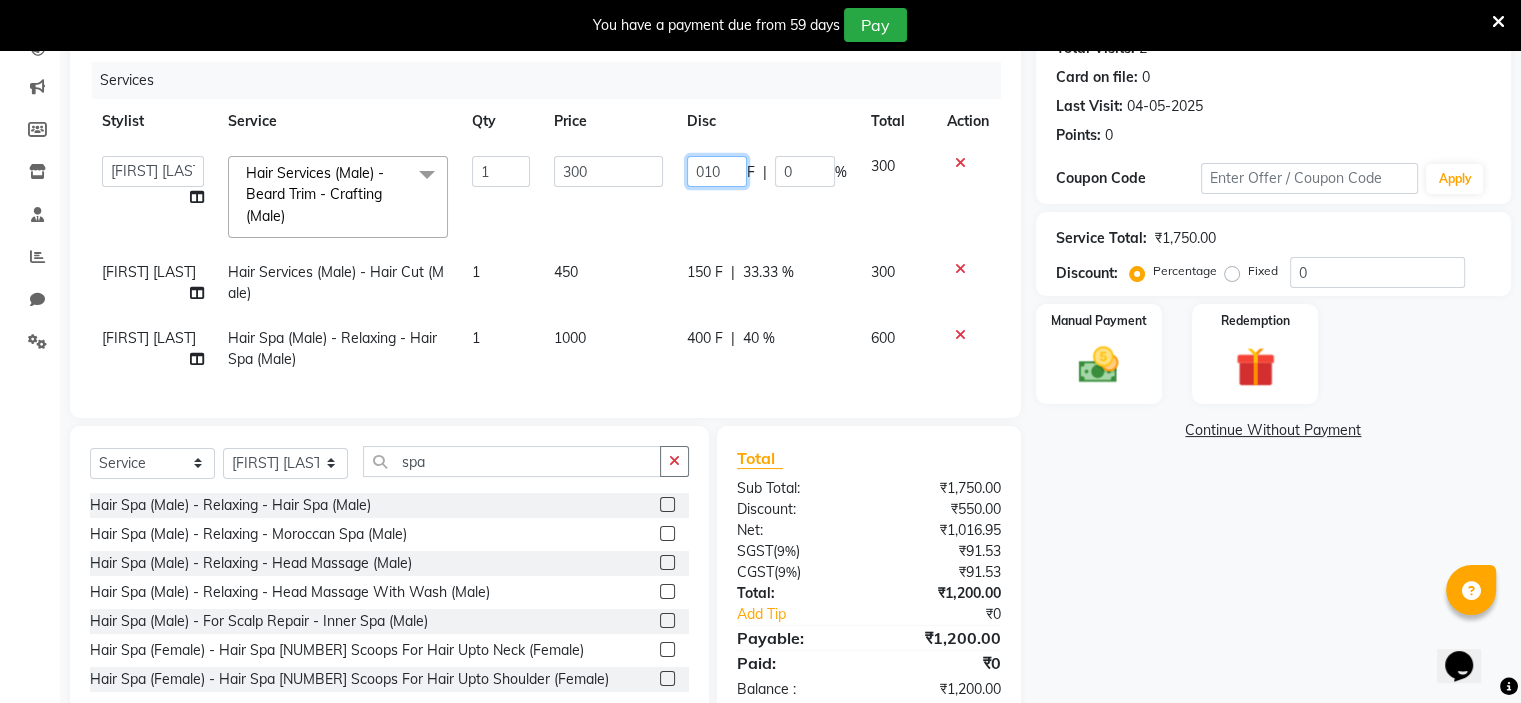 type on "0100" 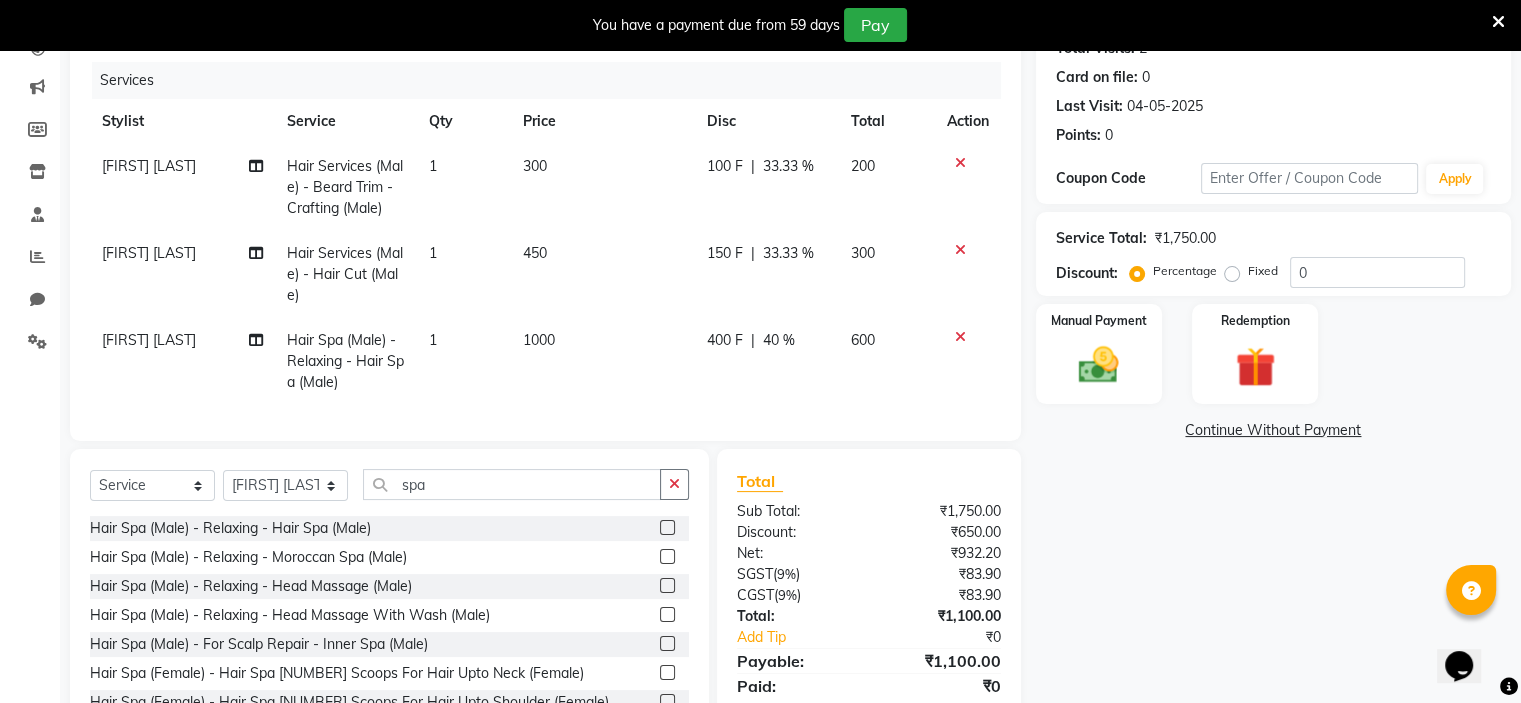 click on "100 F | 33.33 %" 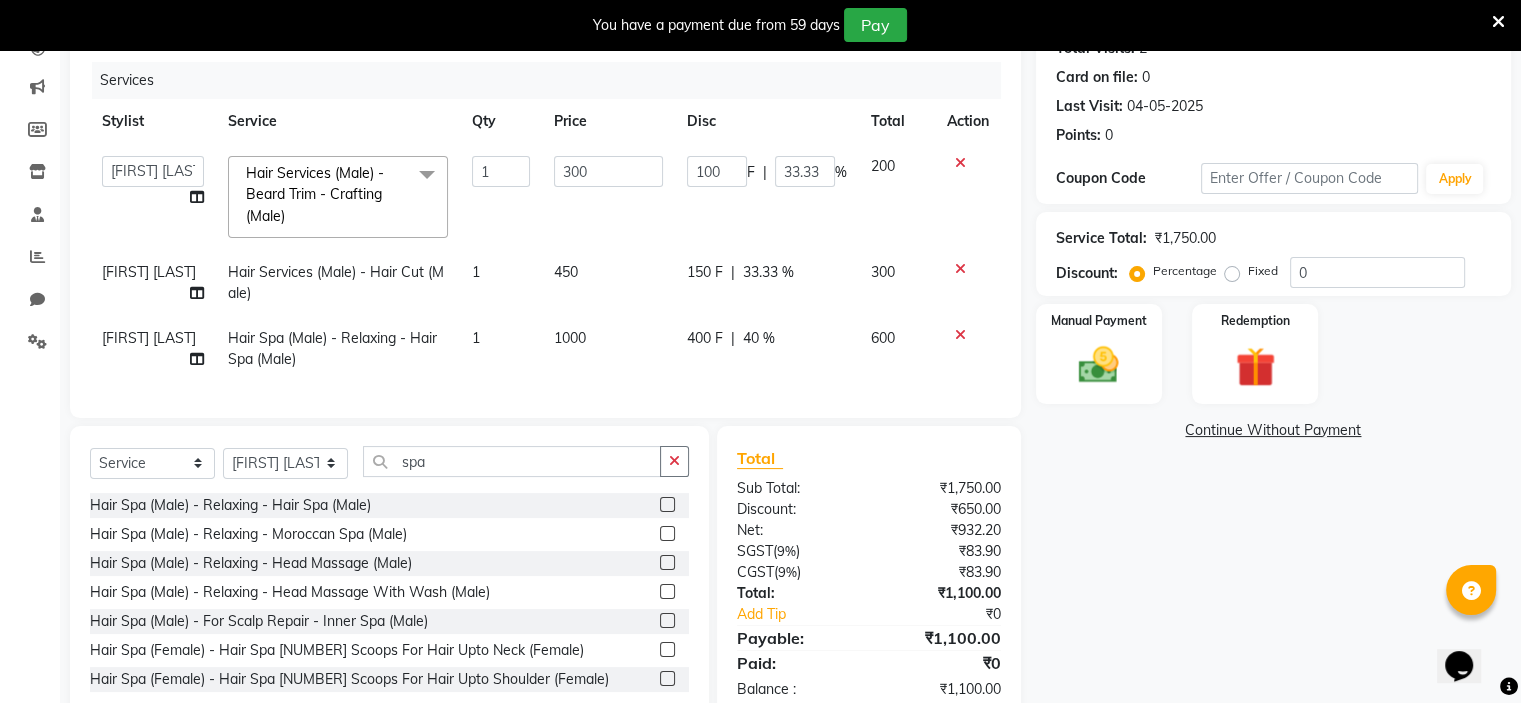 scroll, scrollTop: 300, scrollLeft: 0, axis: vertical 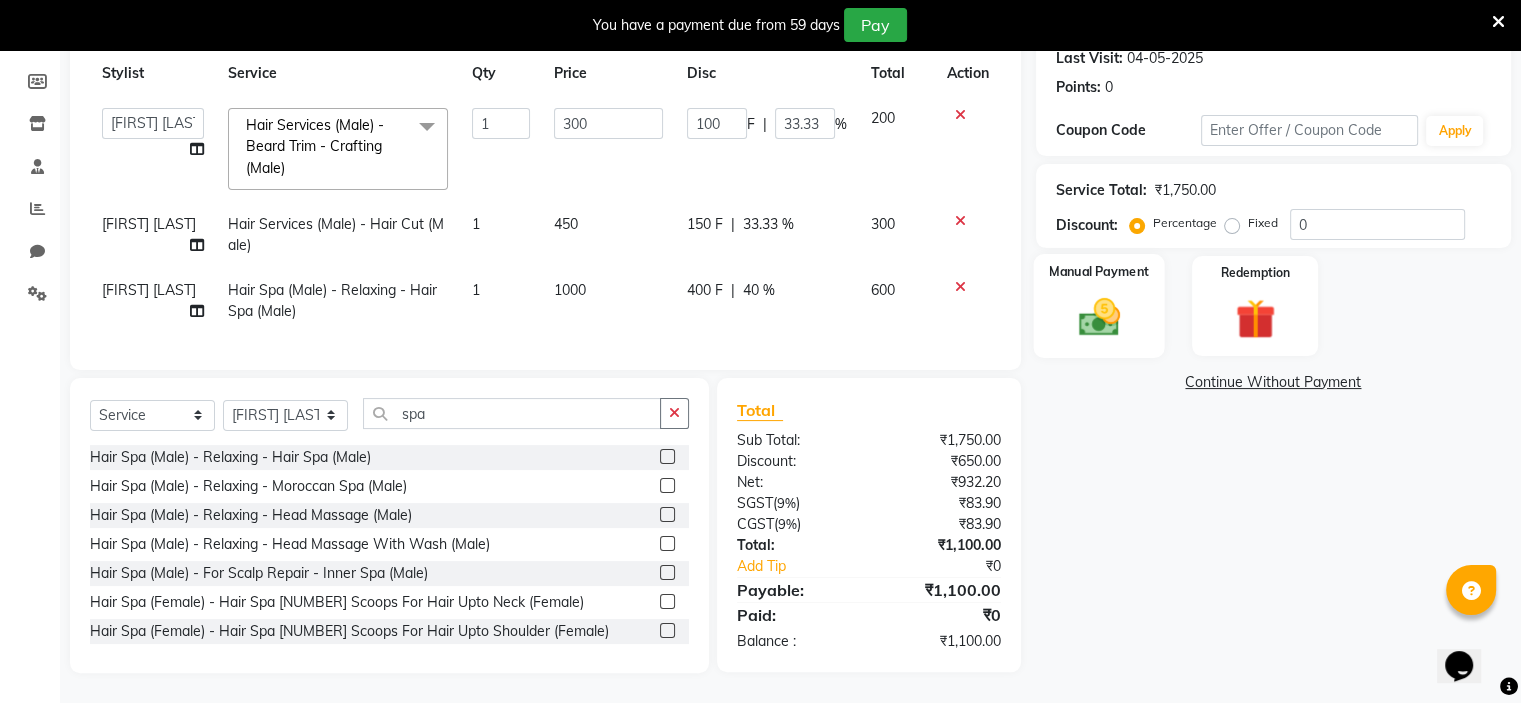 click 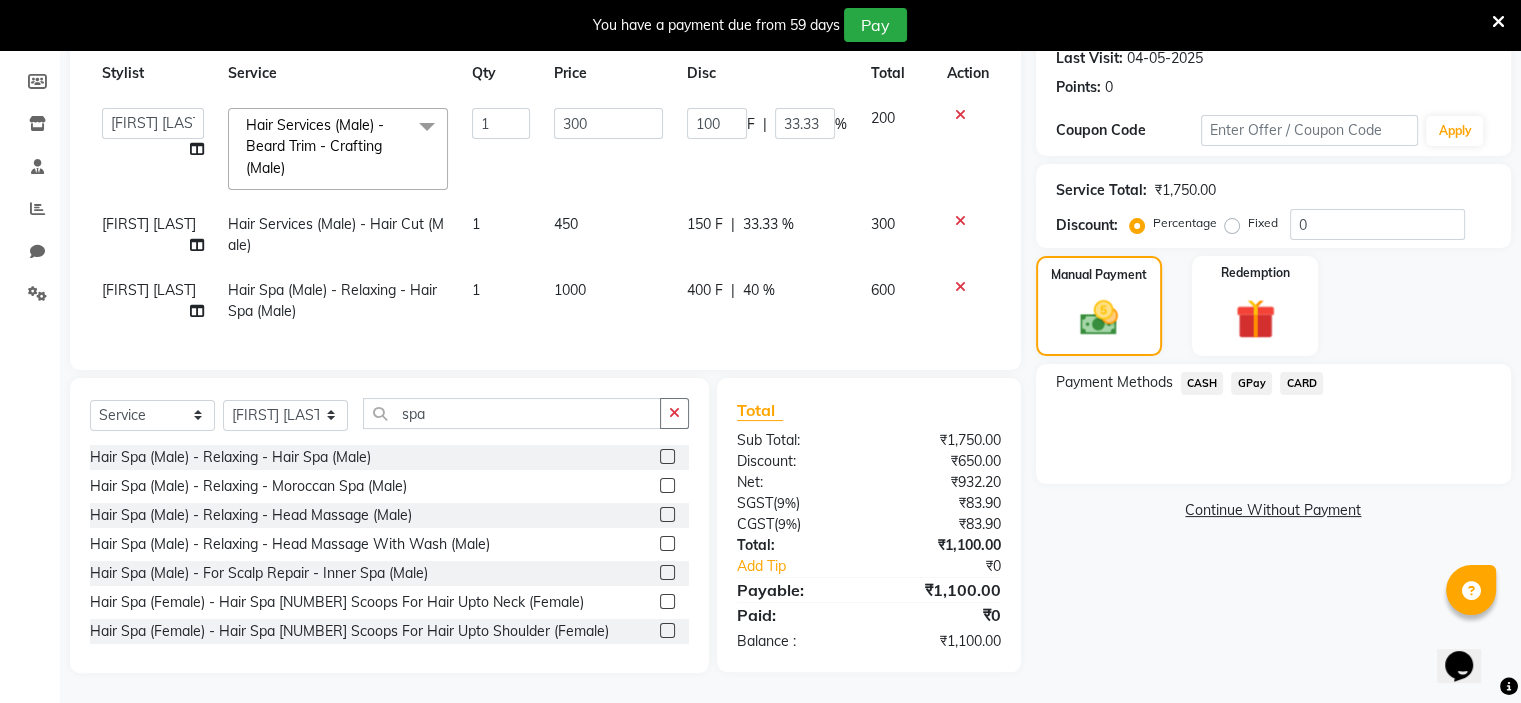 click on "GPay" 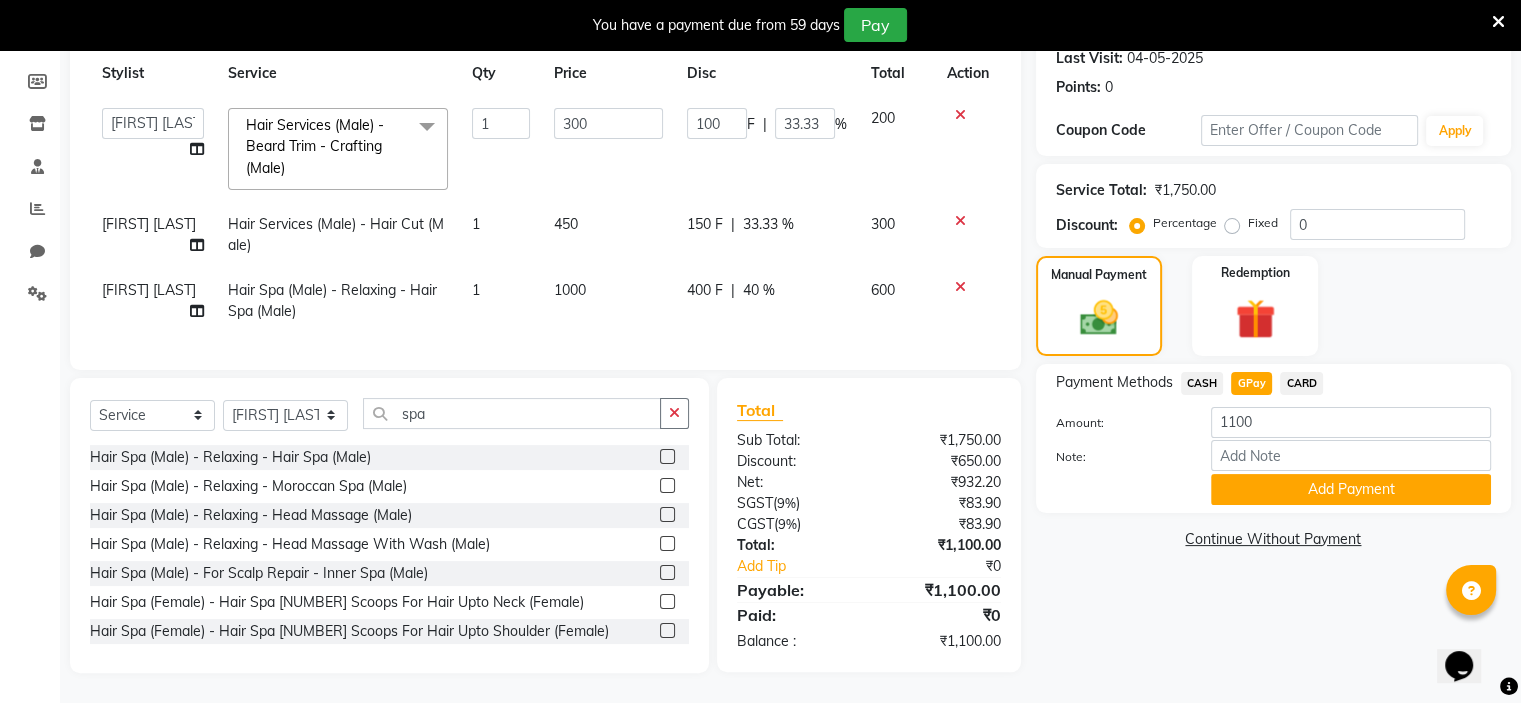 click on "Add Payment" 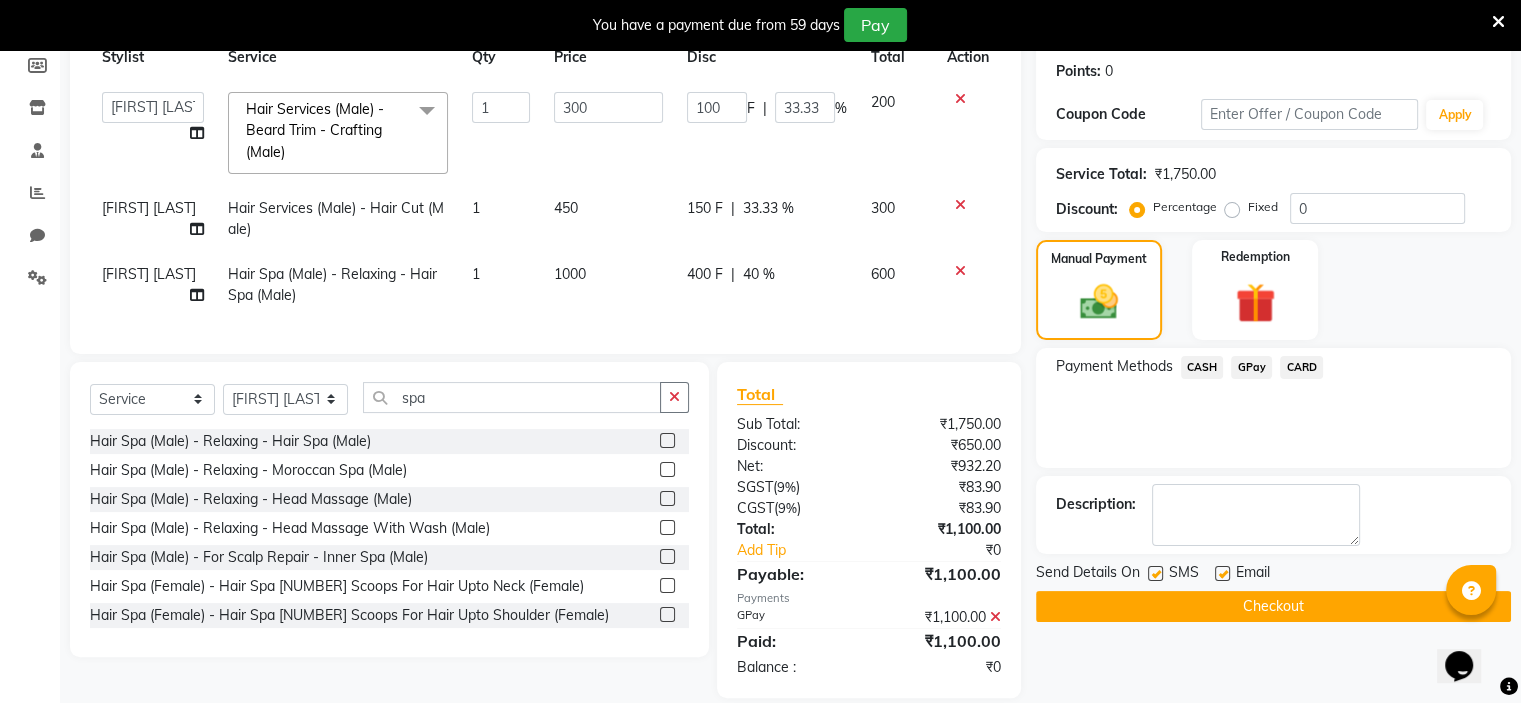 click on "Checkout" 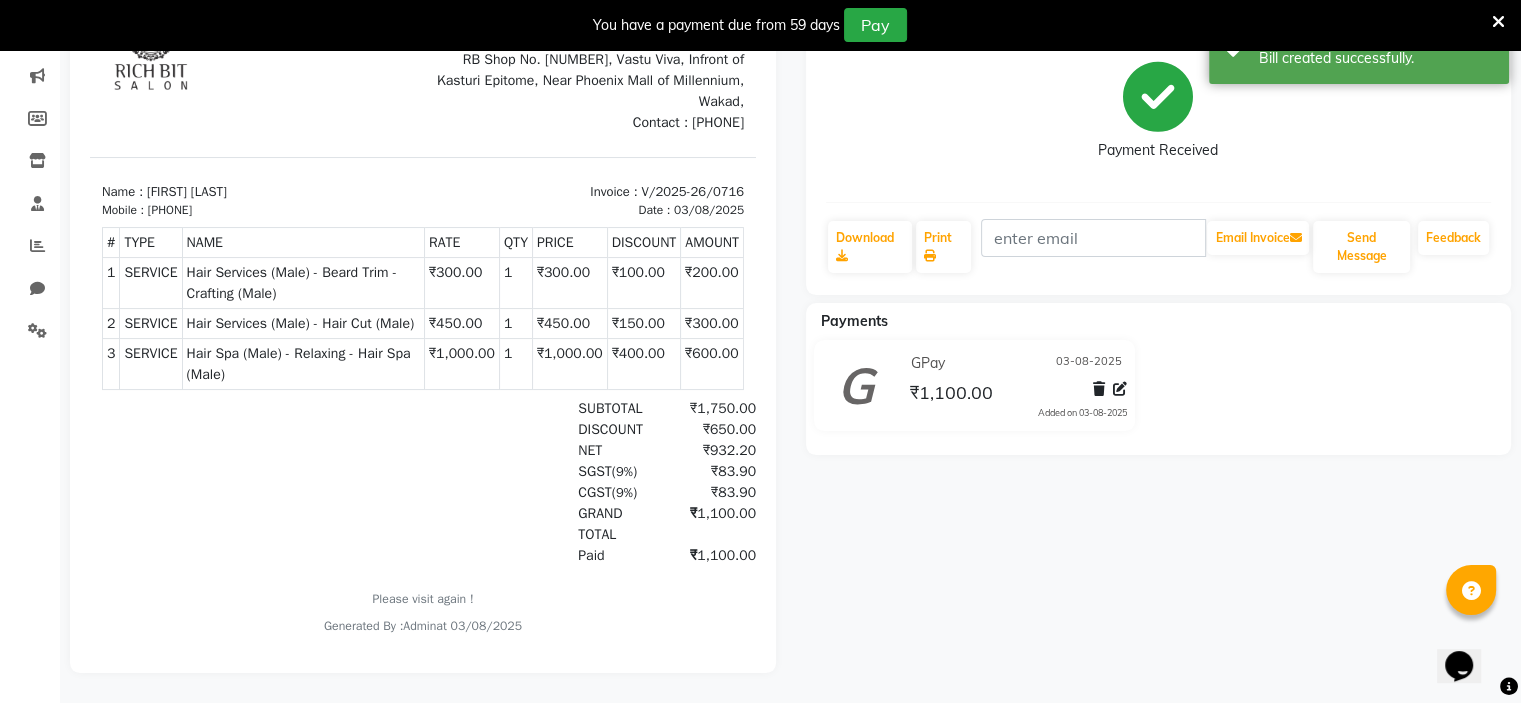 scroll, scrollTop: 0, scrollLeft: 0, axis: both 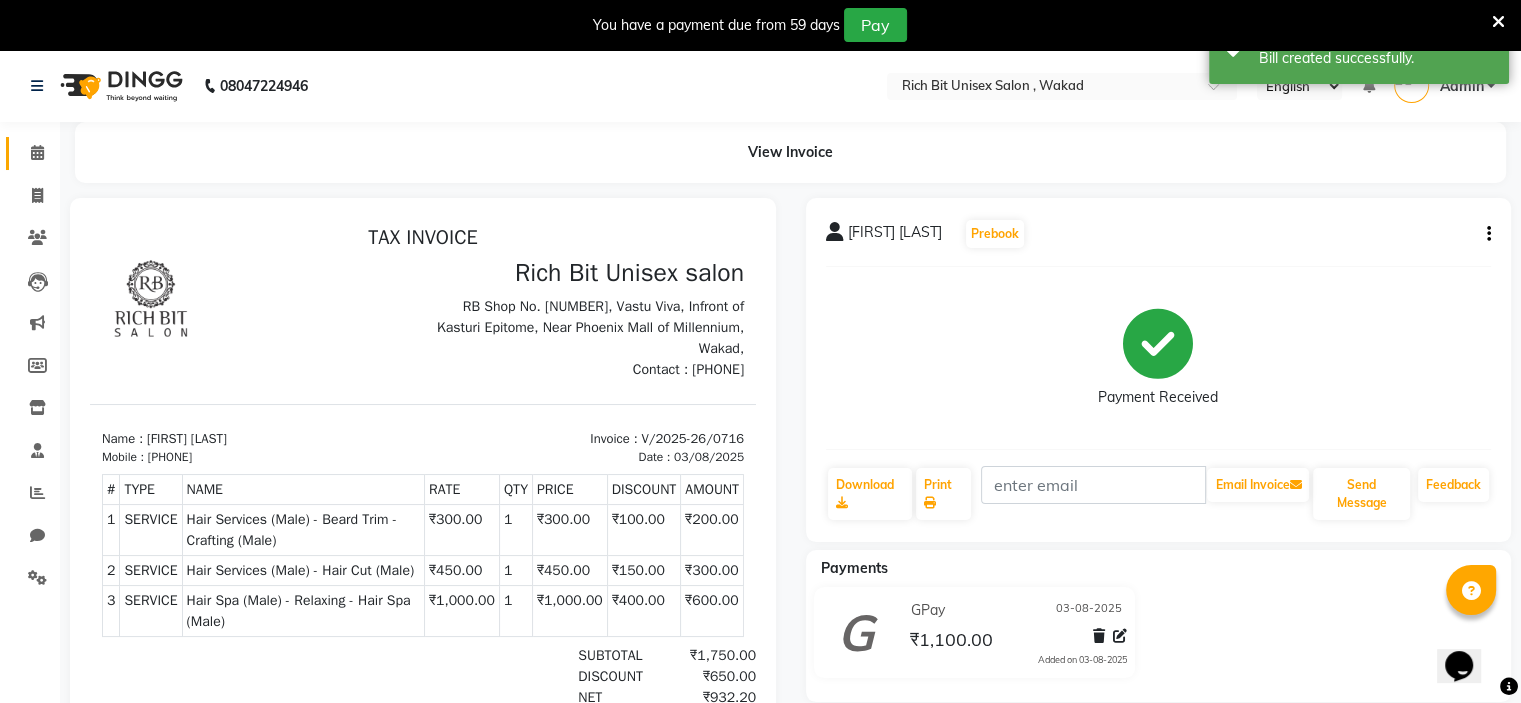 click on "Calendar" 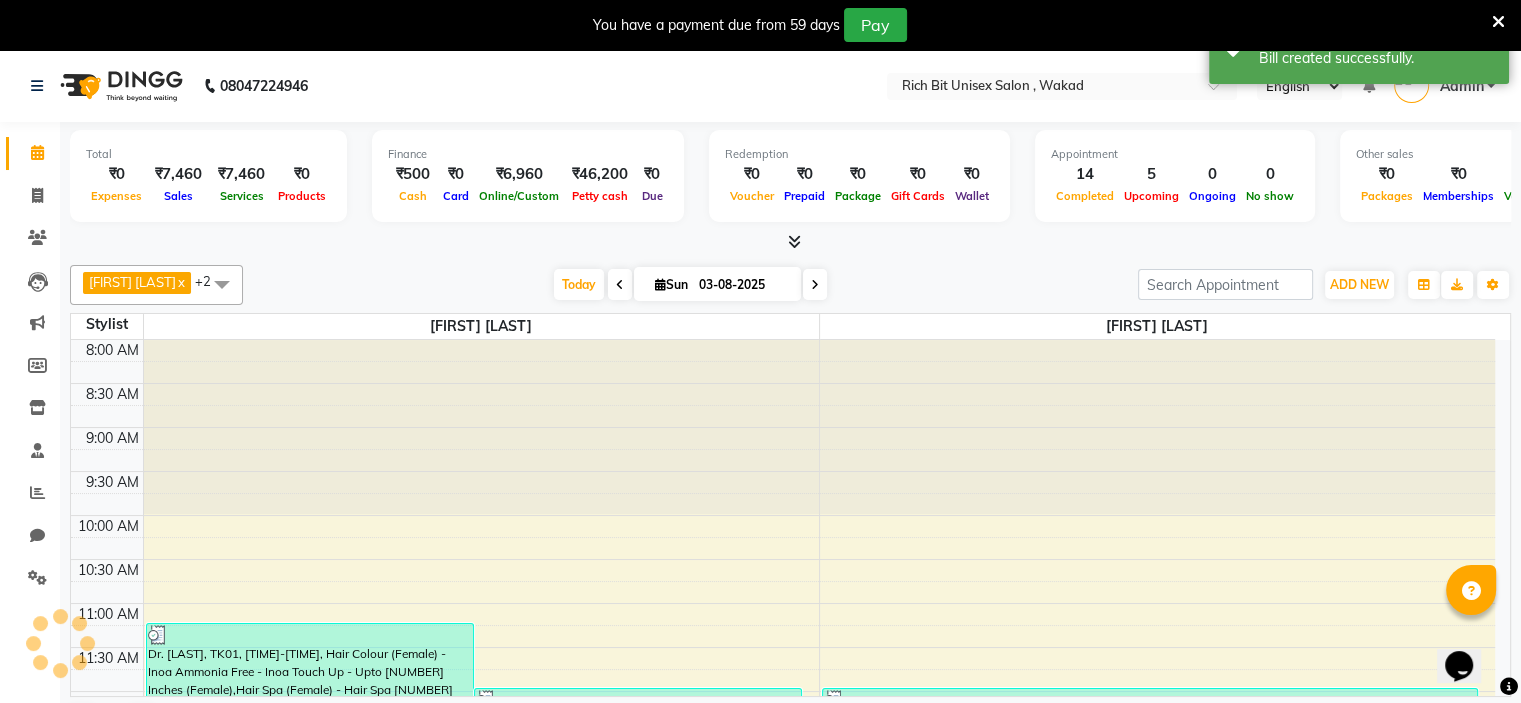 scroll, scrollTop: 0, scrollLeft: 0, axis: both 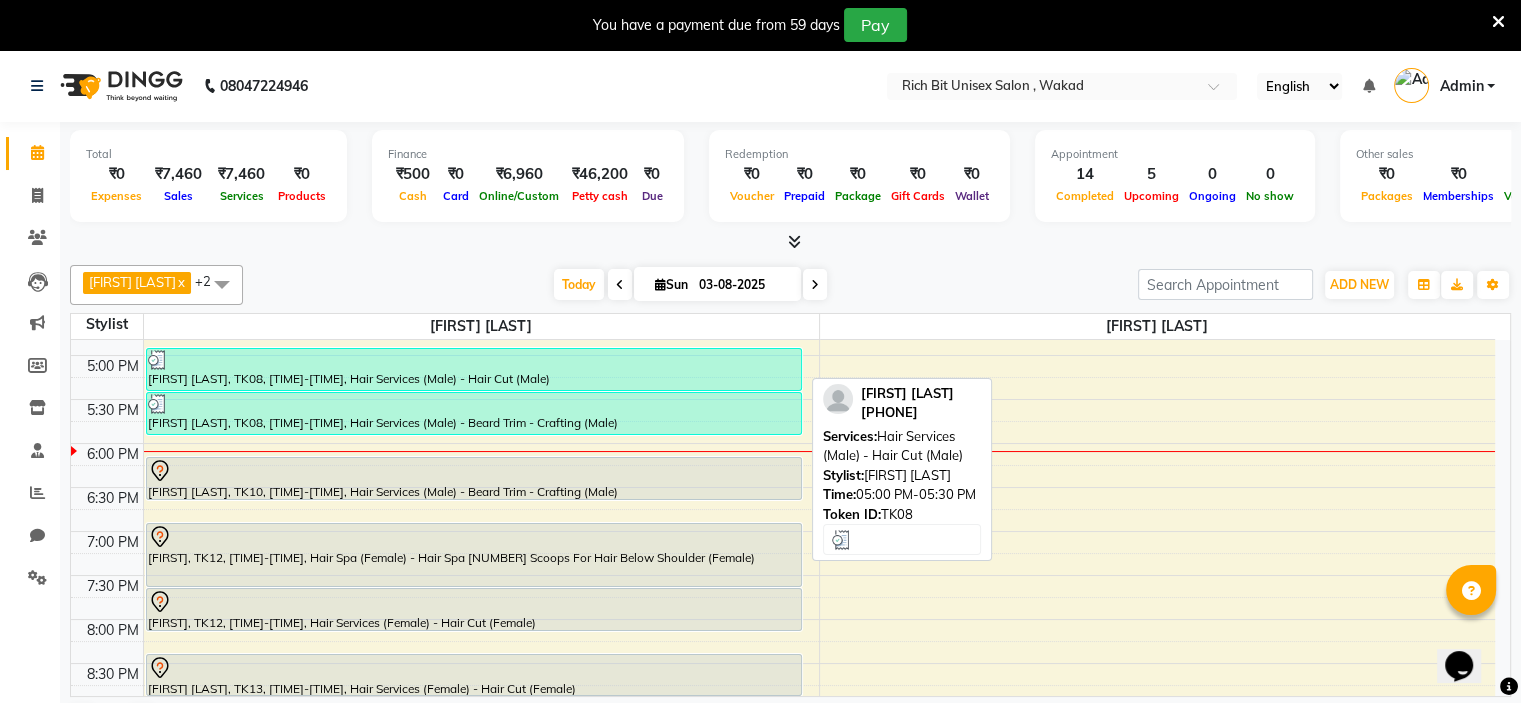click at bounding box center (474, 360) 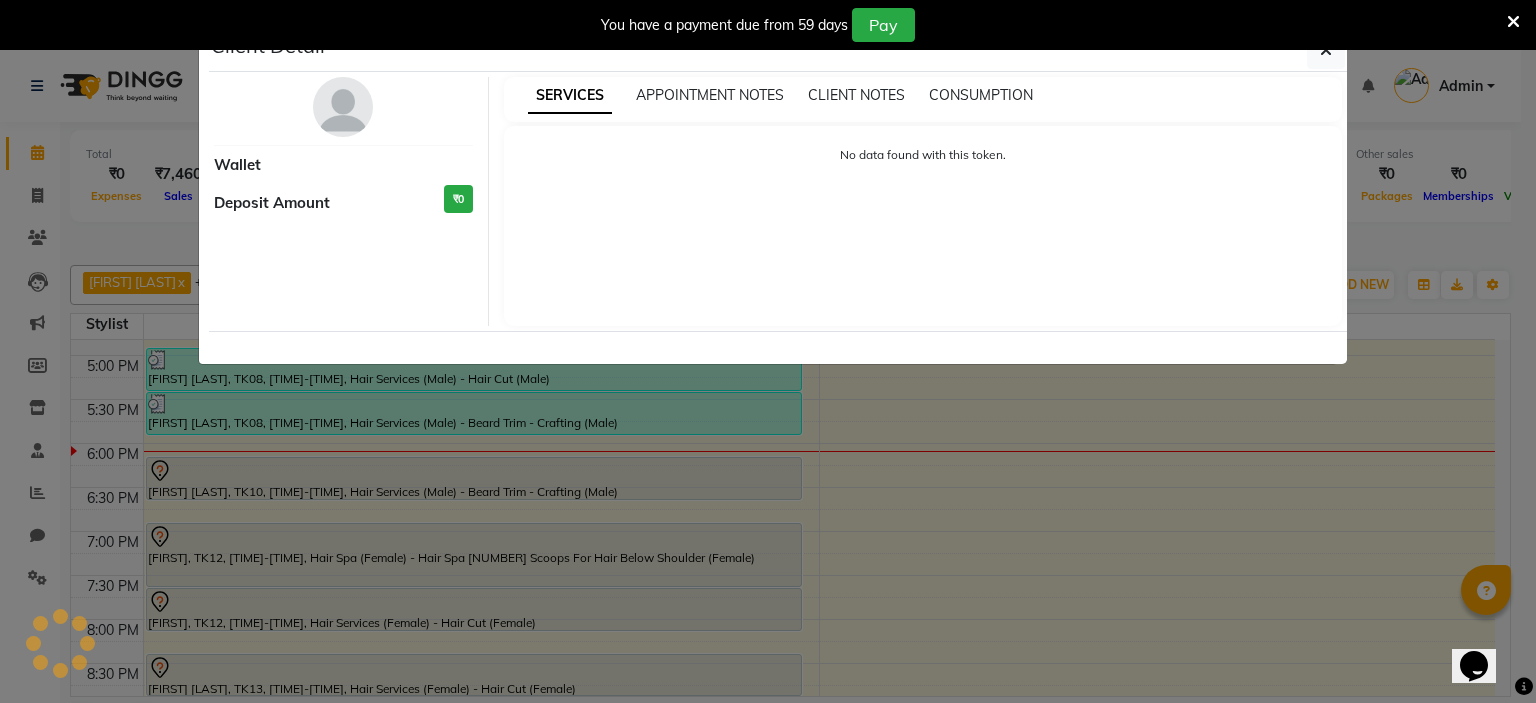 select on "3" 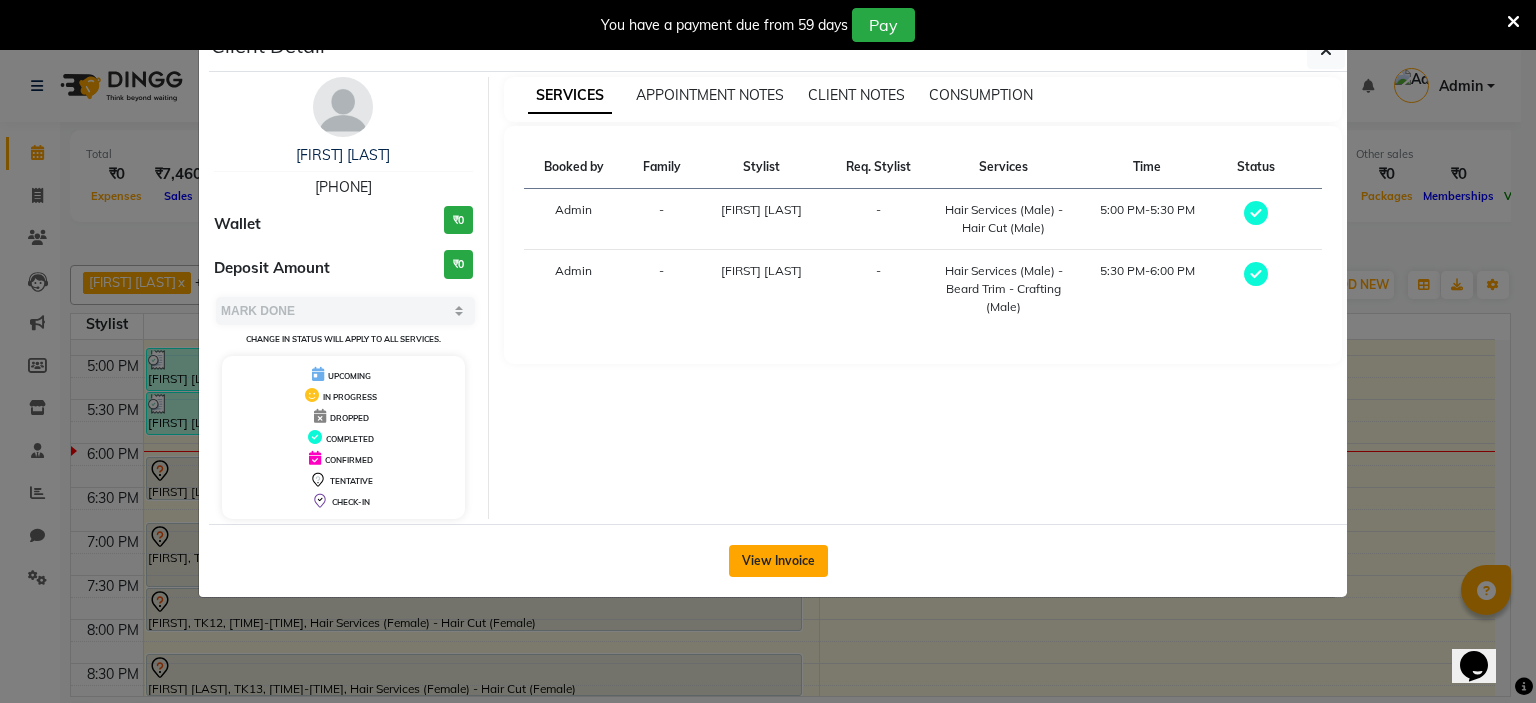 click on "View Invoice" 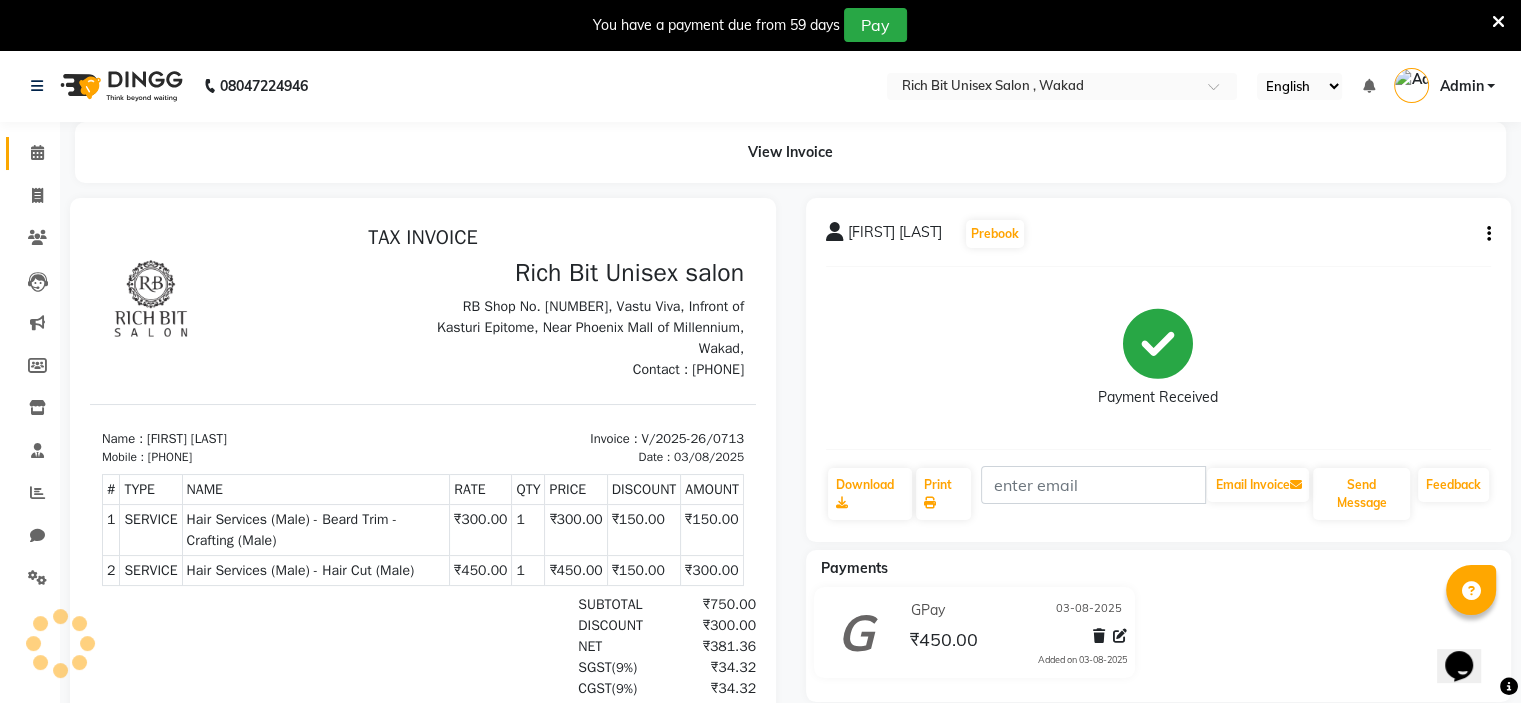 scroll, scrollTop: 0, scrollLeft: 0, axis: both 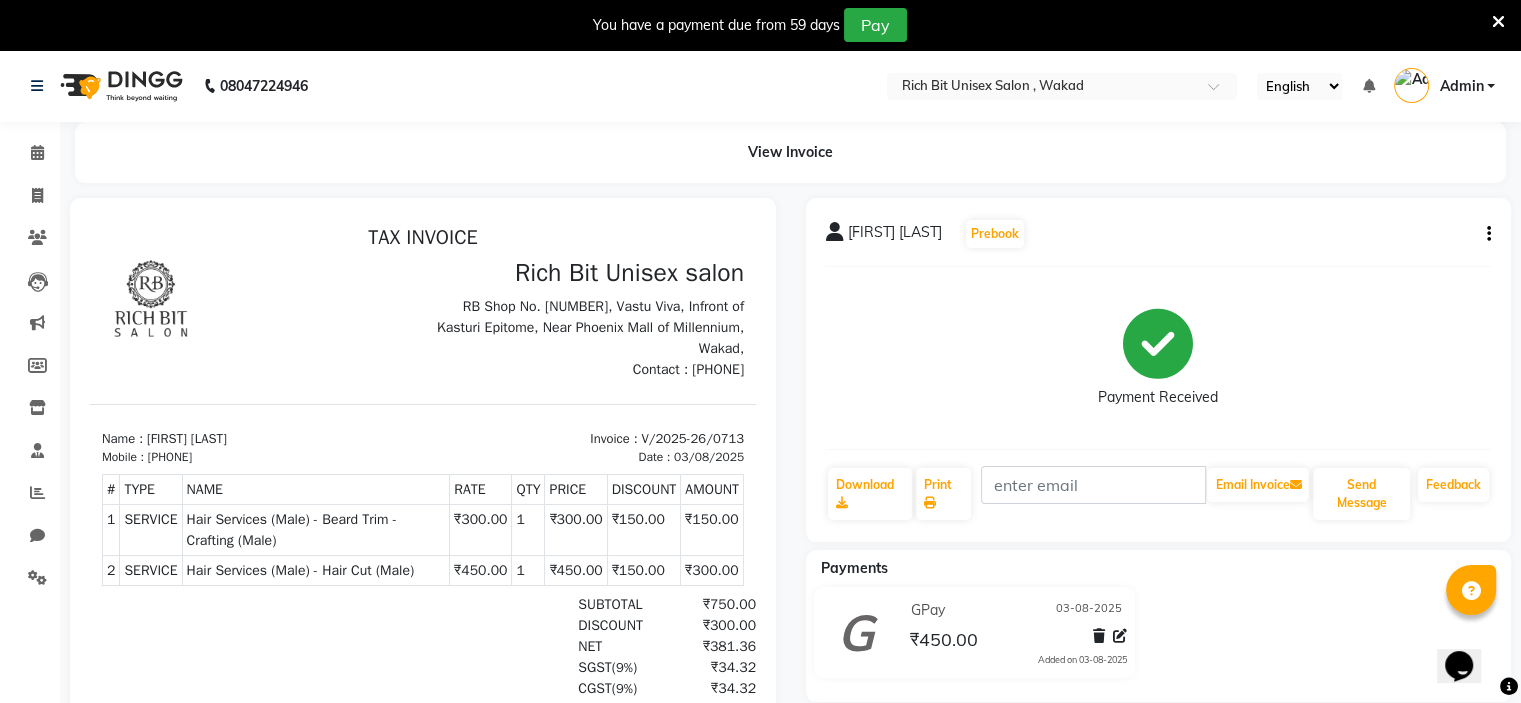 click 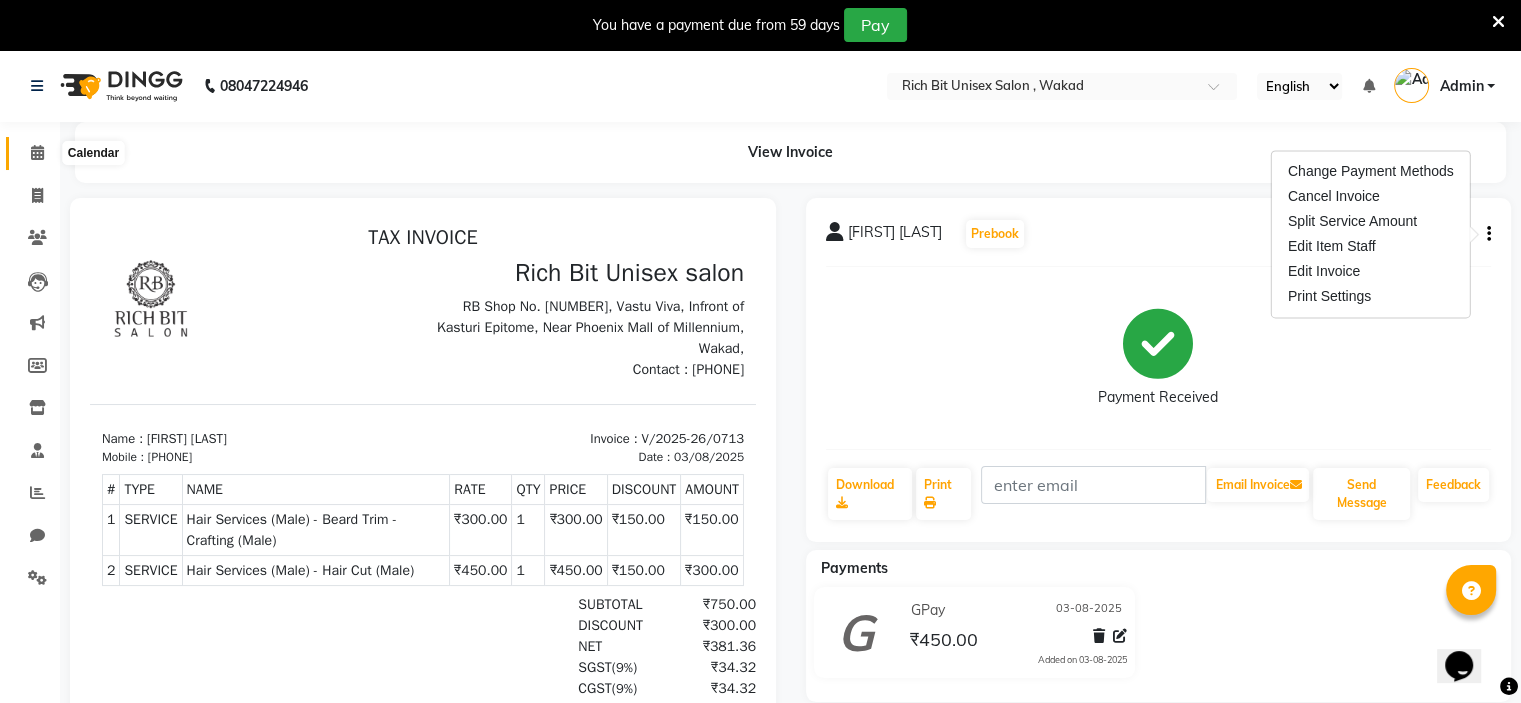 click 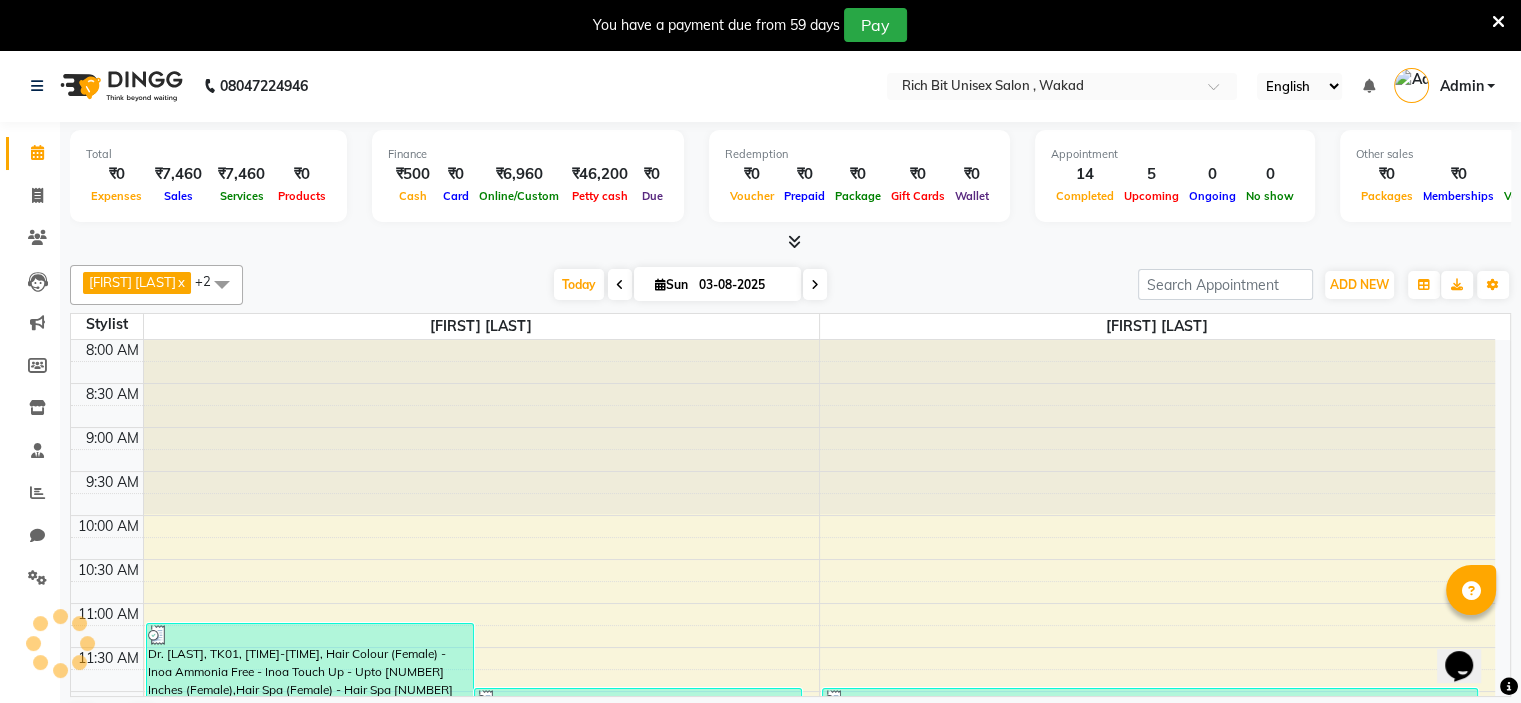 scroll, scrollTop: 872, scrollLeft: 0, axis: vertical 